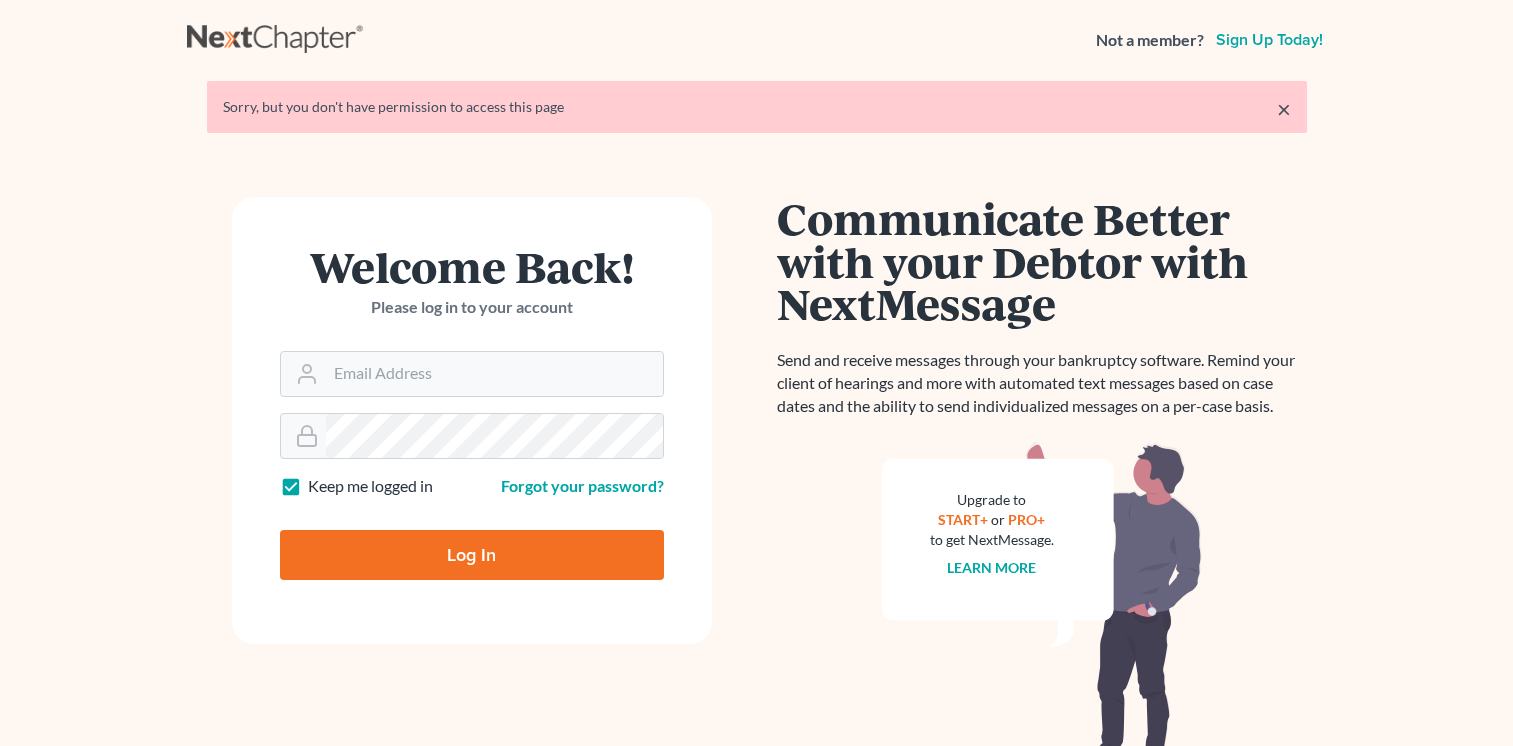scroll, scrollTop: 0, scrollLeft: 0, axis: both 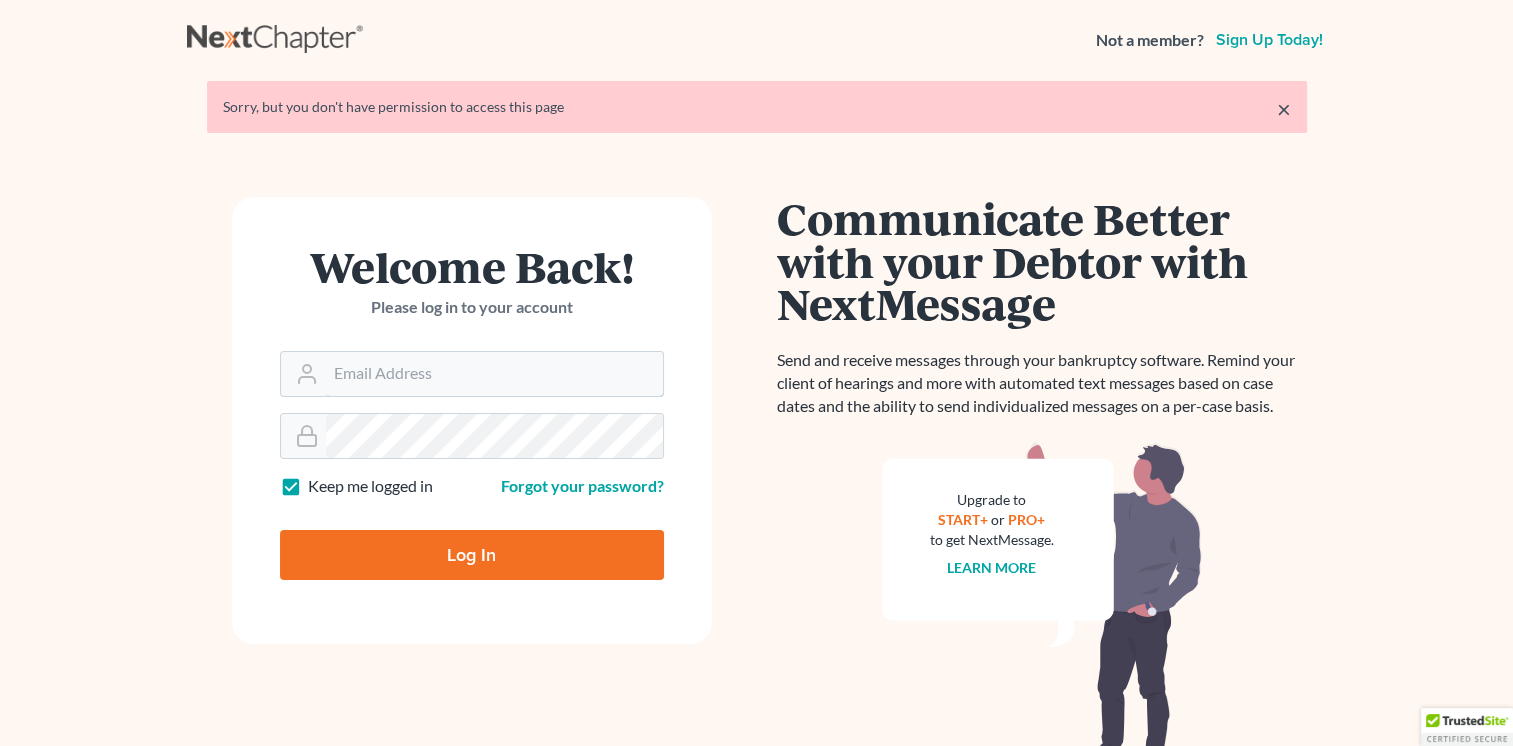 type on "[EMAIL]" 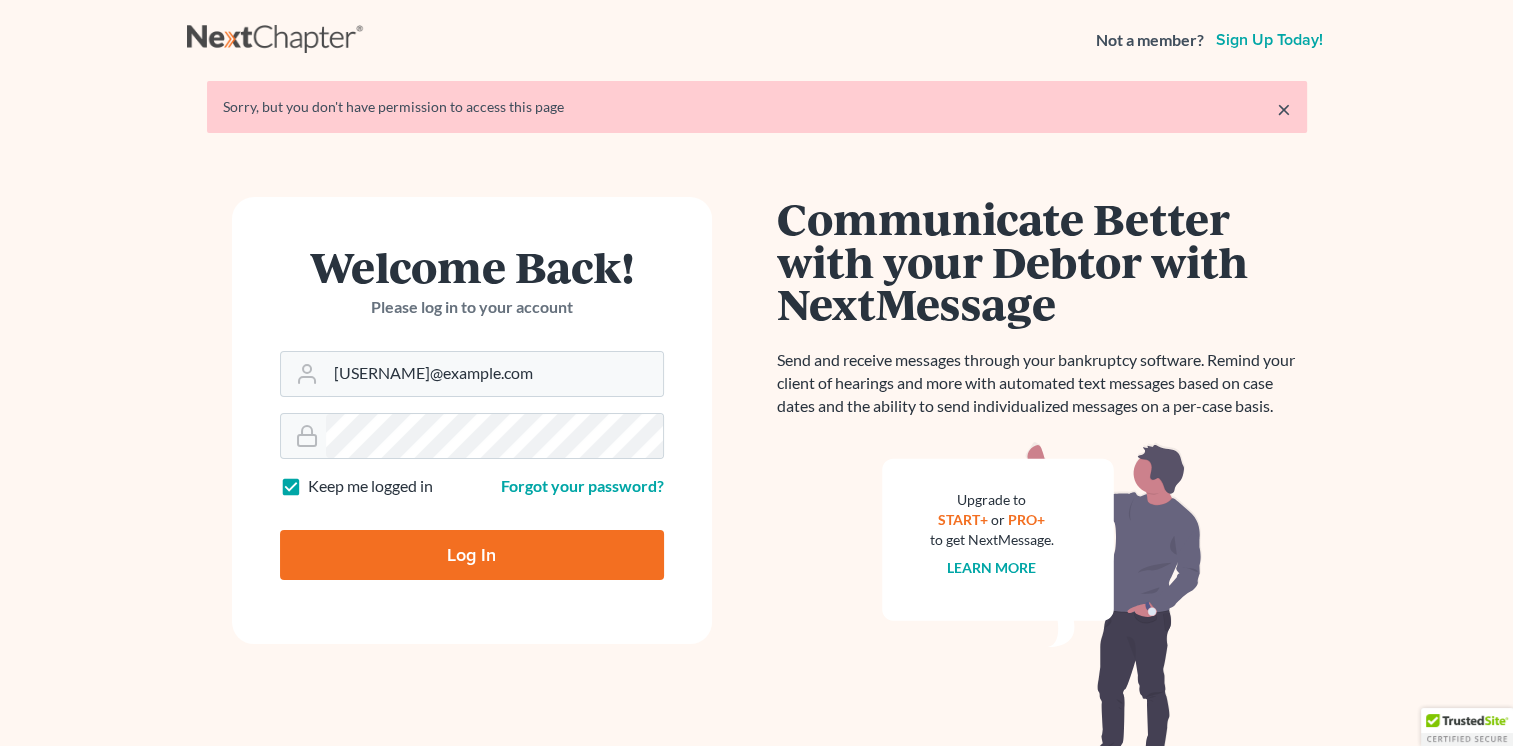 click on "Log In" at bounding box center [472, 555] 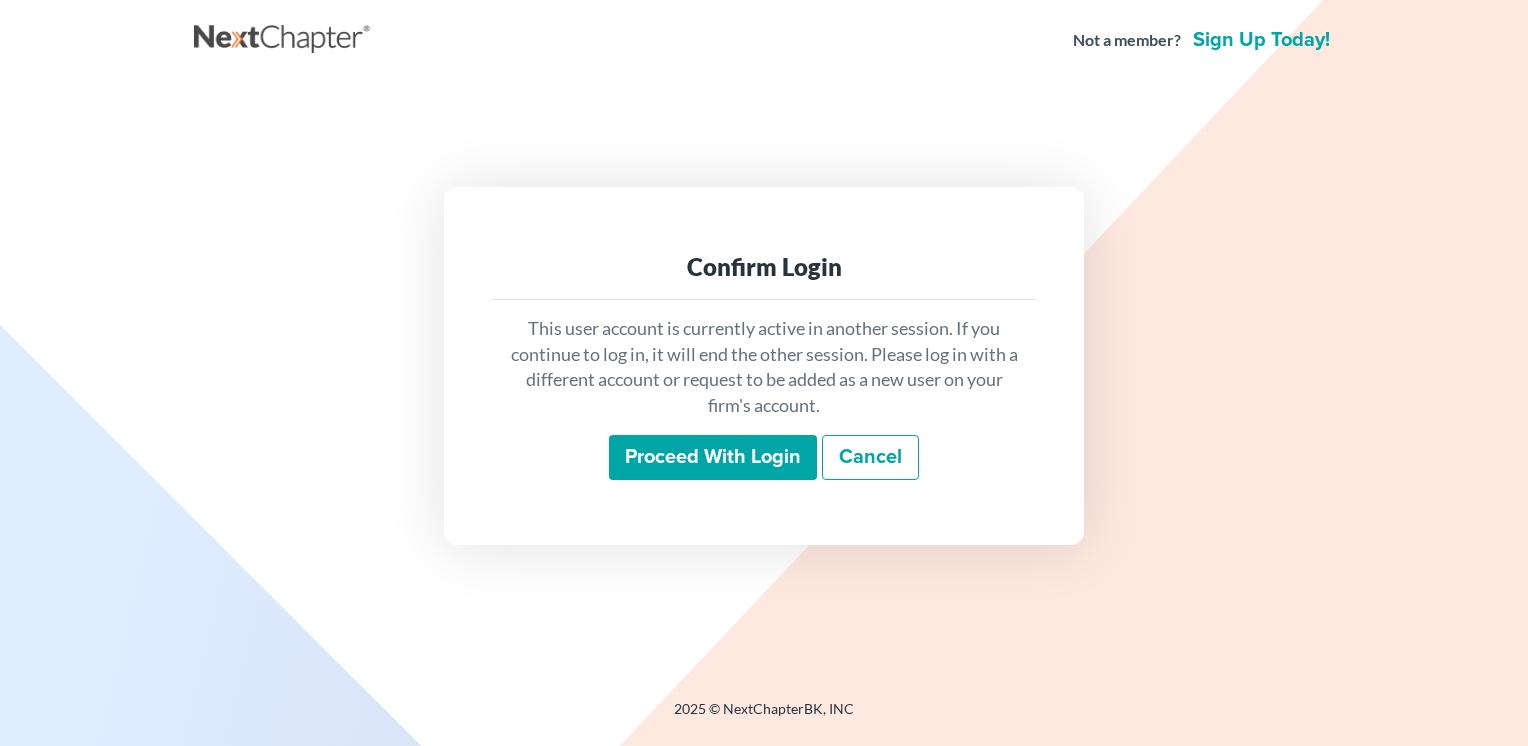scroll, scrollTop: 0, scrollLeft: 0, axis: both 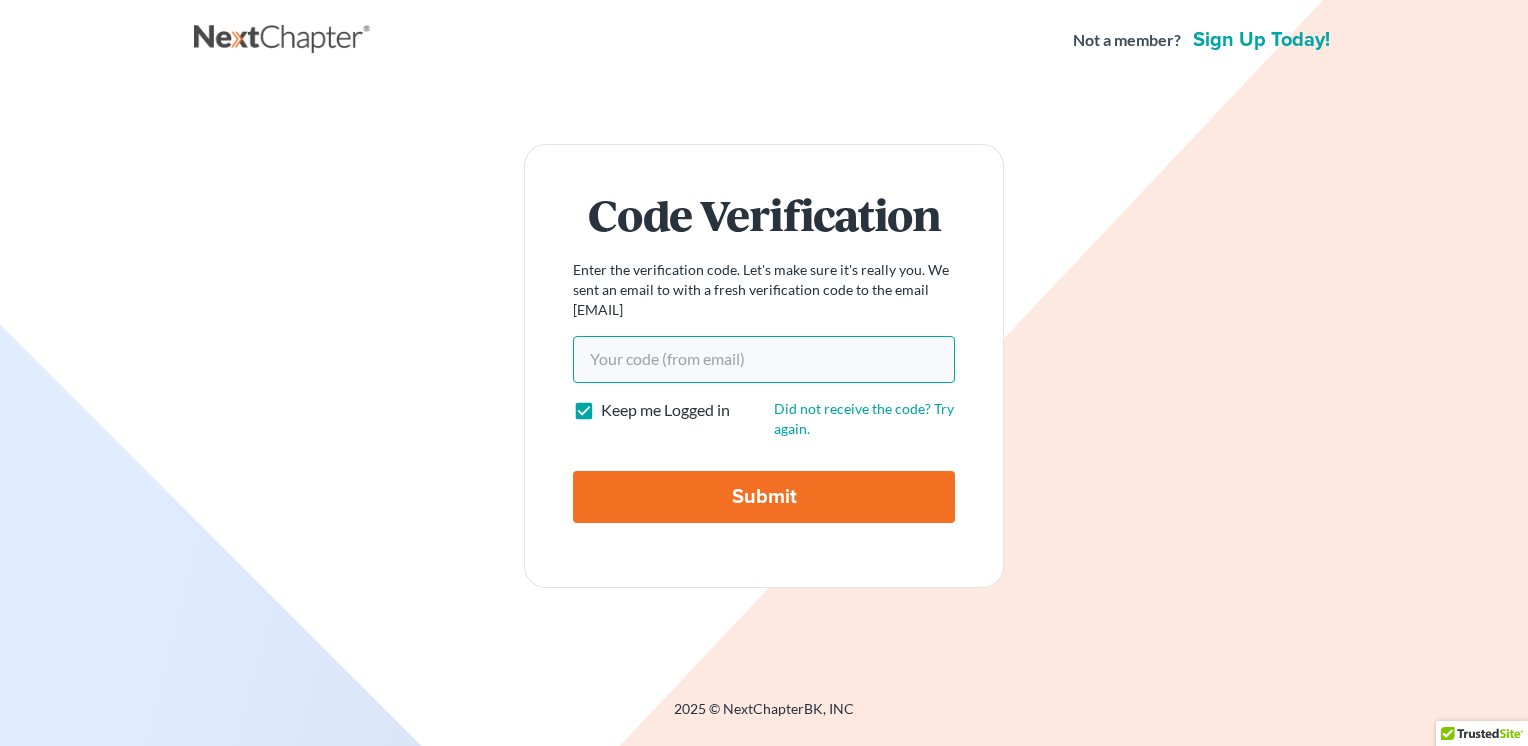 click on "Your code(from email)" at bounding box center [764, 359] 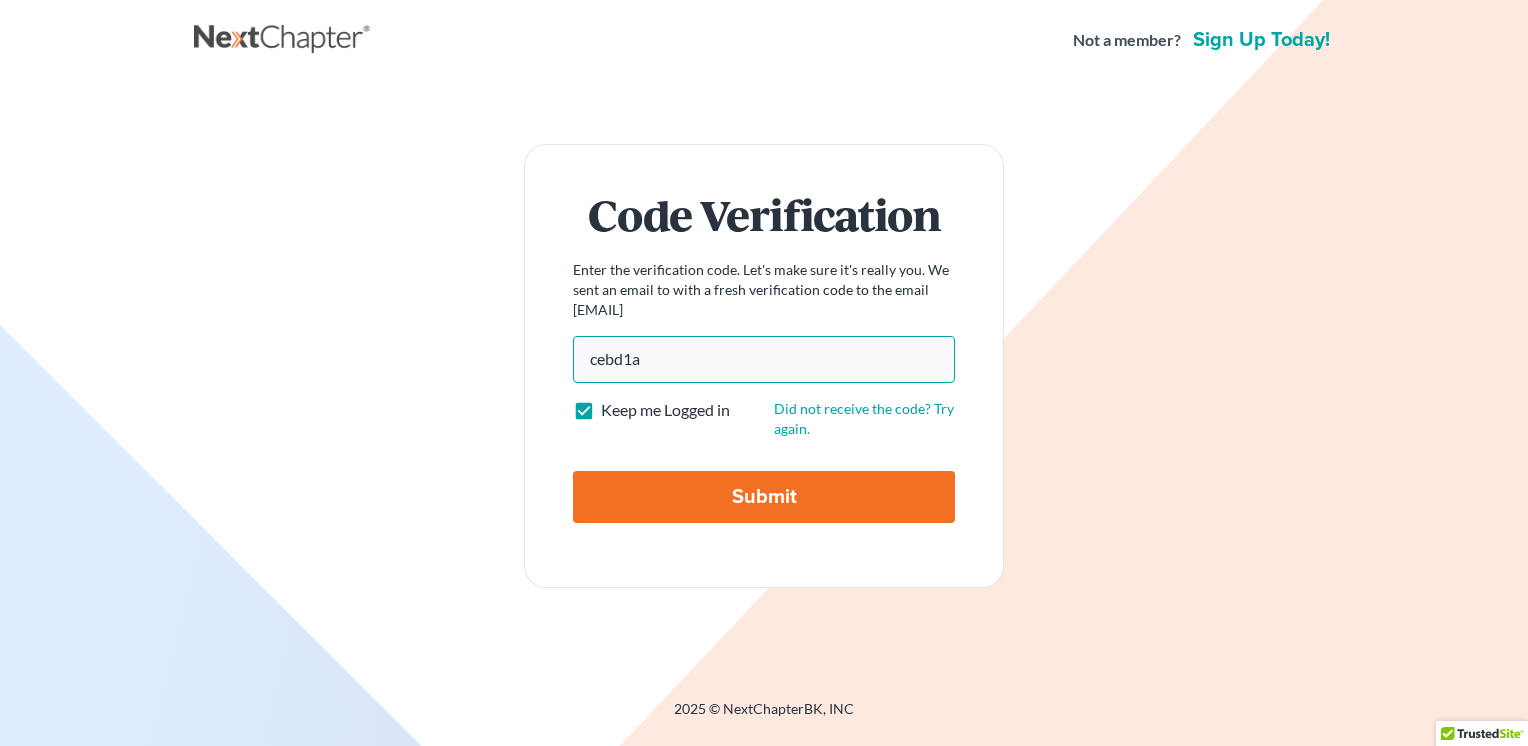 type on "cebd1a" 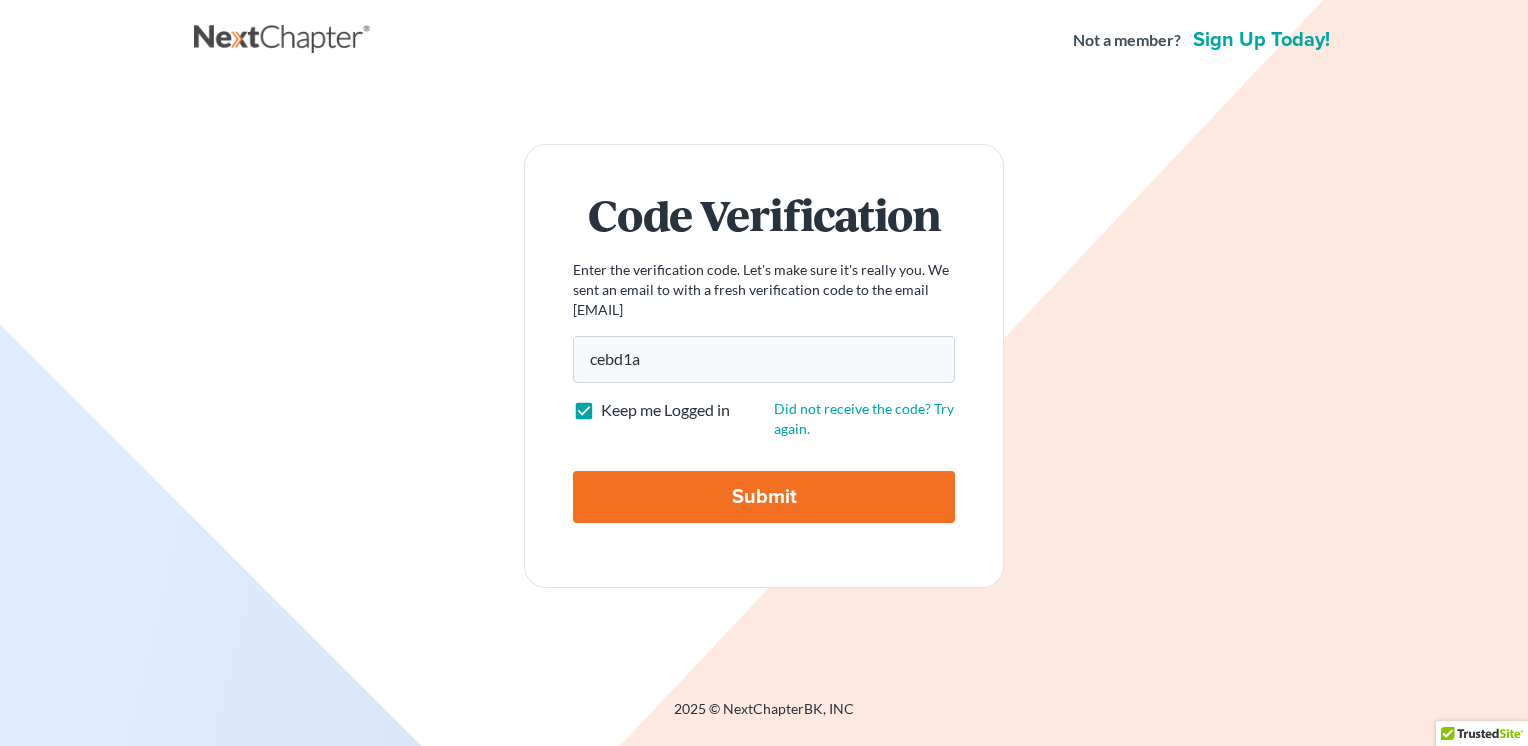 click on "Submit" at bounding box center (764, 497) 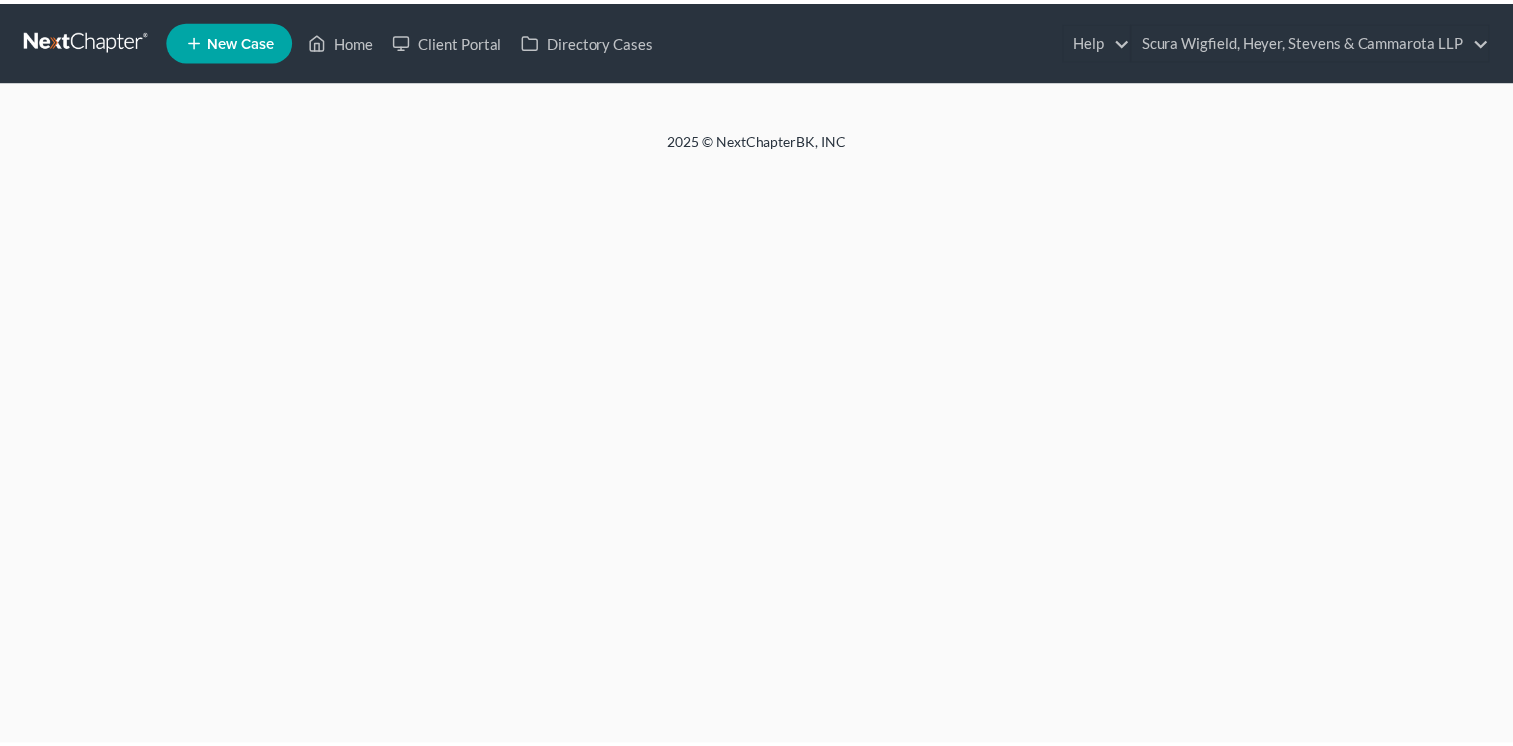 scroll, scrollTop: 0, scrollLeft: 0, axis: both 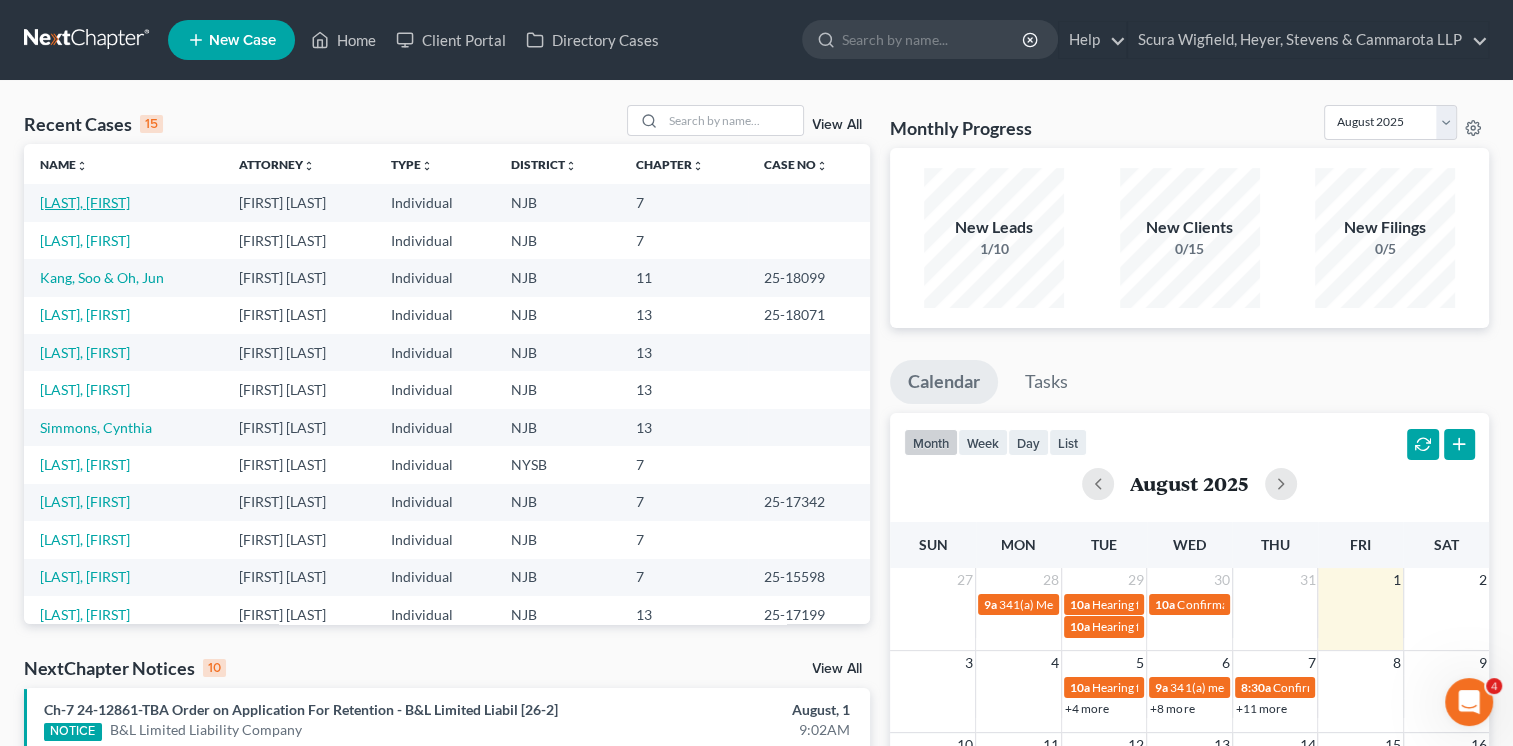click on "[LAST], [FIRST]" at bounding box center (85, 202) 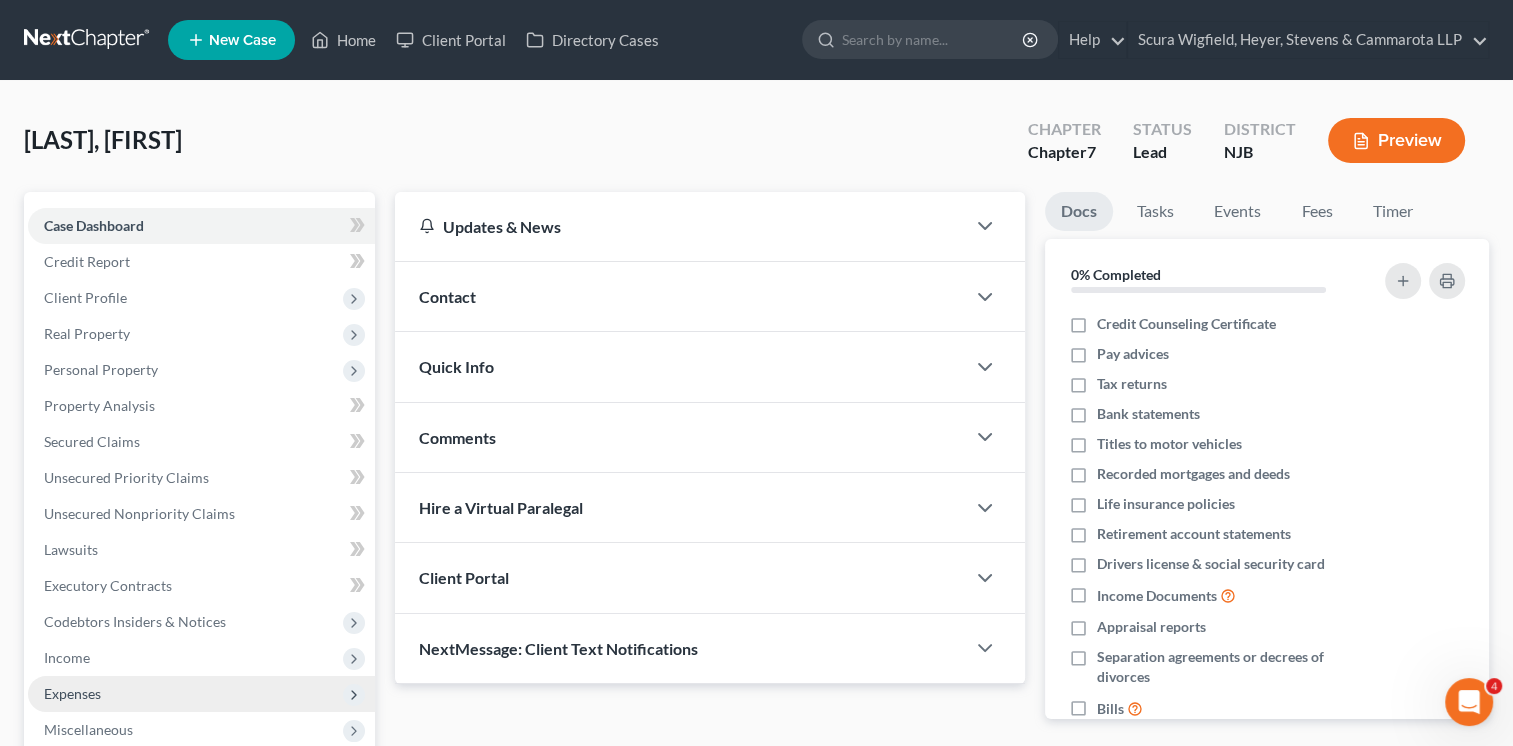 click on "Expenses" at bounding box center (201, 694) 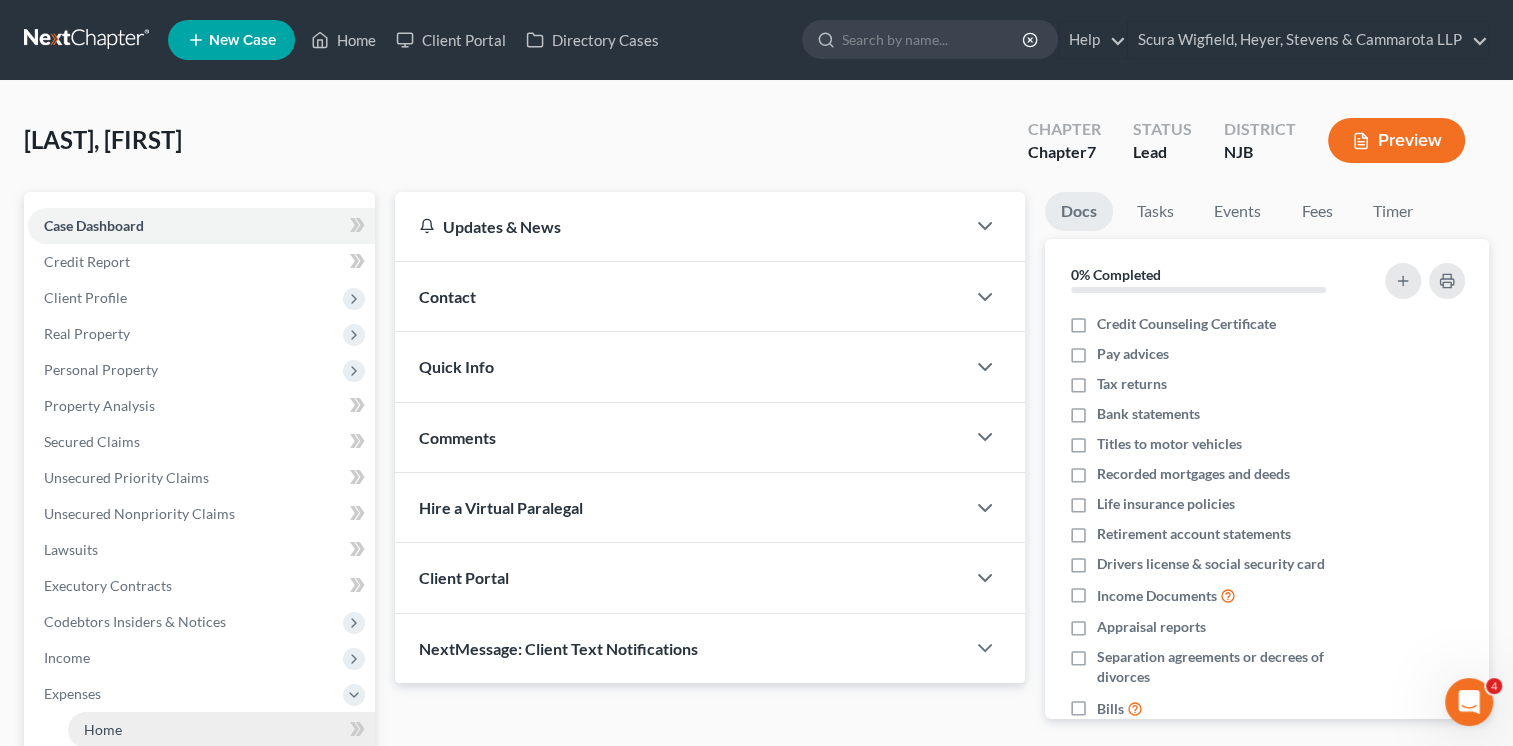 click on "Home" at bounding box center [221, 730] 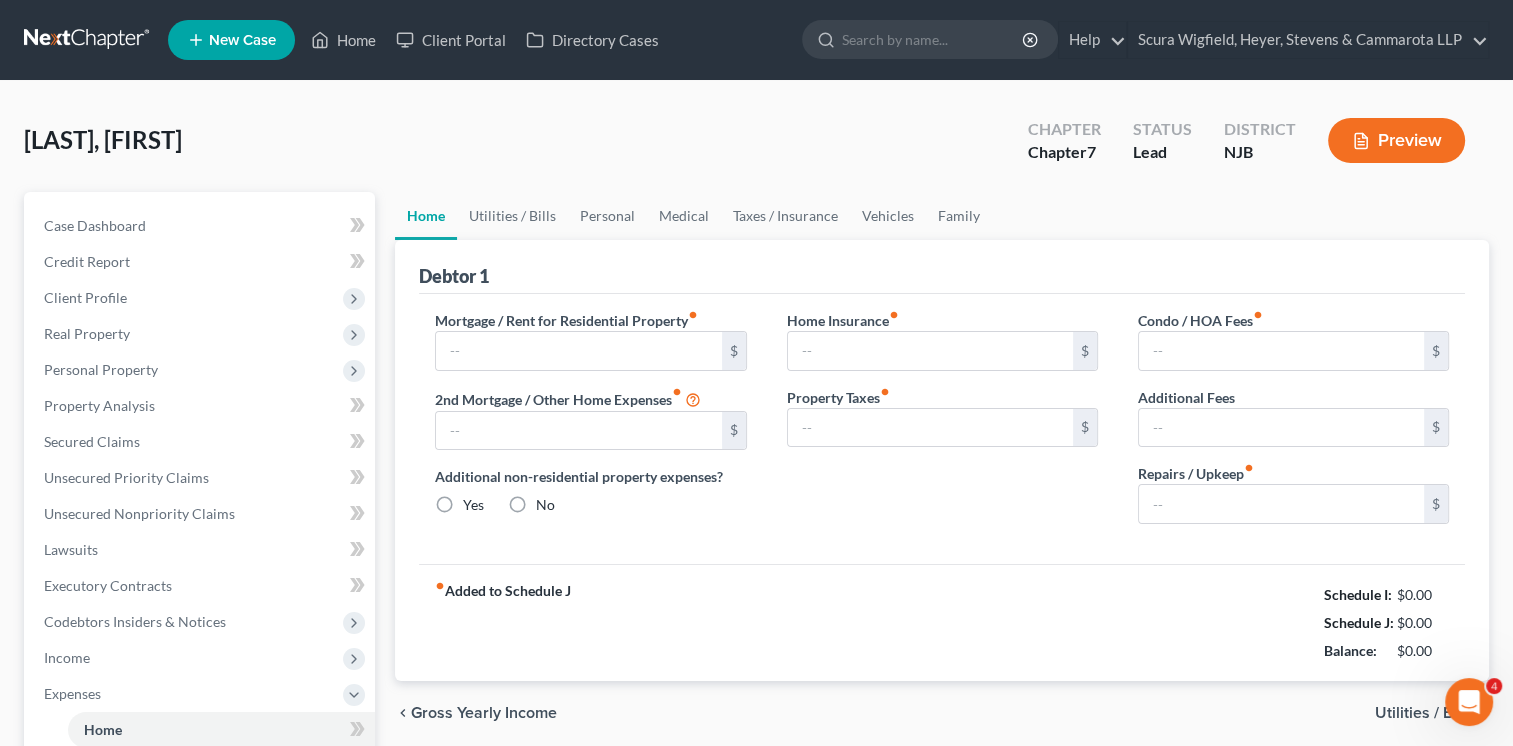 type on "500.00" 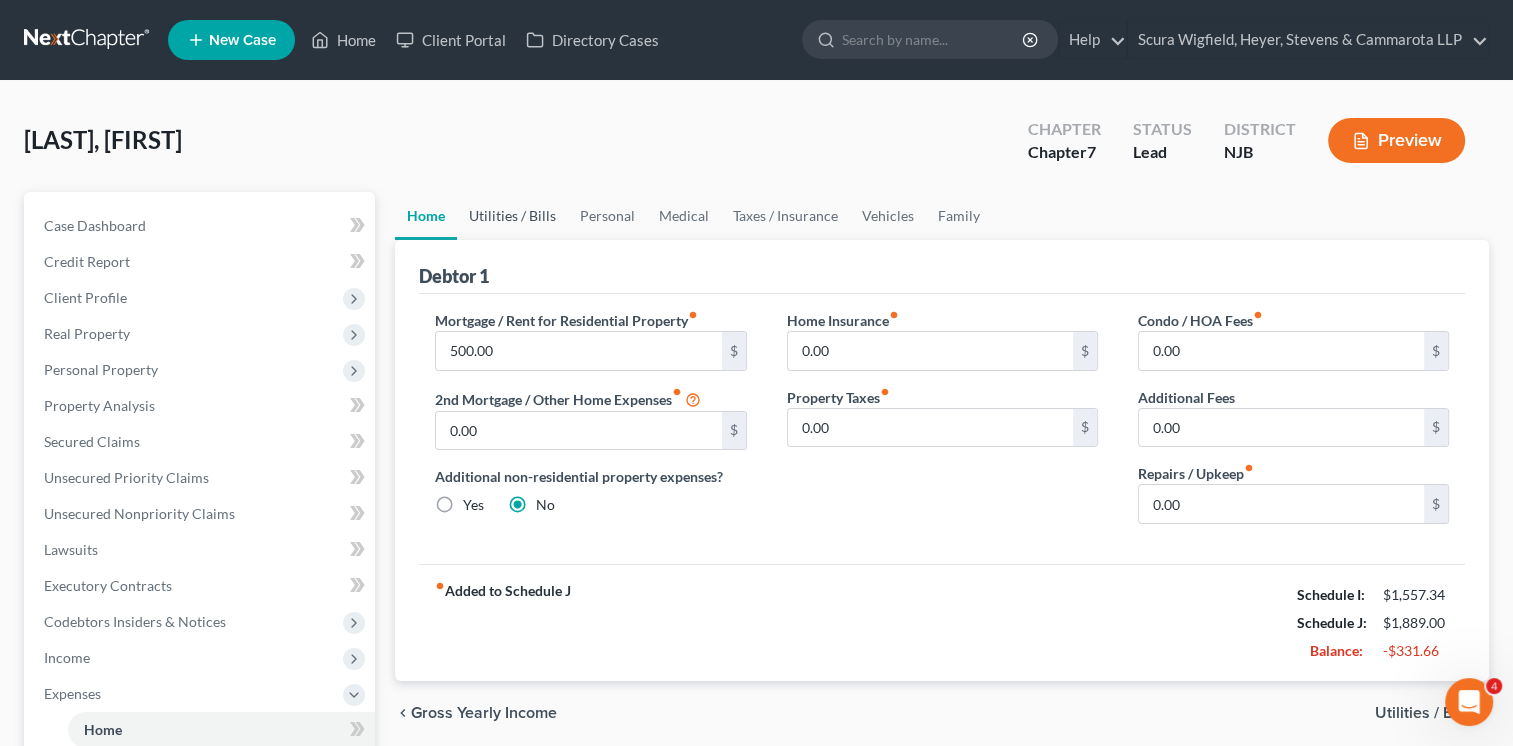 click on "Utilities / Bills" at bounding box center (512, 216) 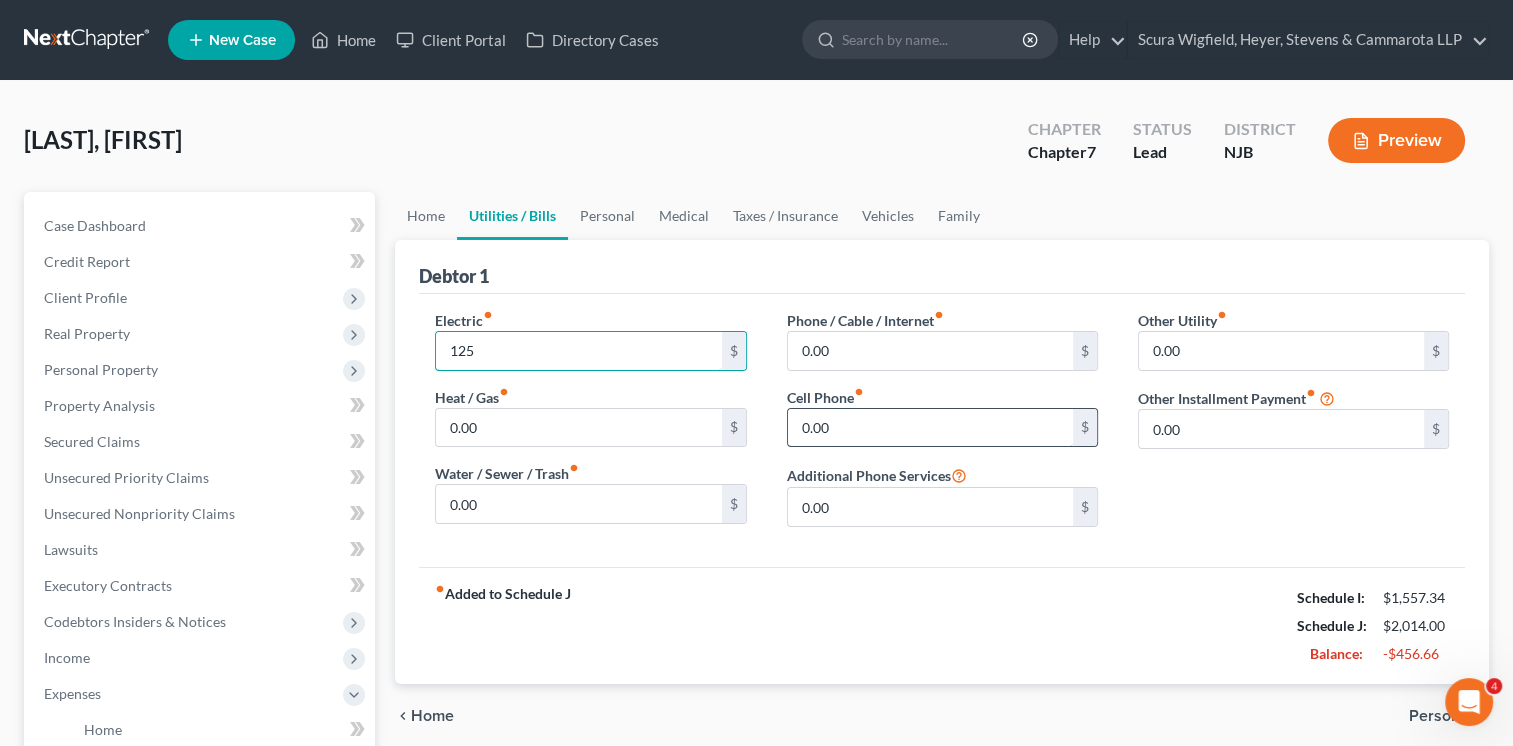 type on "125" 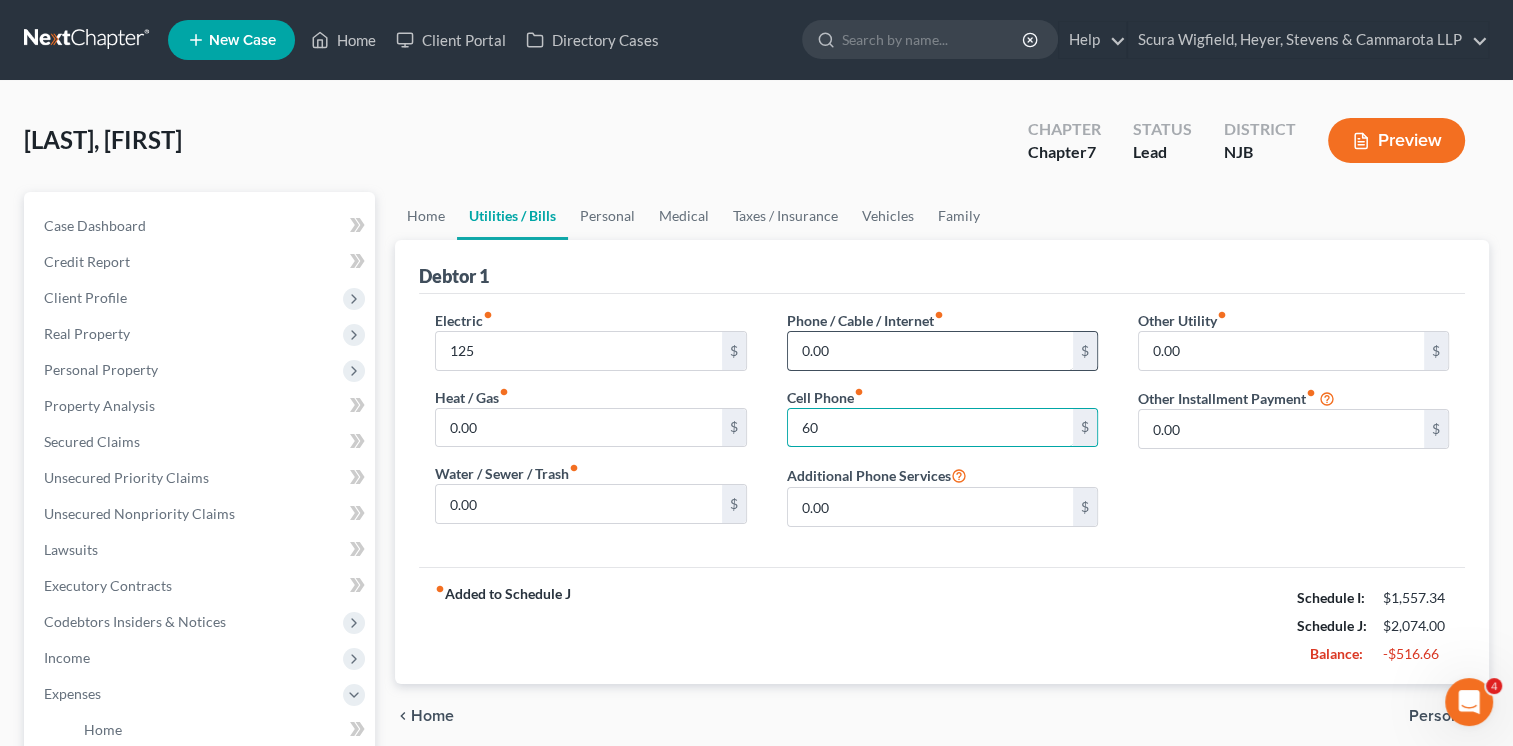 type on "60" 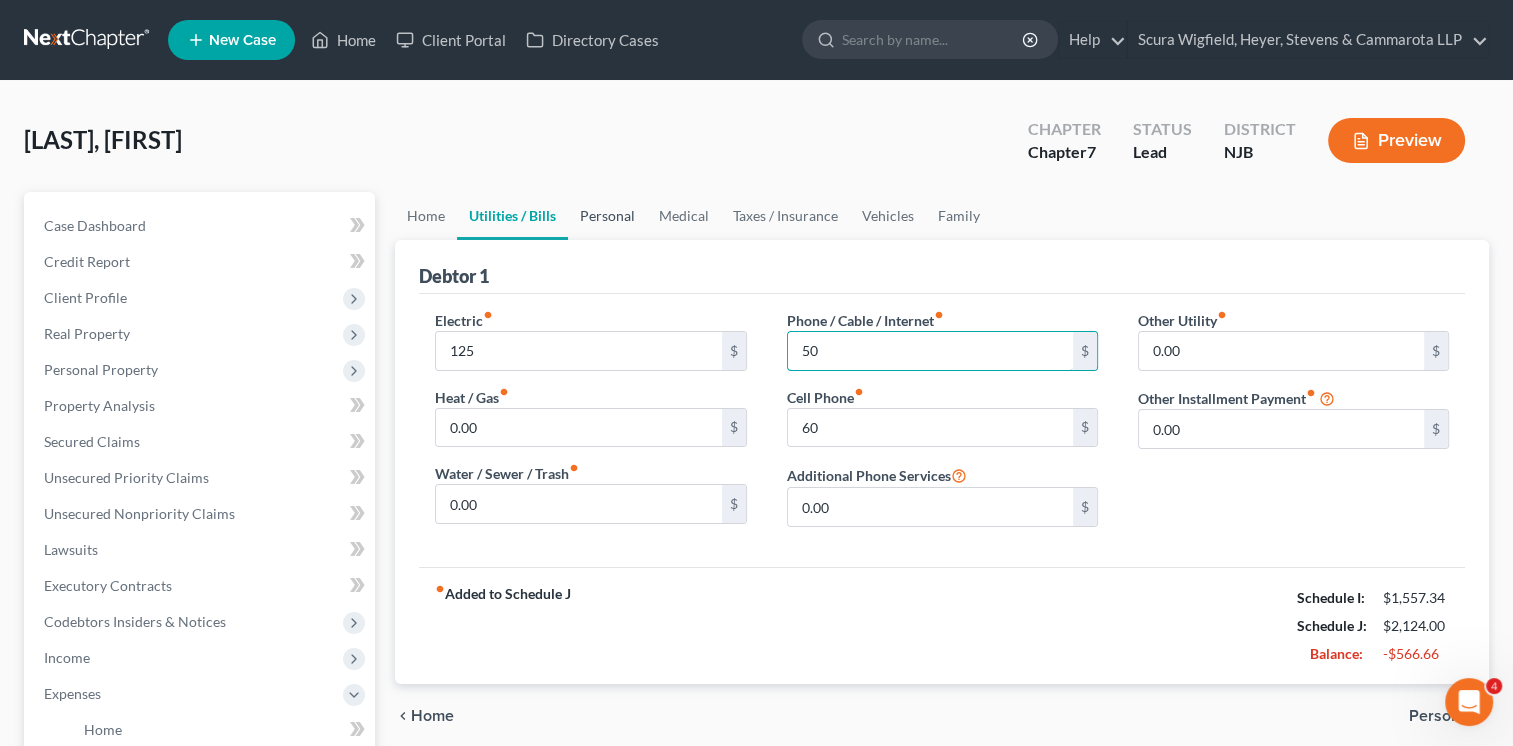 type on "50" 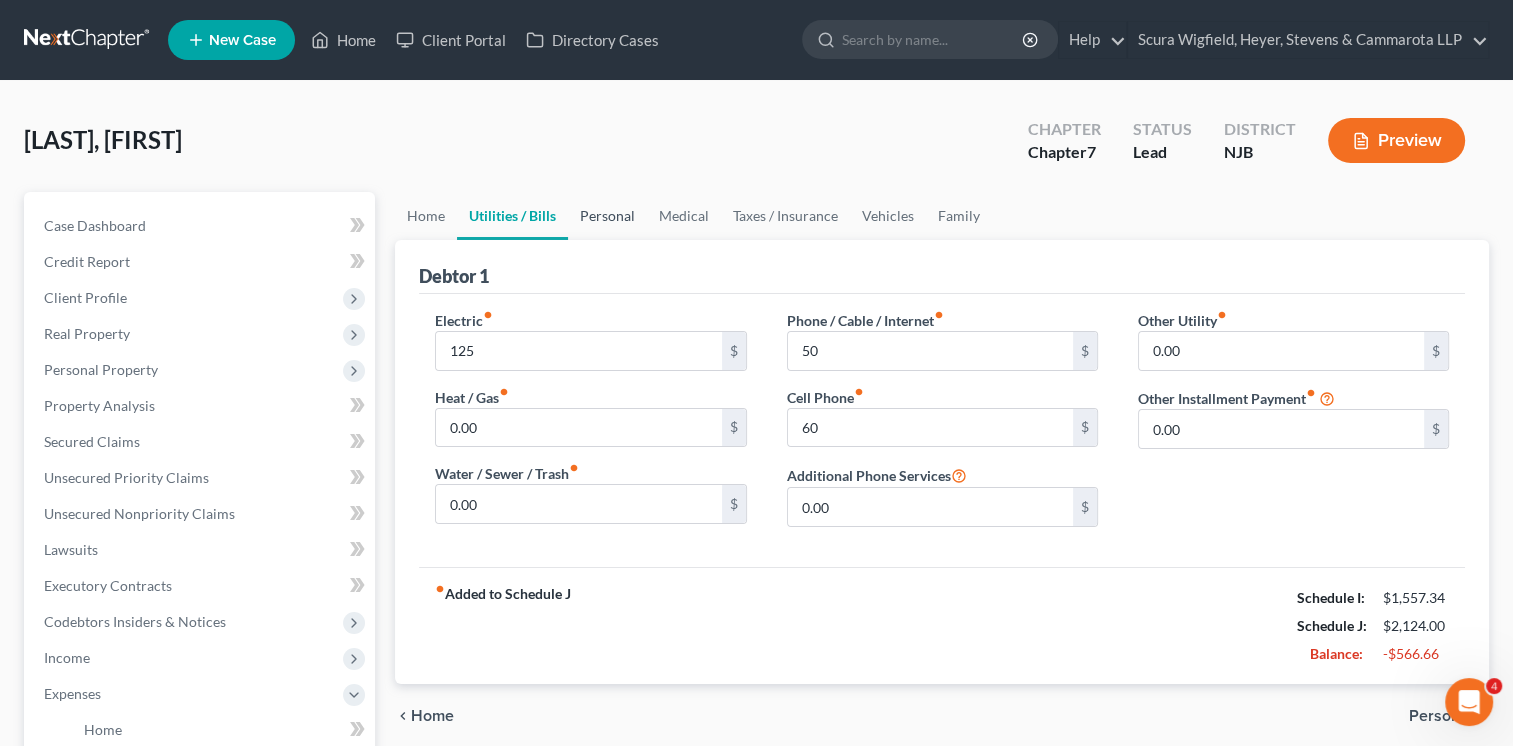 click on "Personal" at bounding box center [607, 216] 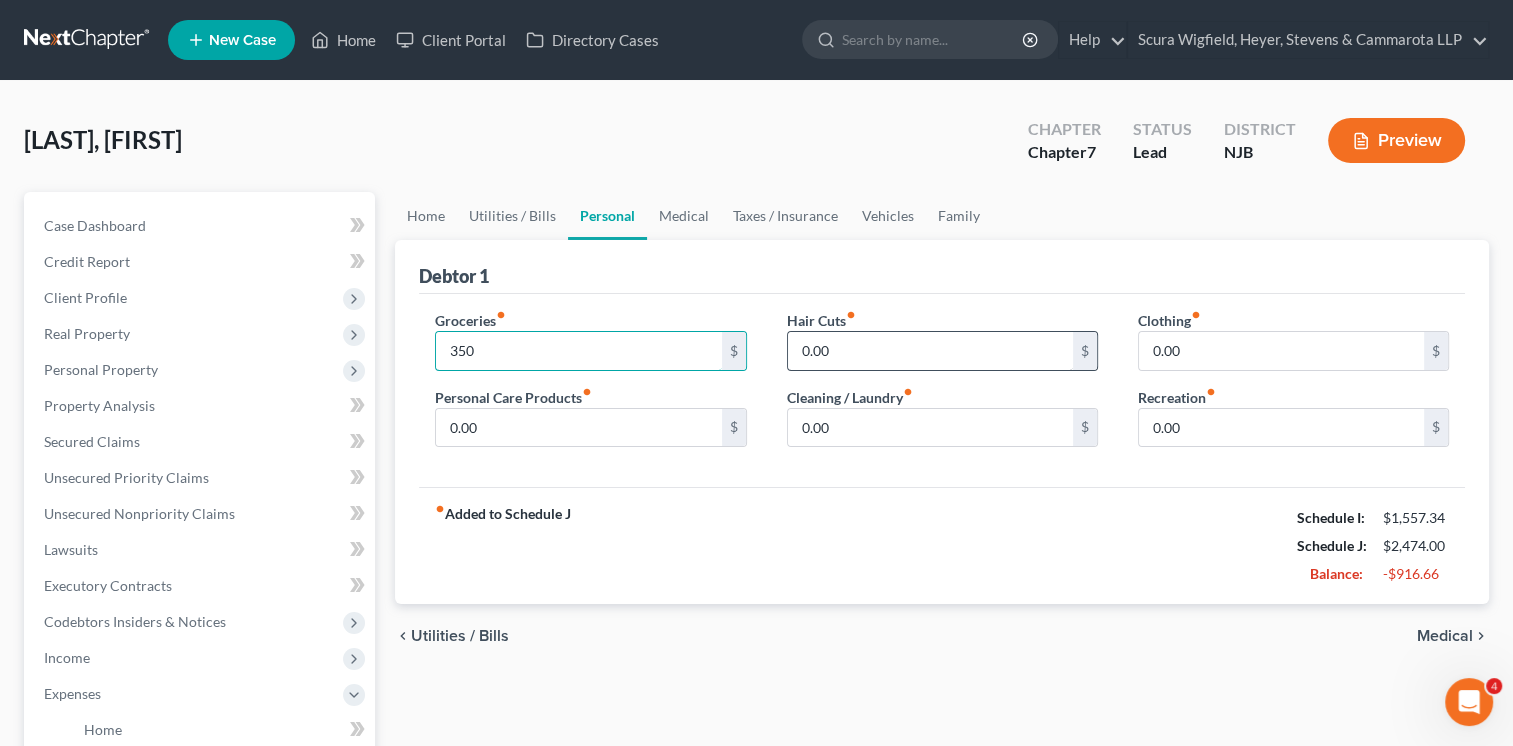 type on "350" 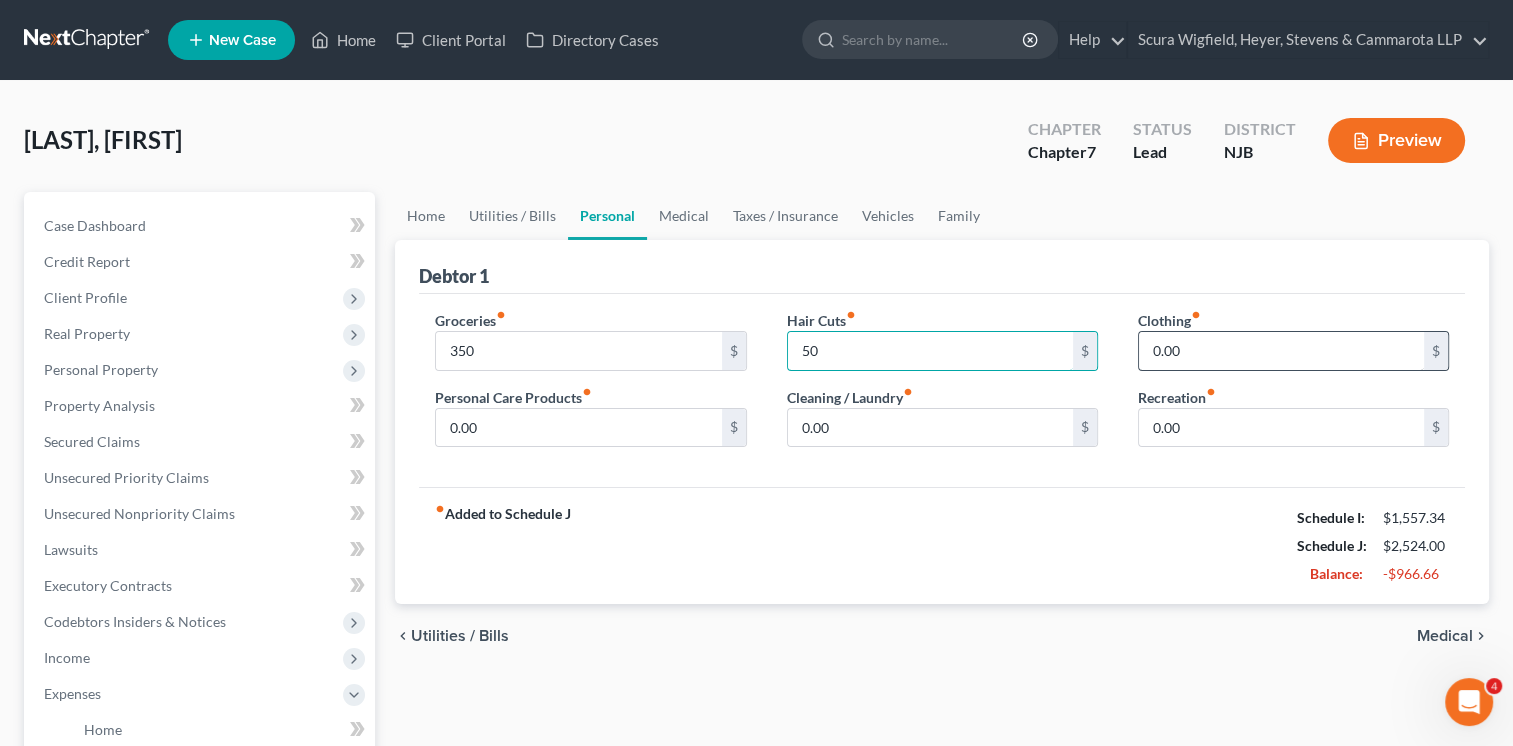 type on "50" 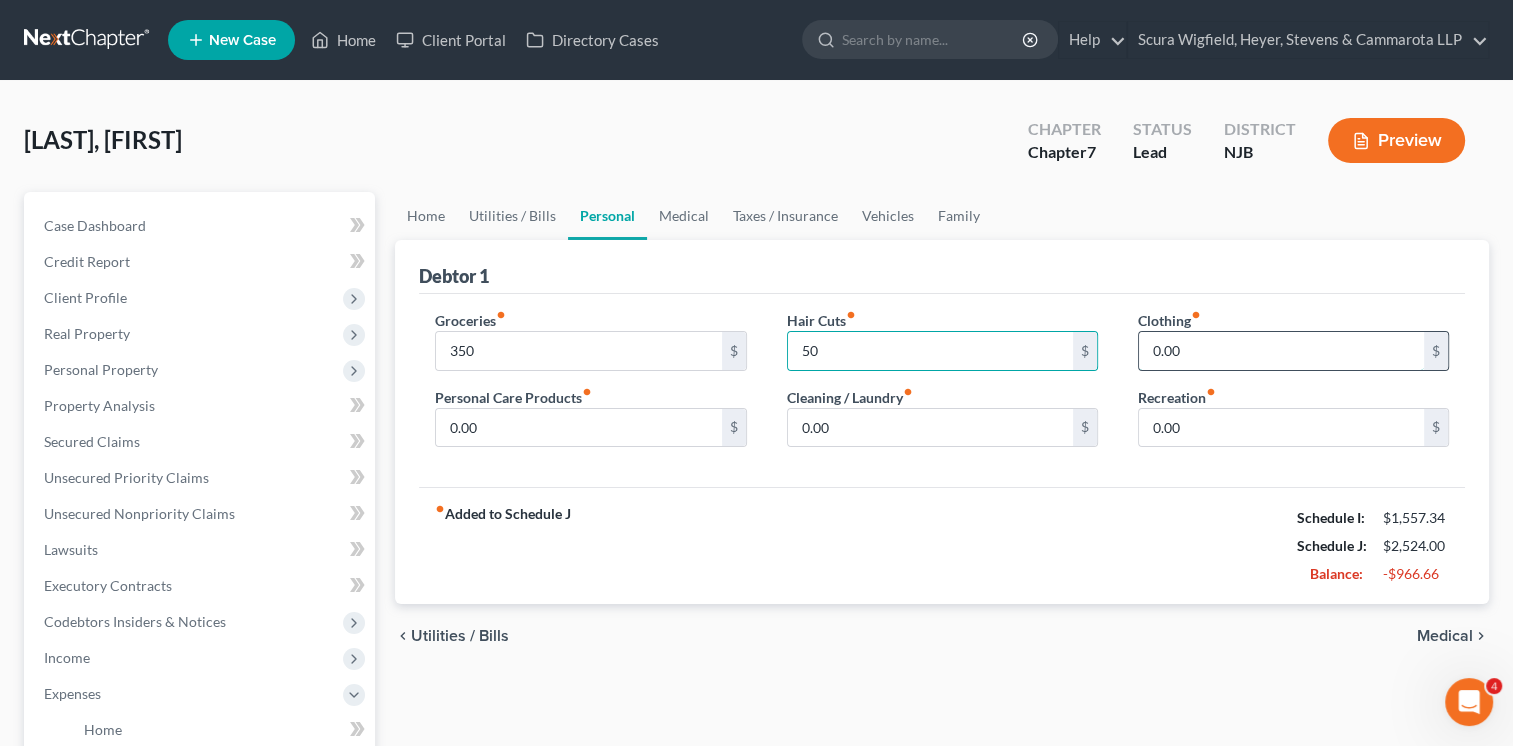 click on "0.00" at bounding box center (1281, 351) 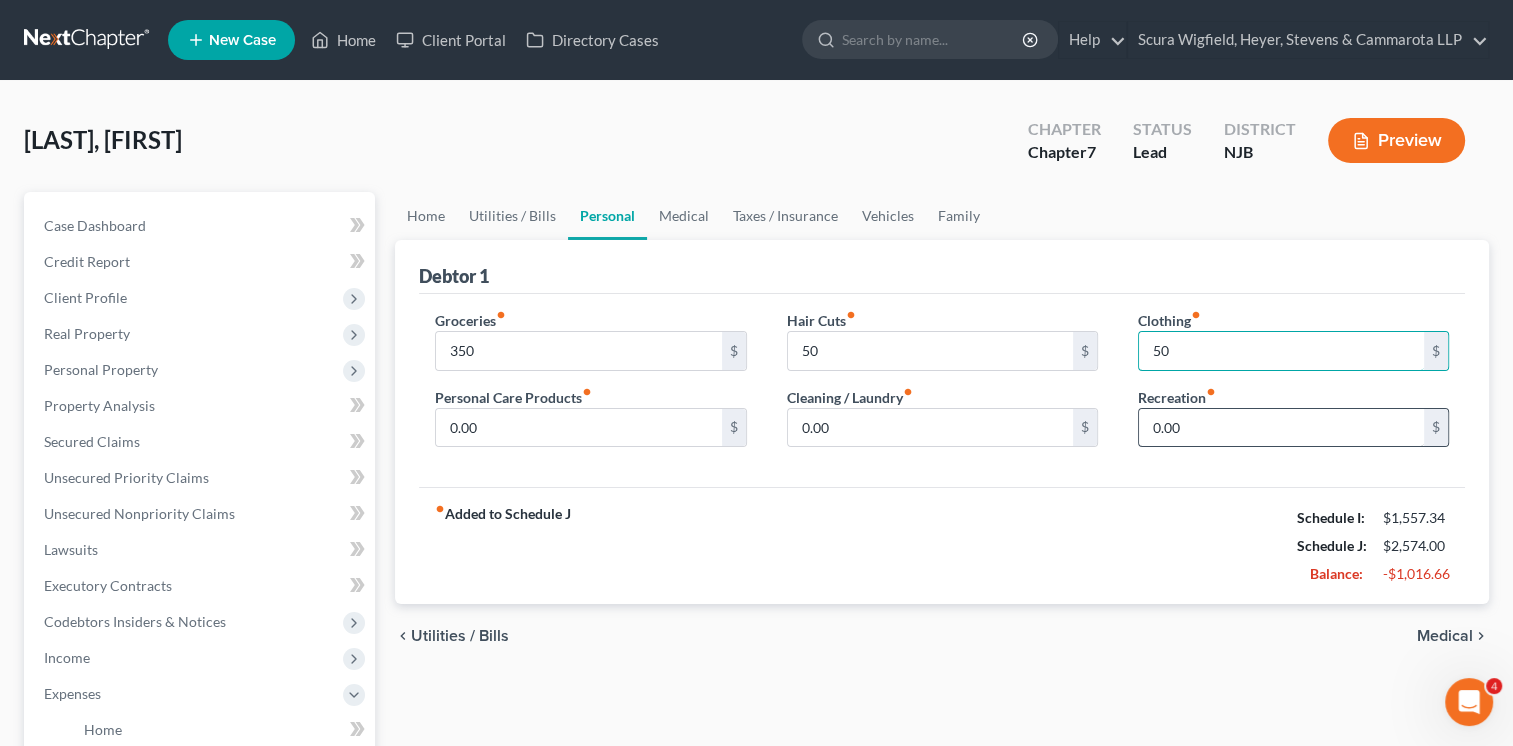 type on "50" 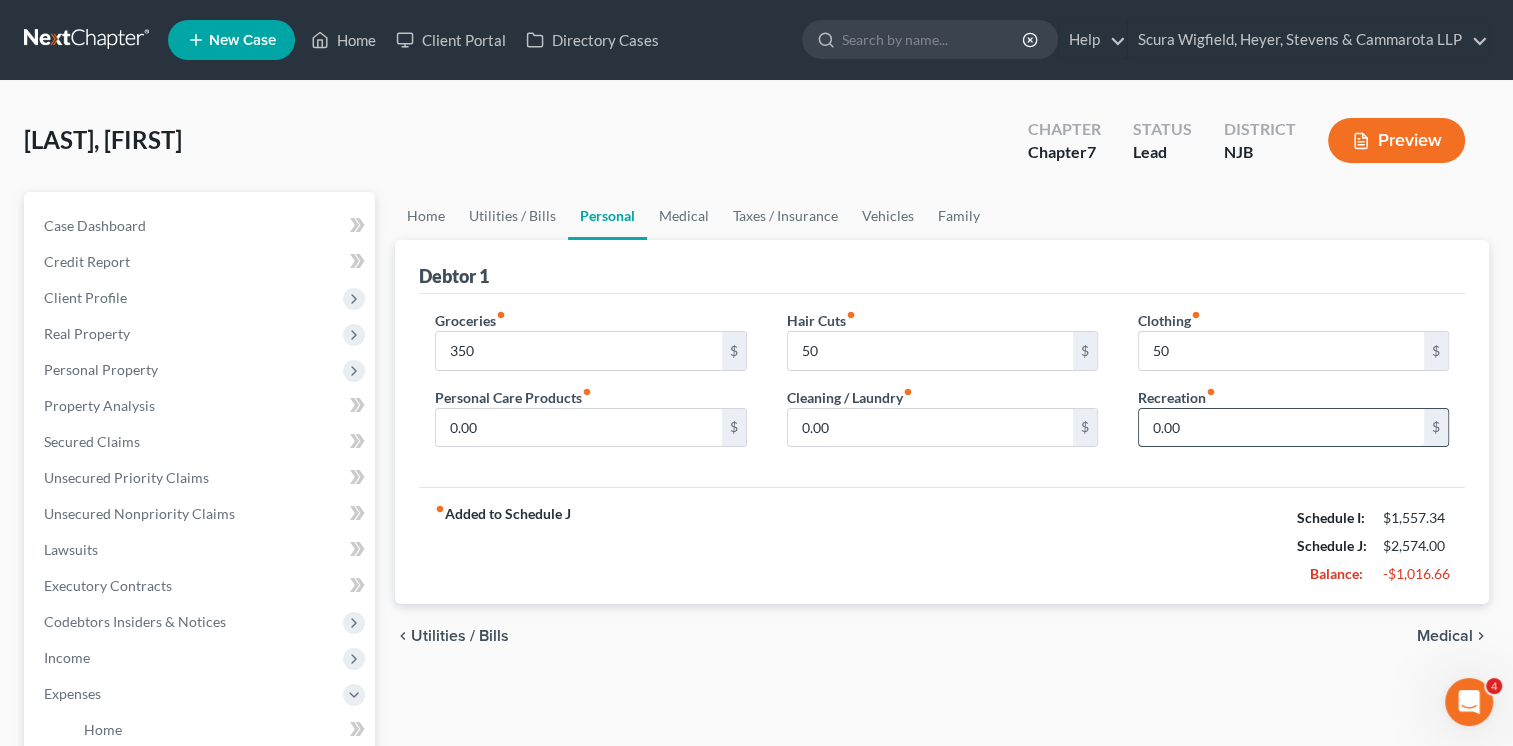click on "0.00" at bounding box center [1281, 428] 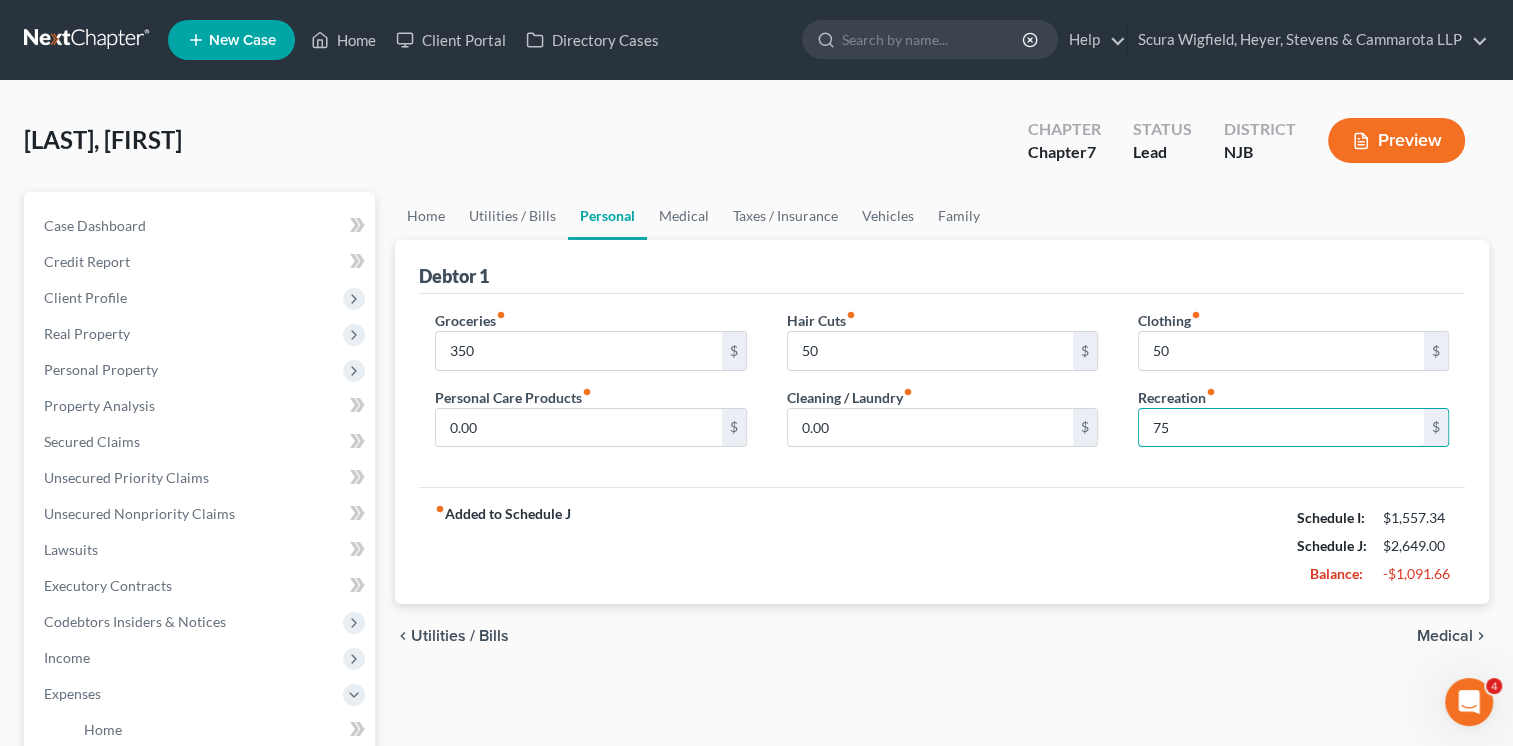 type on "75" 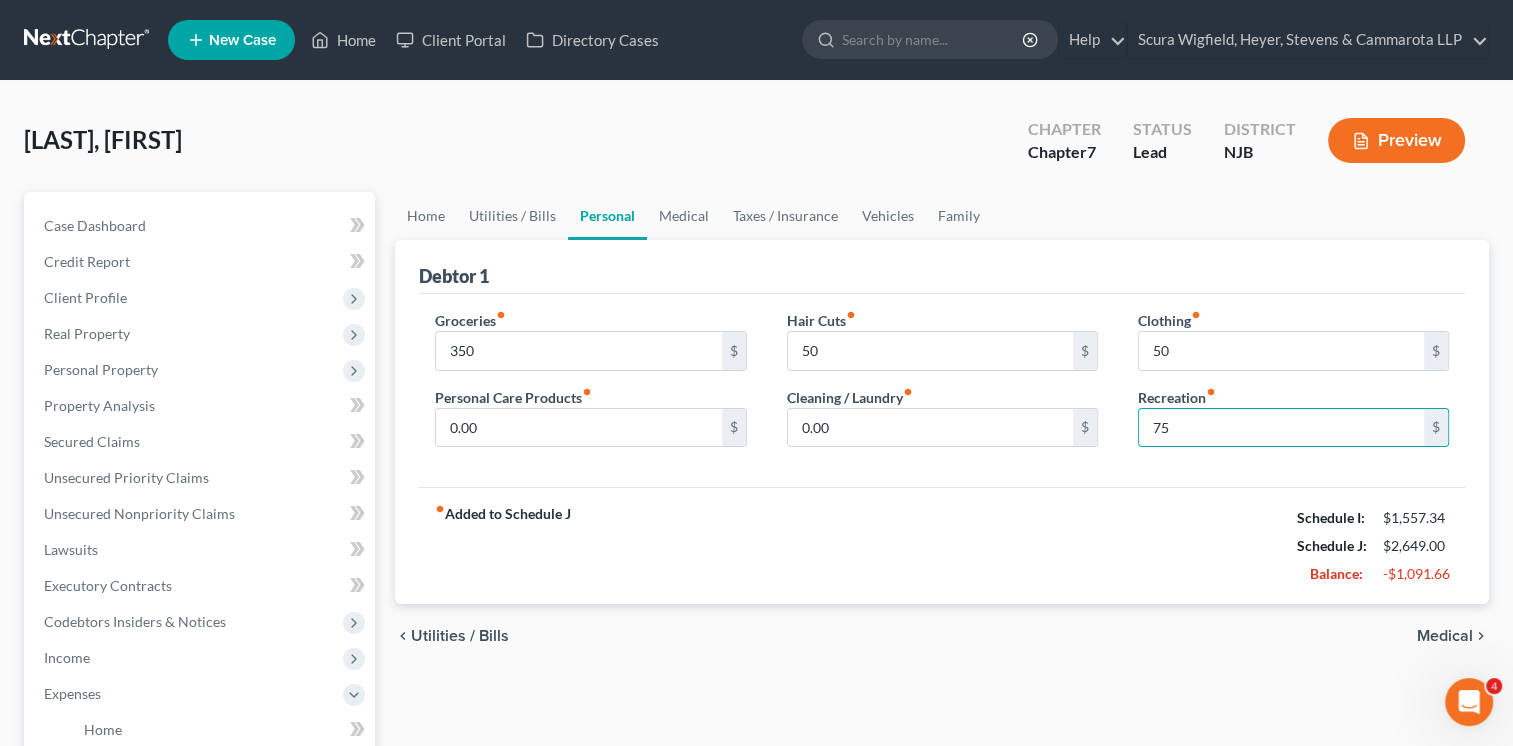 click on "fiber_manual_record  Added to Schedule J Schedule I: $1,557.34 Schedule J: $2,649.00 Balance: -$1,091.66" at bounding box center [942, 545] 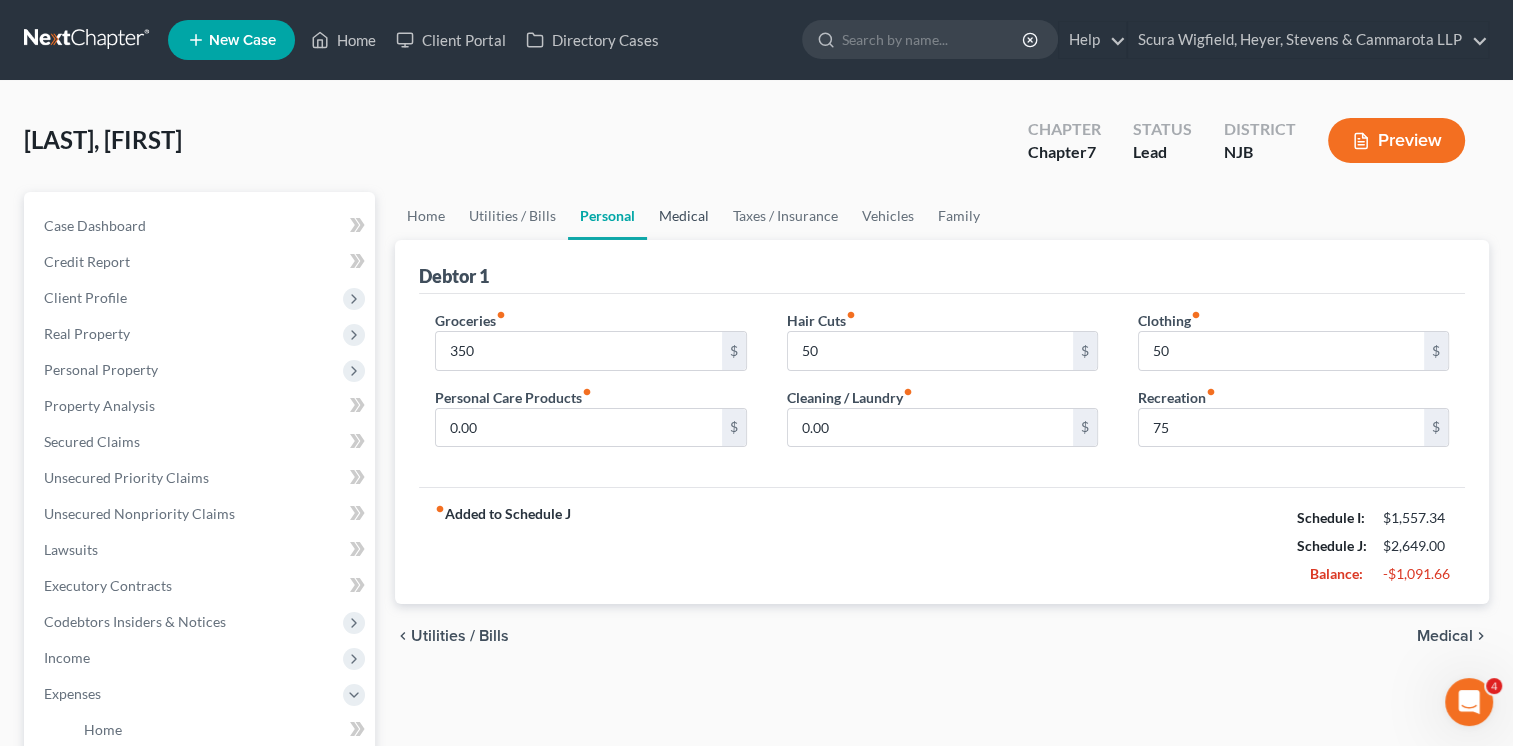 click on "Medical" at bounding box center [684, 216] 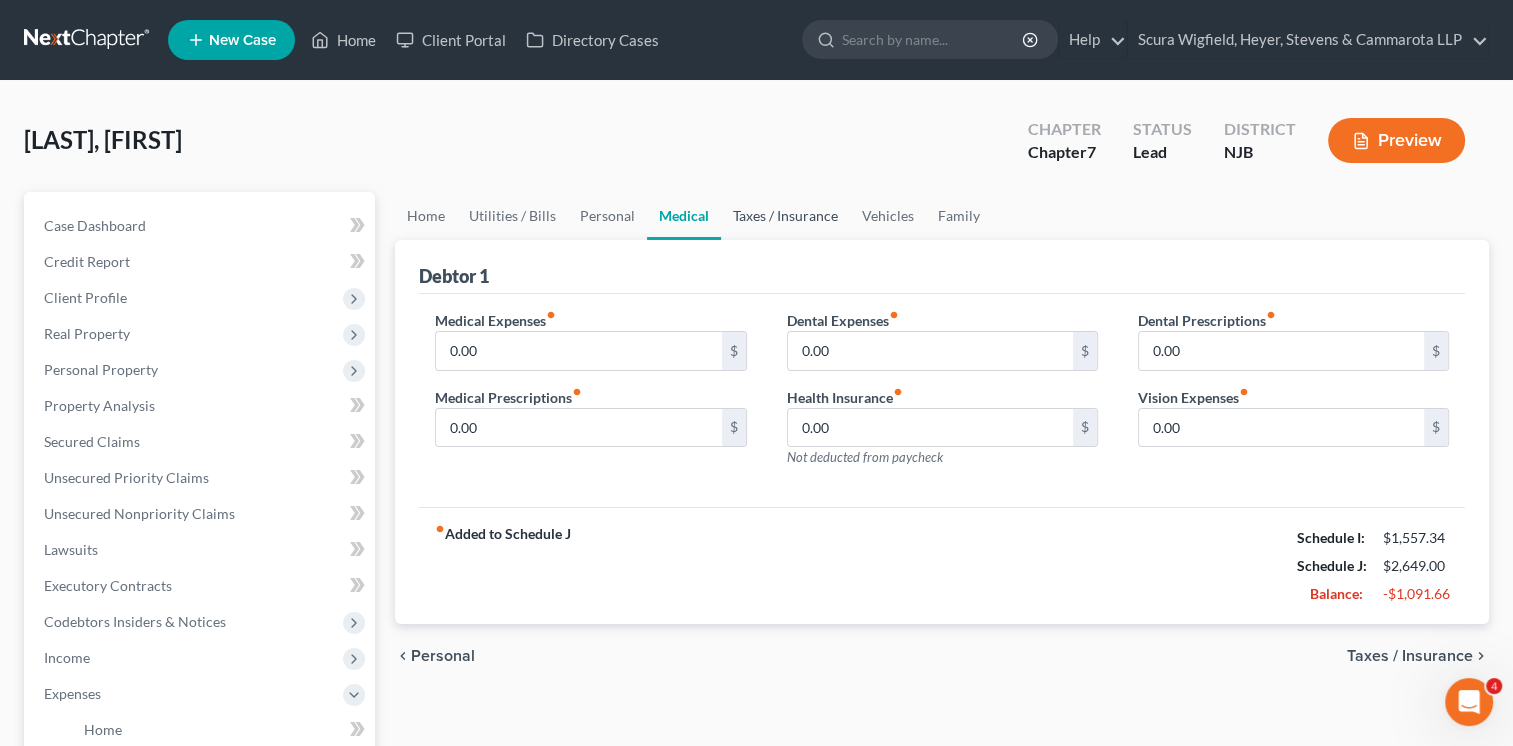 click on "Taxes / Insurance" at bounding box center [785, 216] 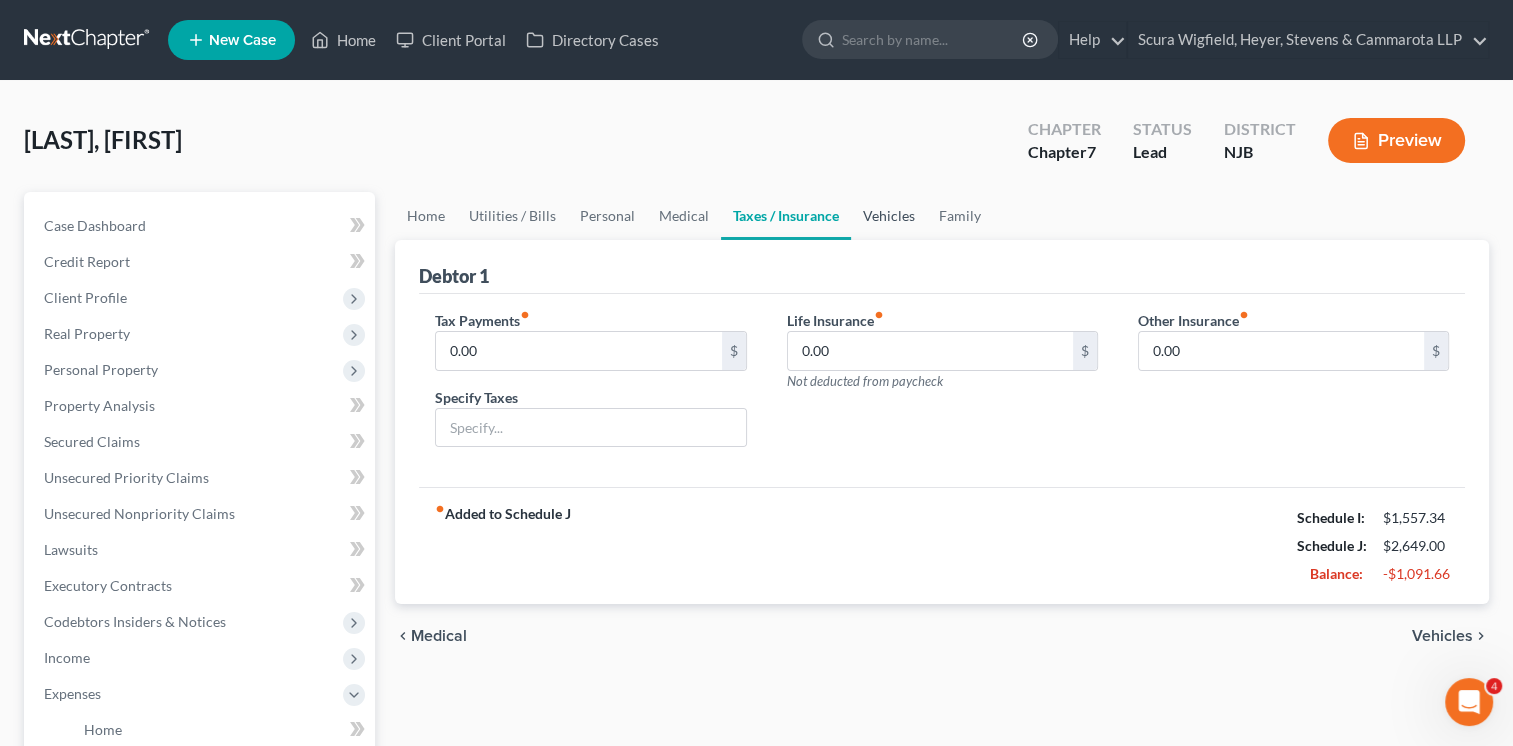 click on "Vehicles" at bounding box center [889, 216] 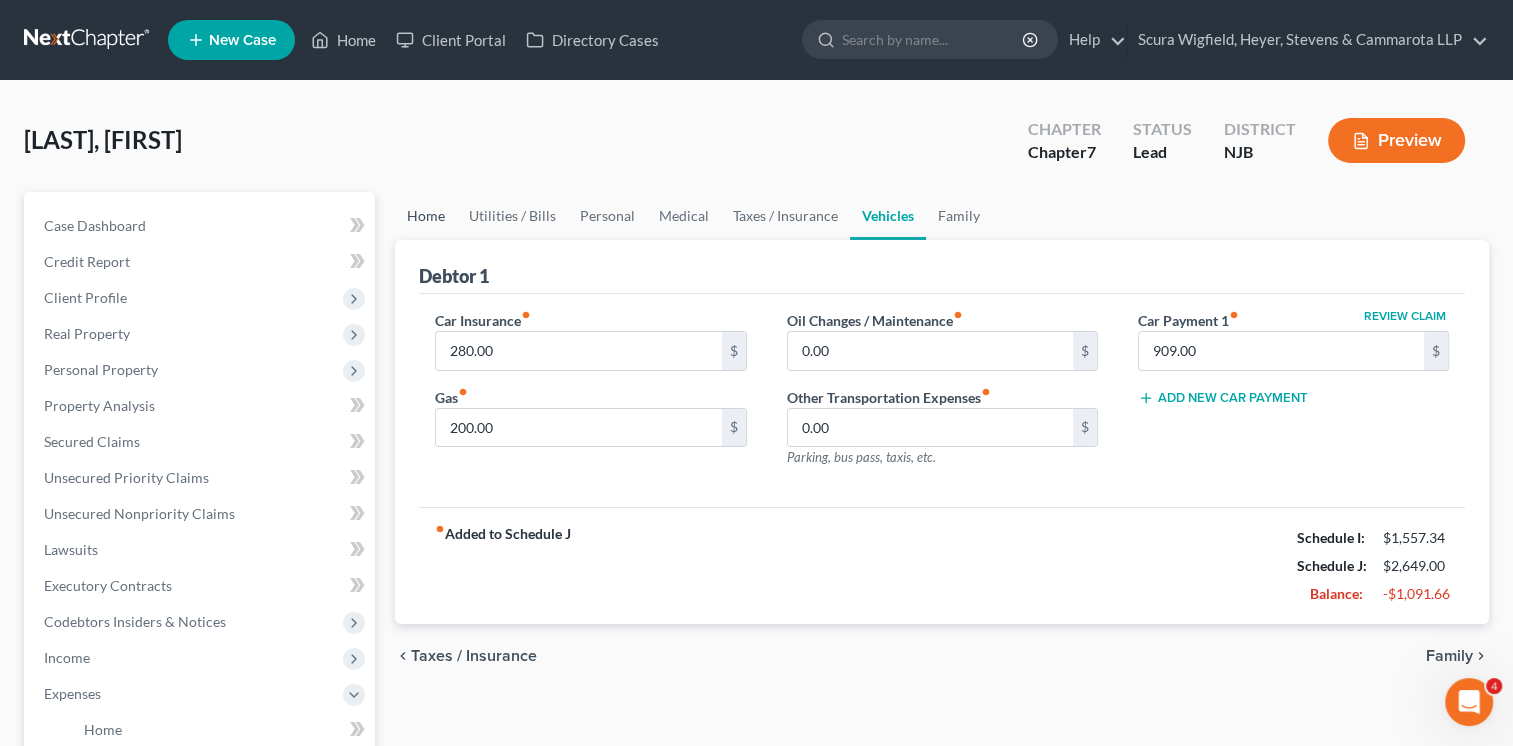 click on "Home" at bounding box center [426, 216] 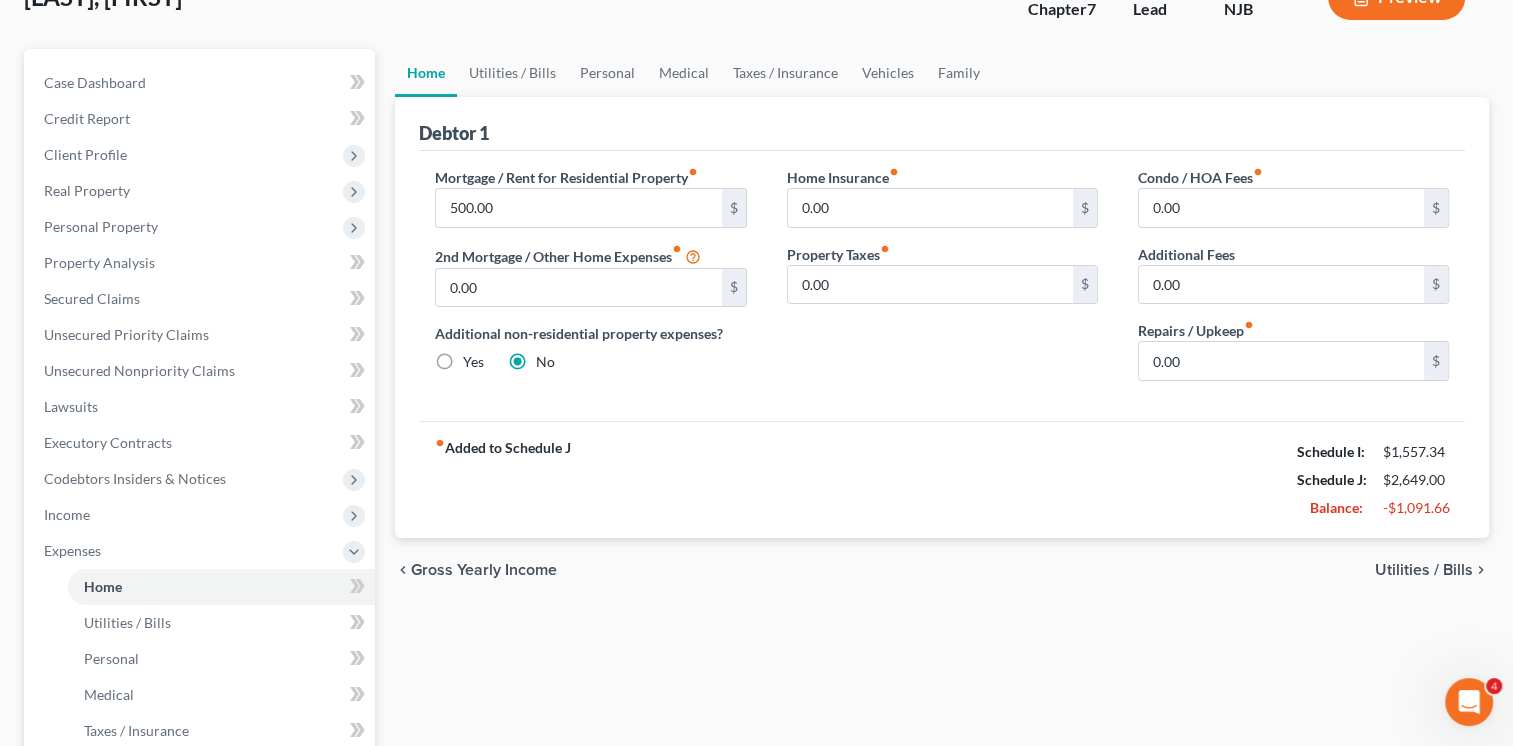 scroll, scrollTop: 144, scrollLeft: 0, axis: vertical 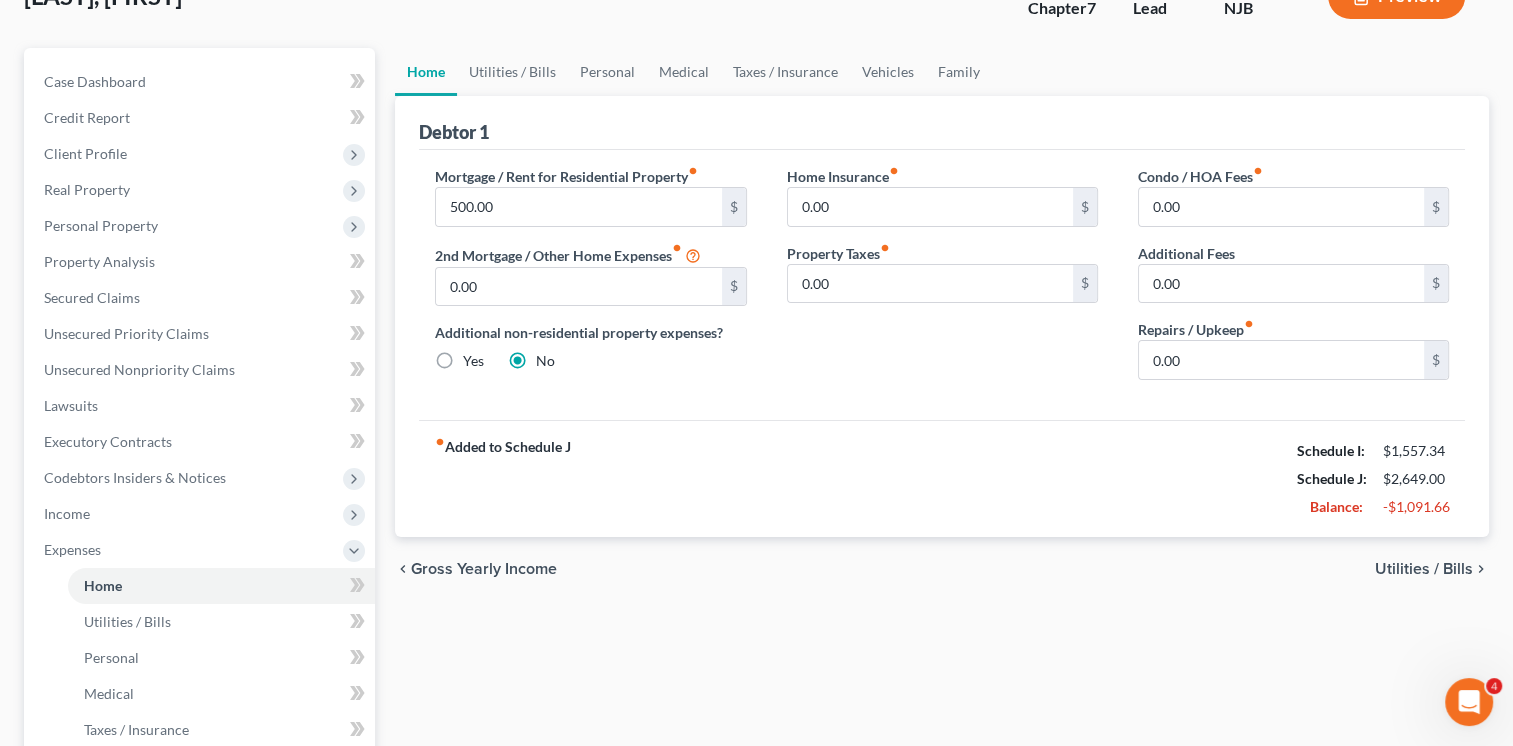 click on "chevron_left
Gross Yearly Income
Utilities / Bills
chevron_right" at bounding box center (942, 569) 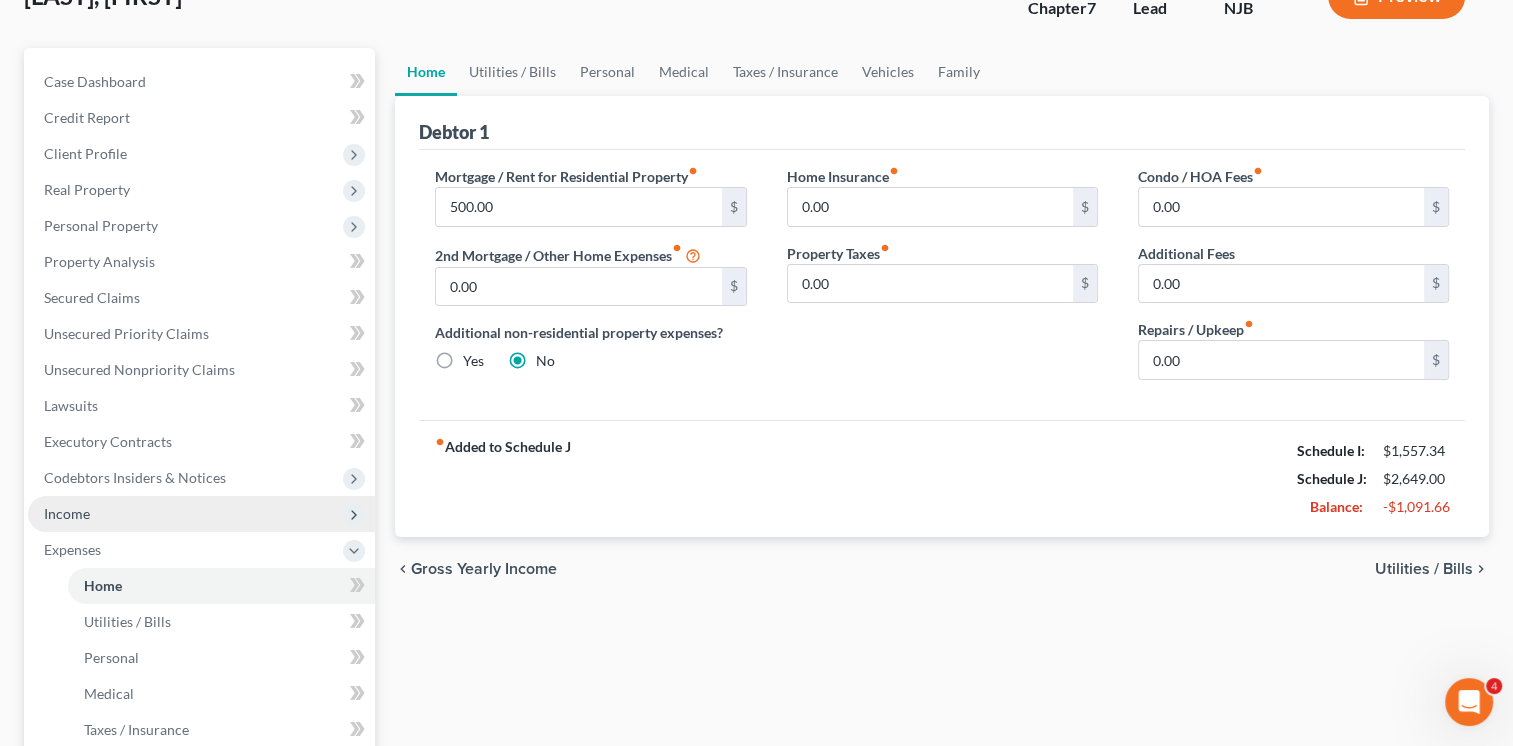 click on "Income" at bounding box center [201, 514] 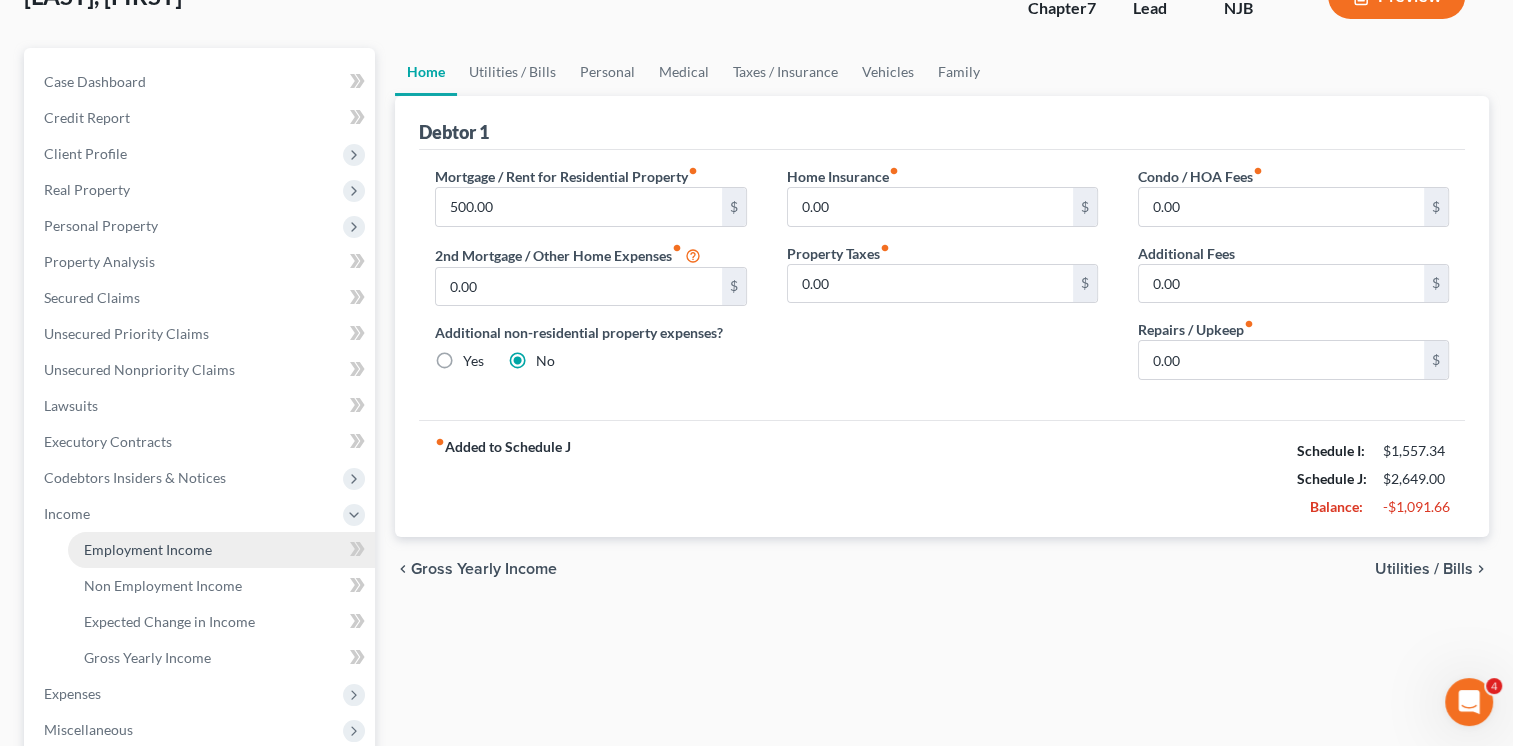 click on "Employment Income" at bounding box center (148, 549) 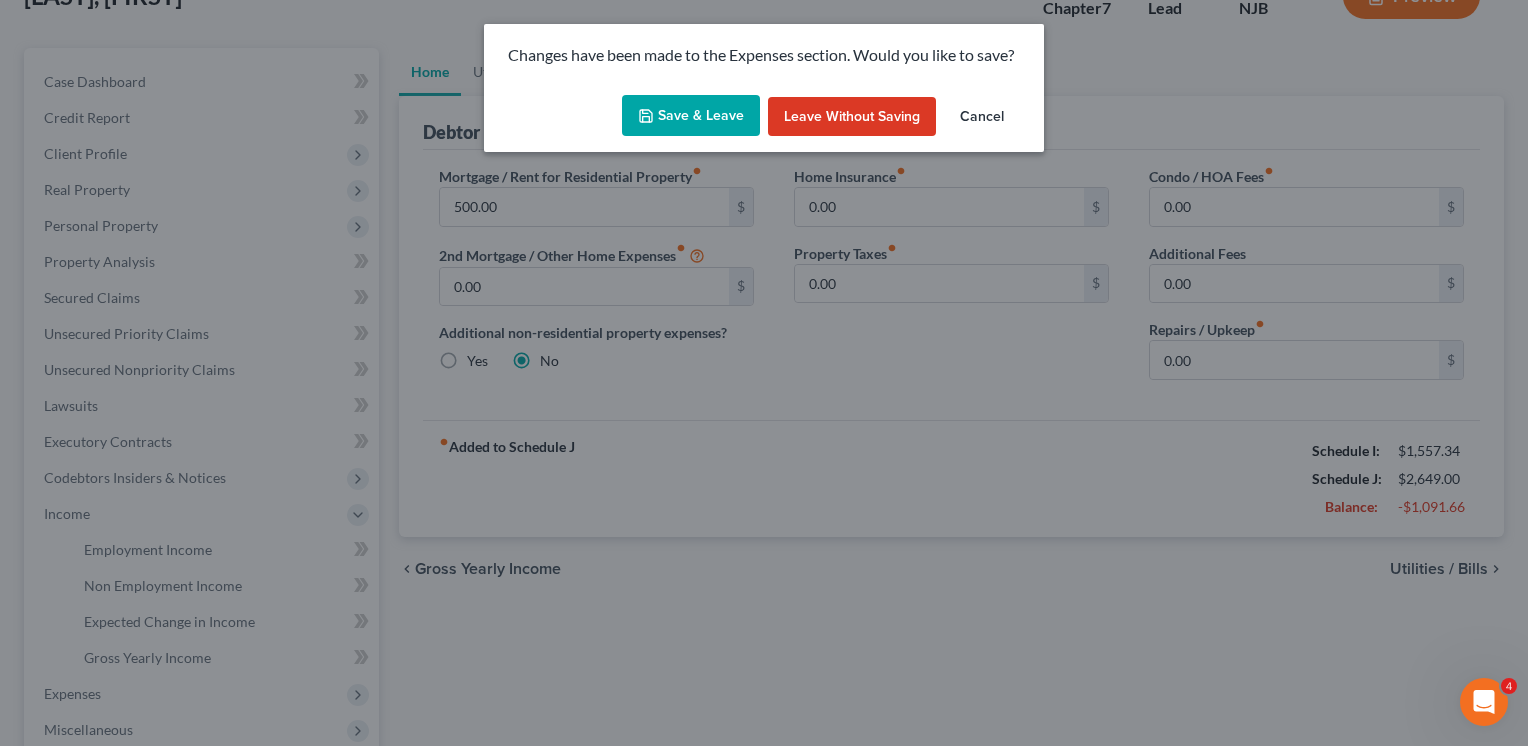 click on "Save & Leave" at bounding box center (691, 116) 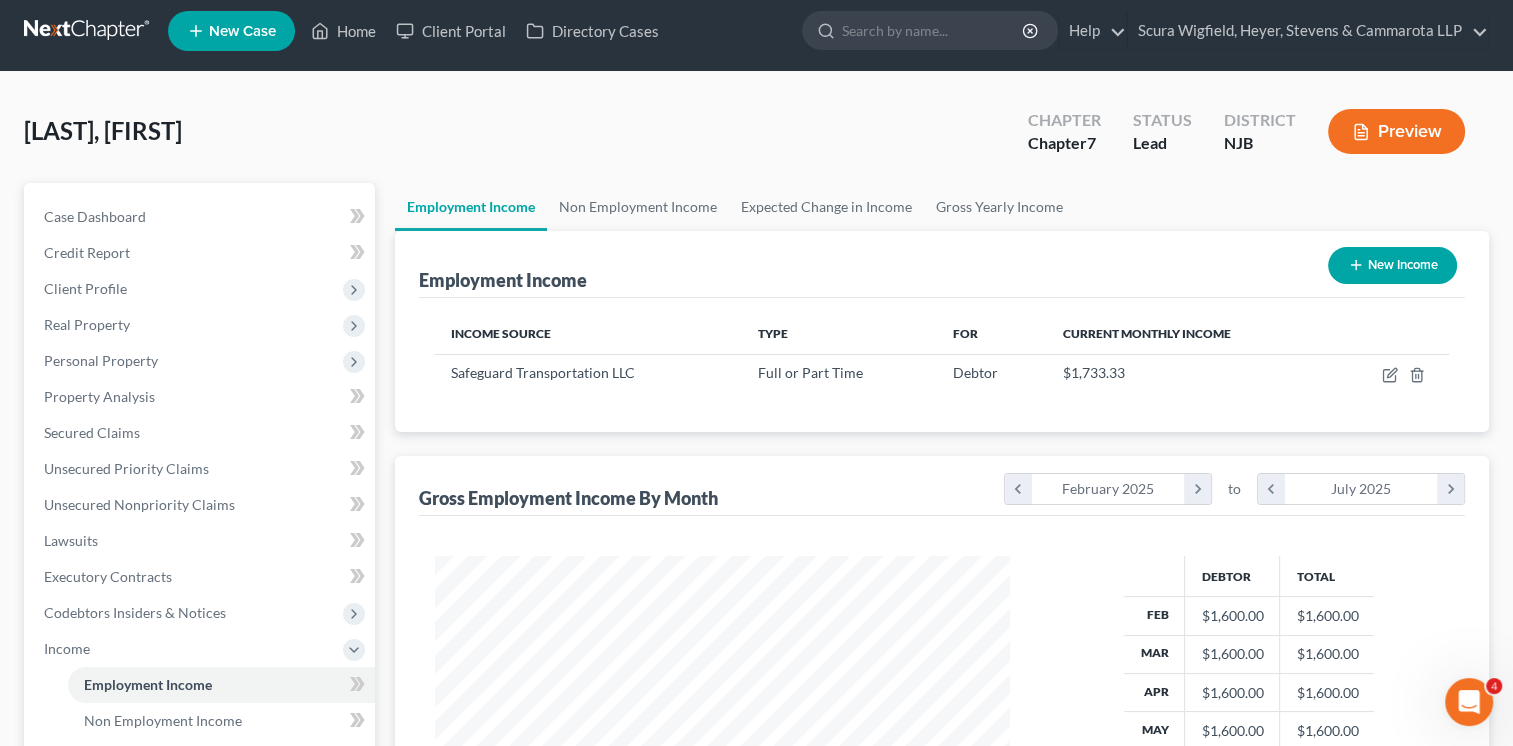 scroll, scrollTop: 0, scrollLeft: 0, axis: both 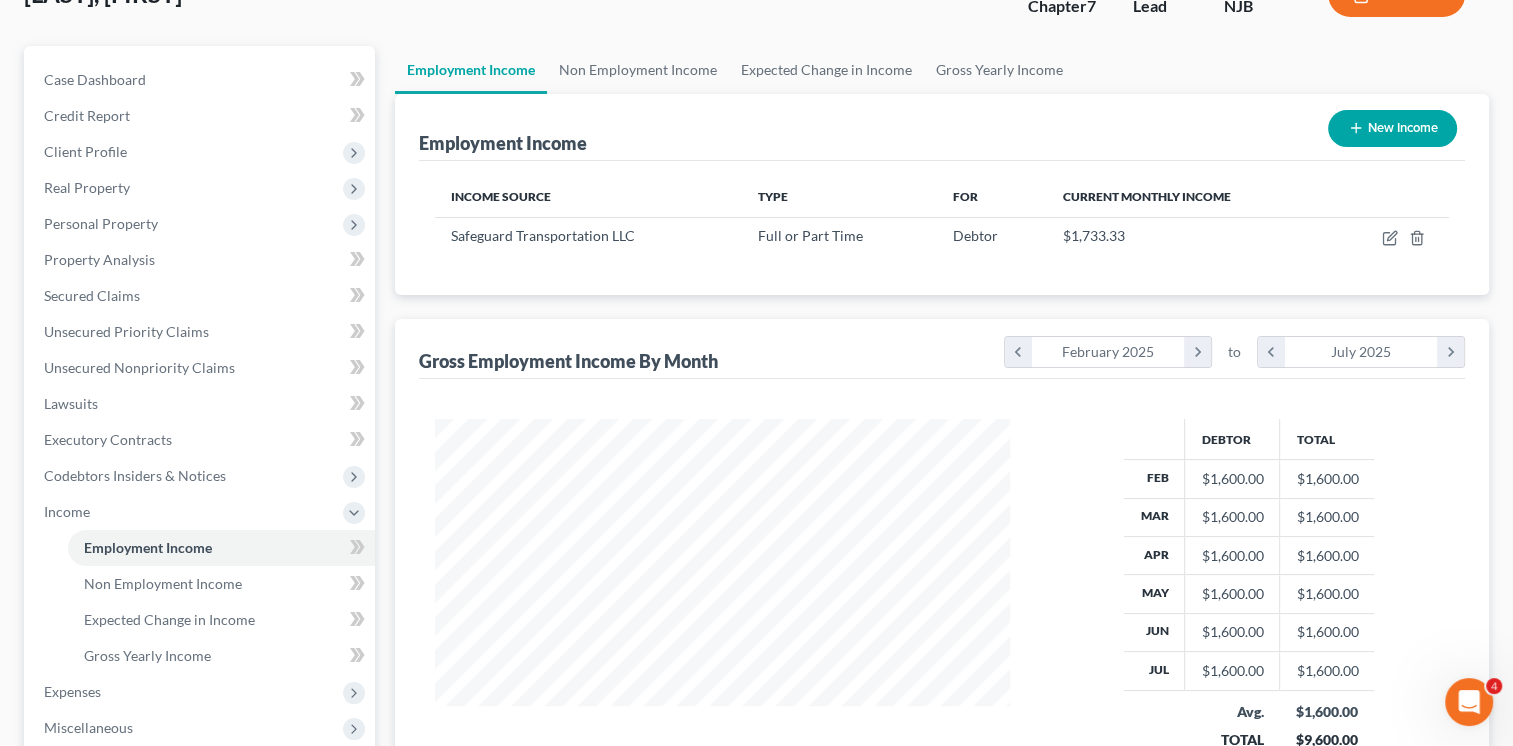 click on "New Income" at bounding box center [1392, 128] 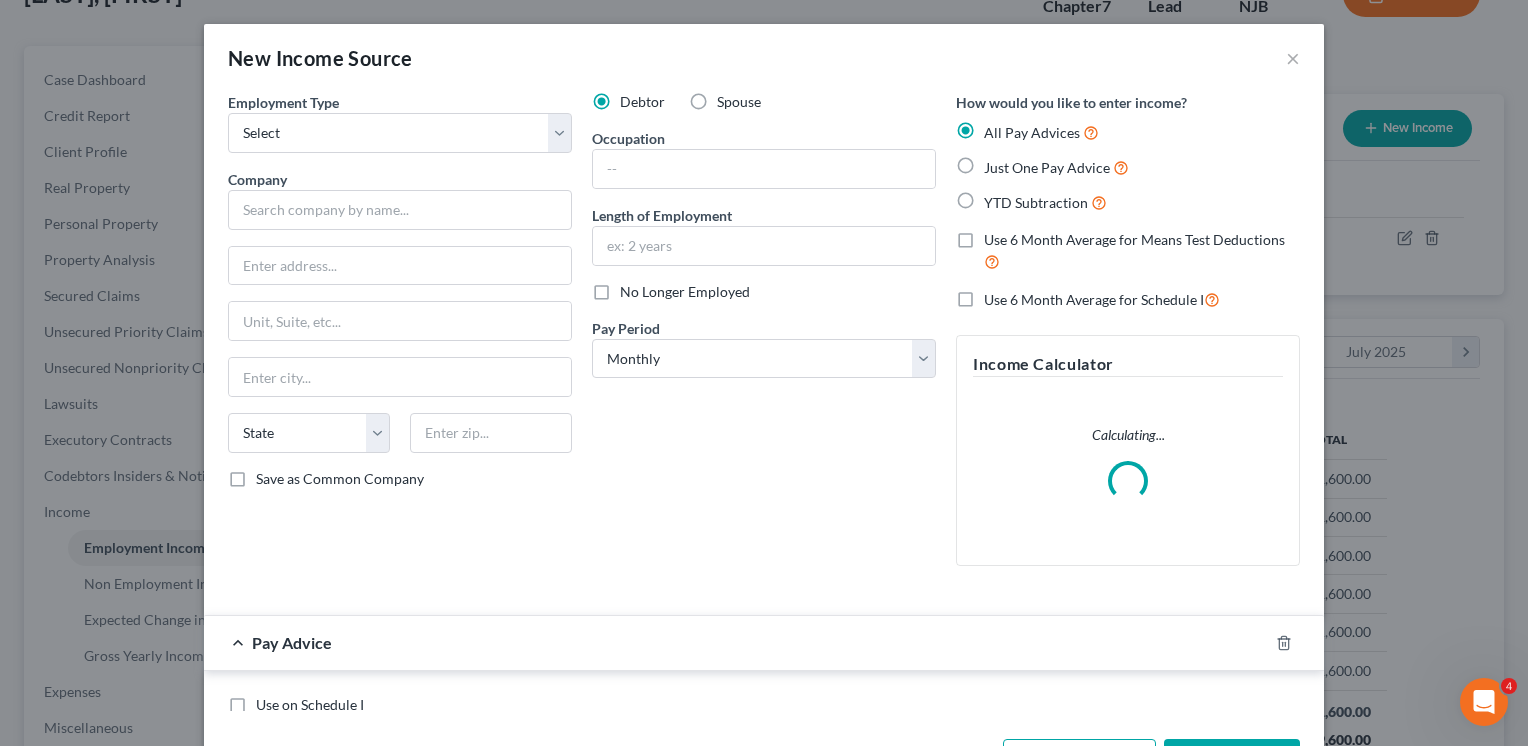 scroll, scrollTop: 999643, scrollLeft: 999378, axis: both 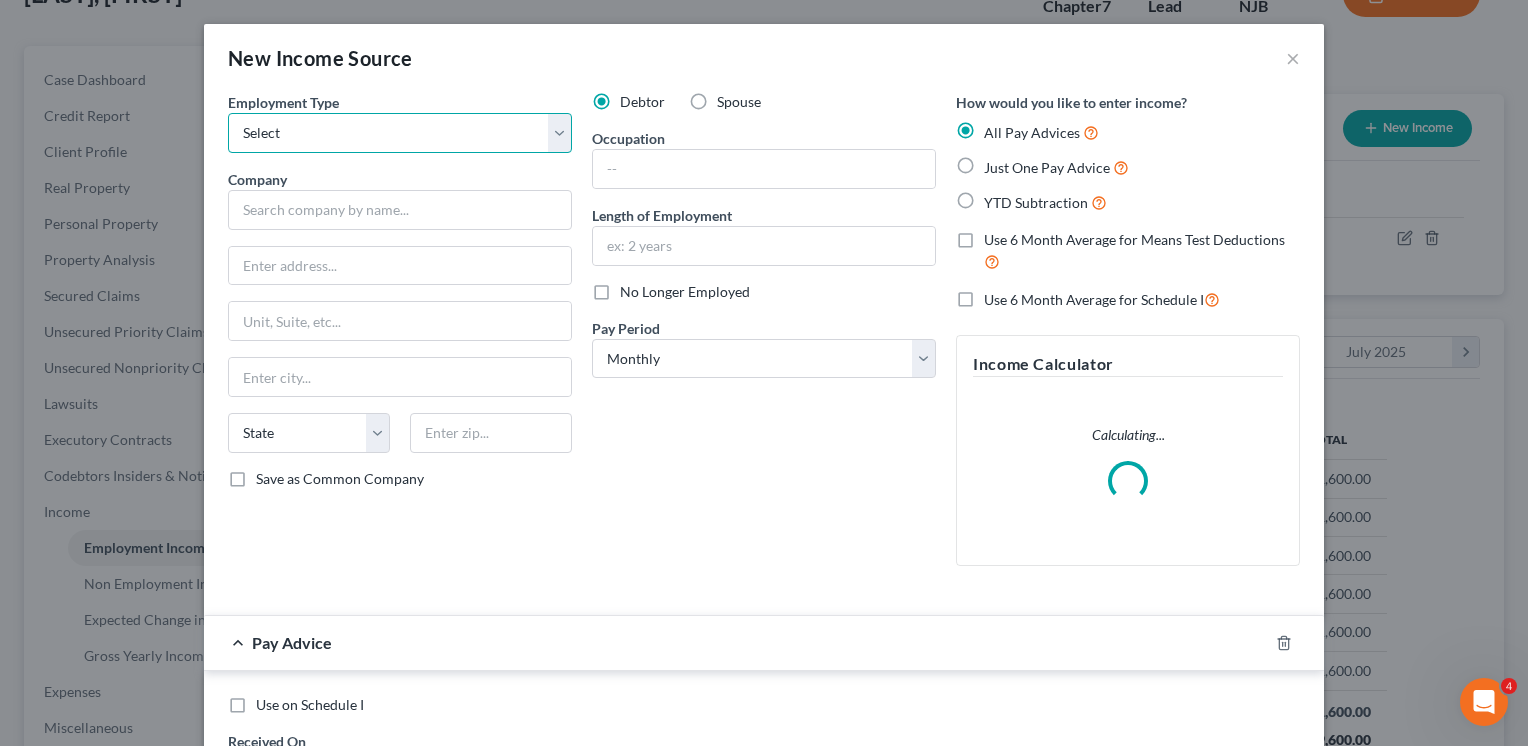 click on "Select Full or Part Time Employment Self Employment" at bounding box center [400, 133] 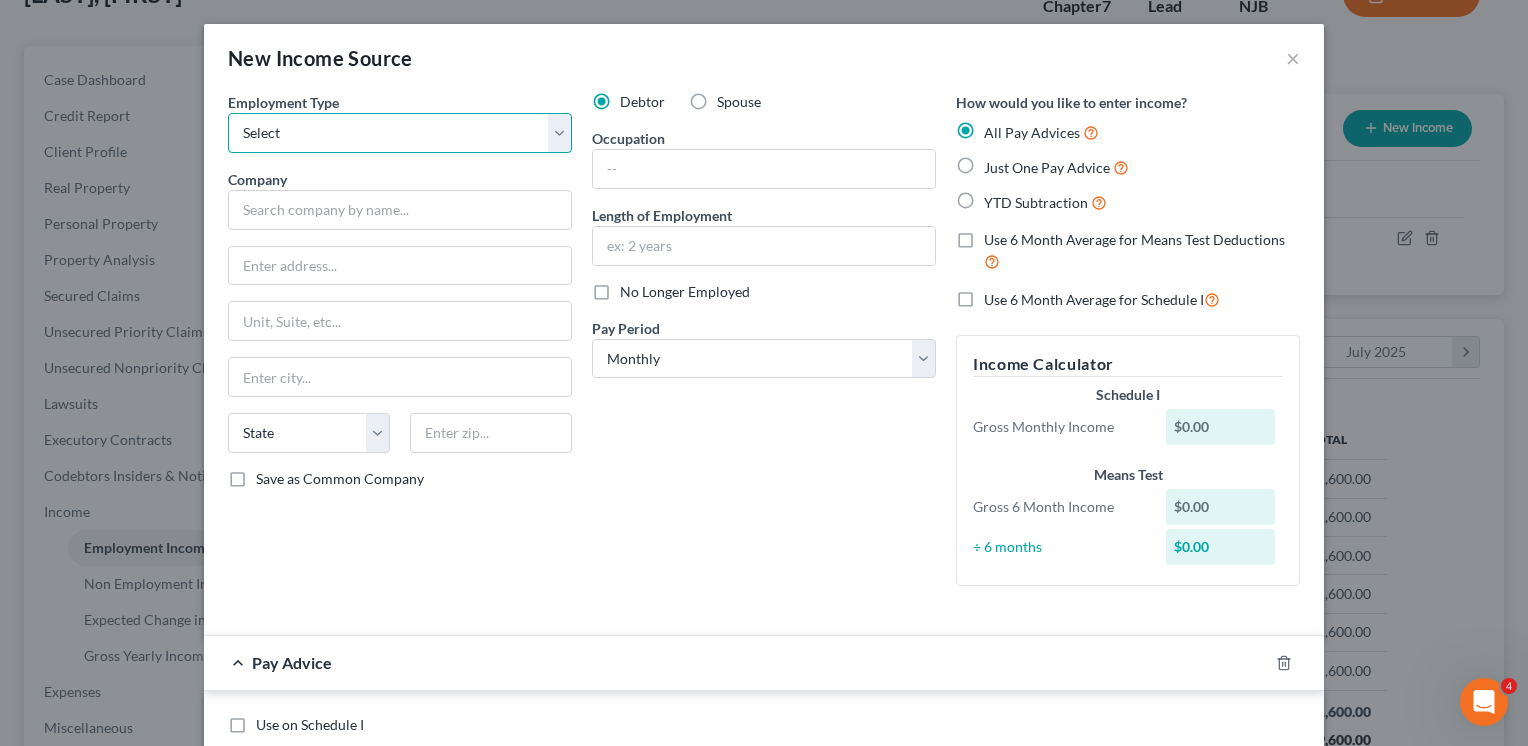 select on "1" 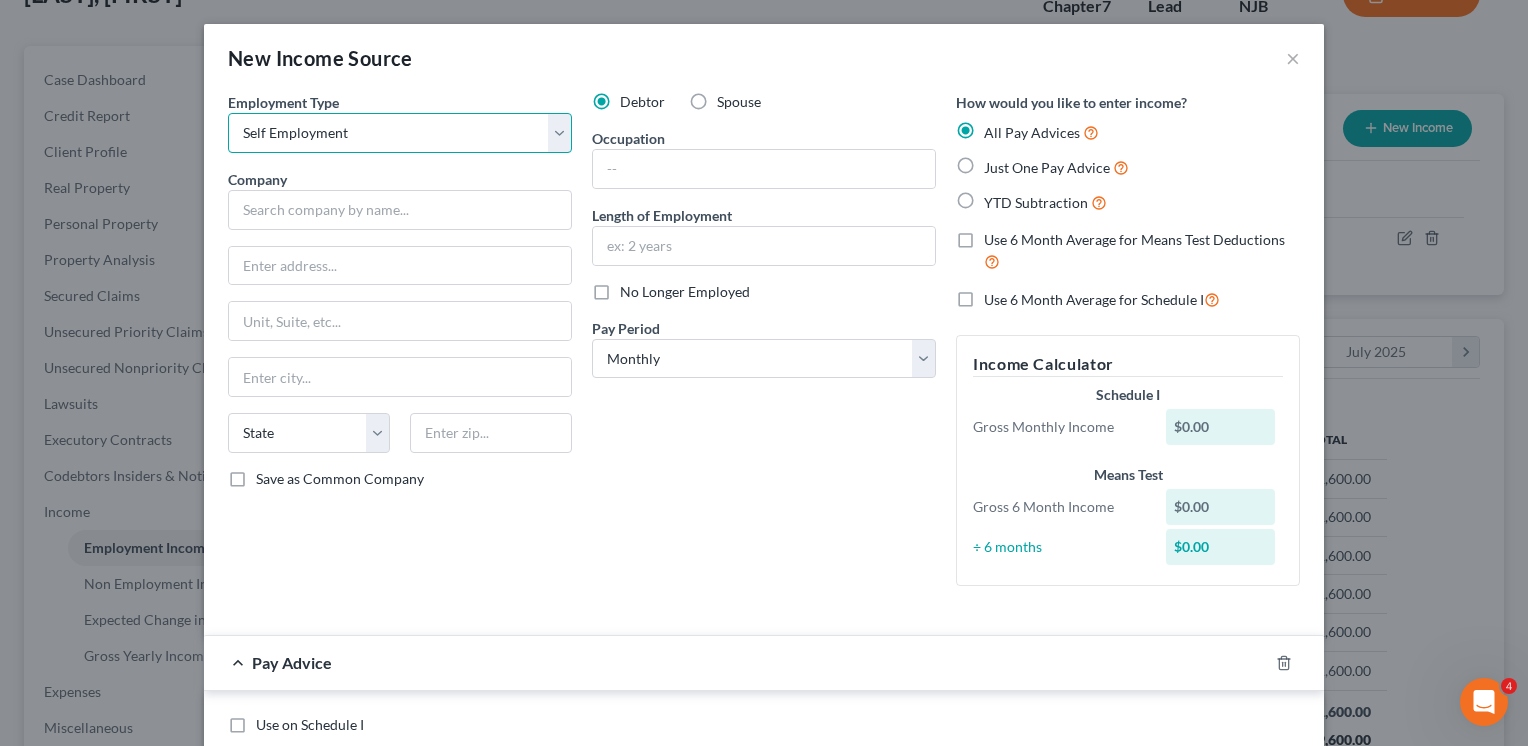 click on "Select Full or Part Time Employment Self Employment" at bounding box center (400, 133) 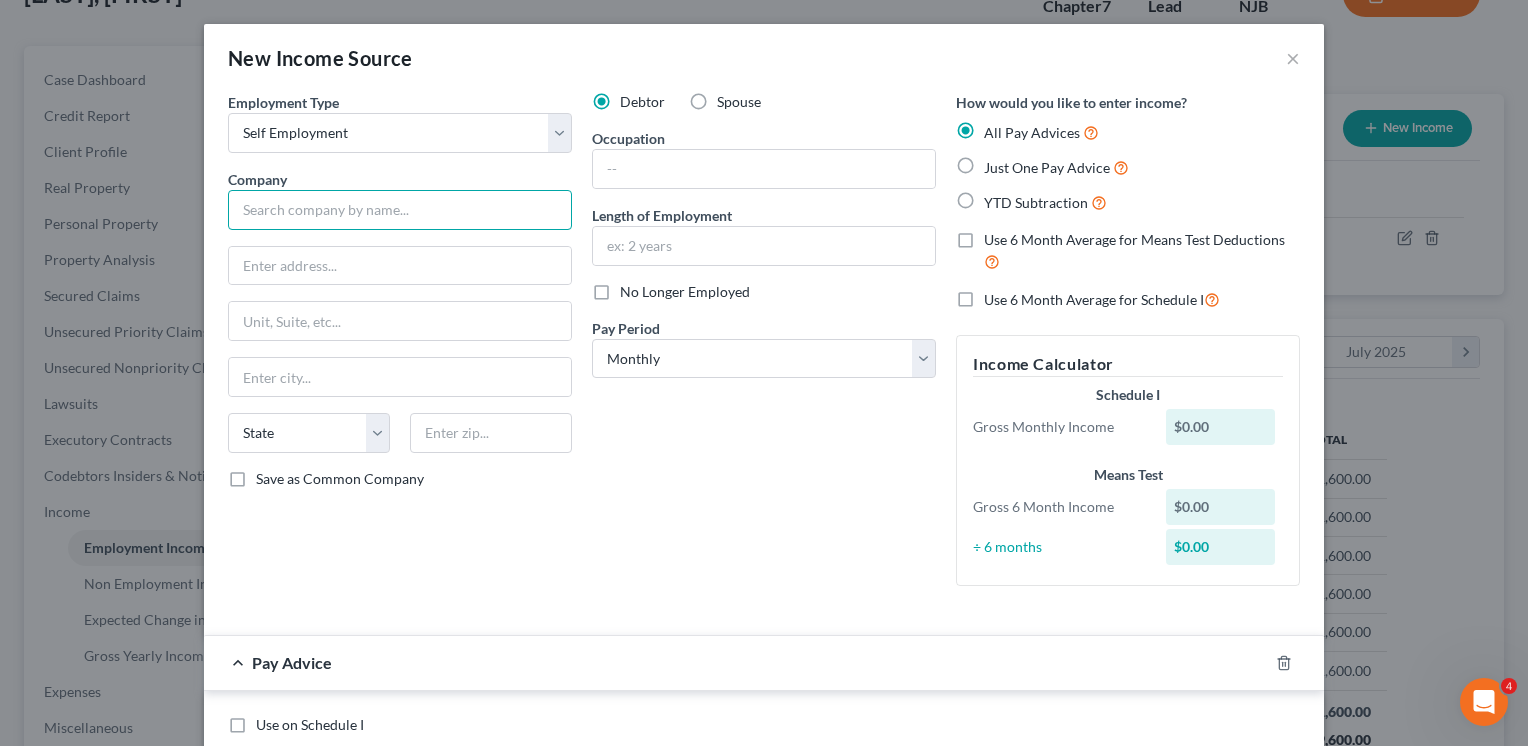 click at bounding box center [400, 210] 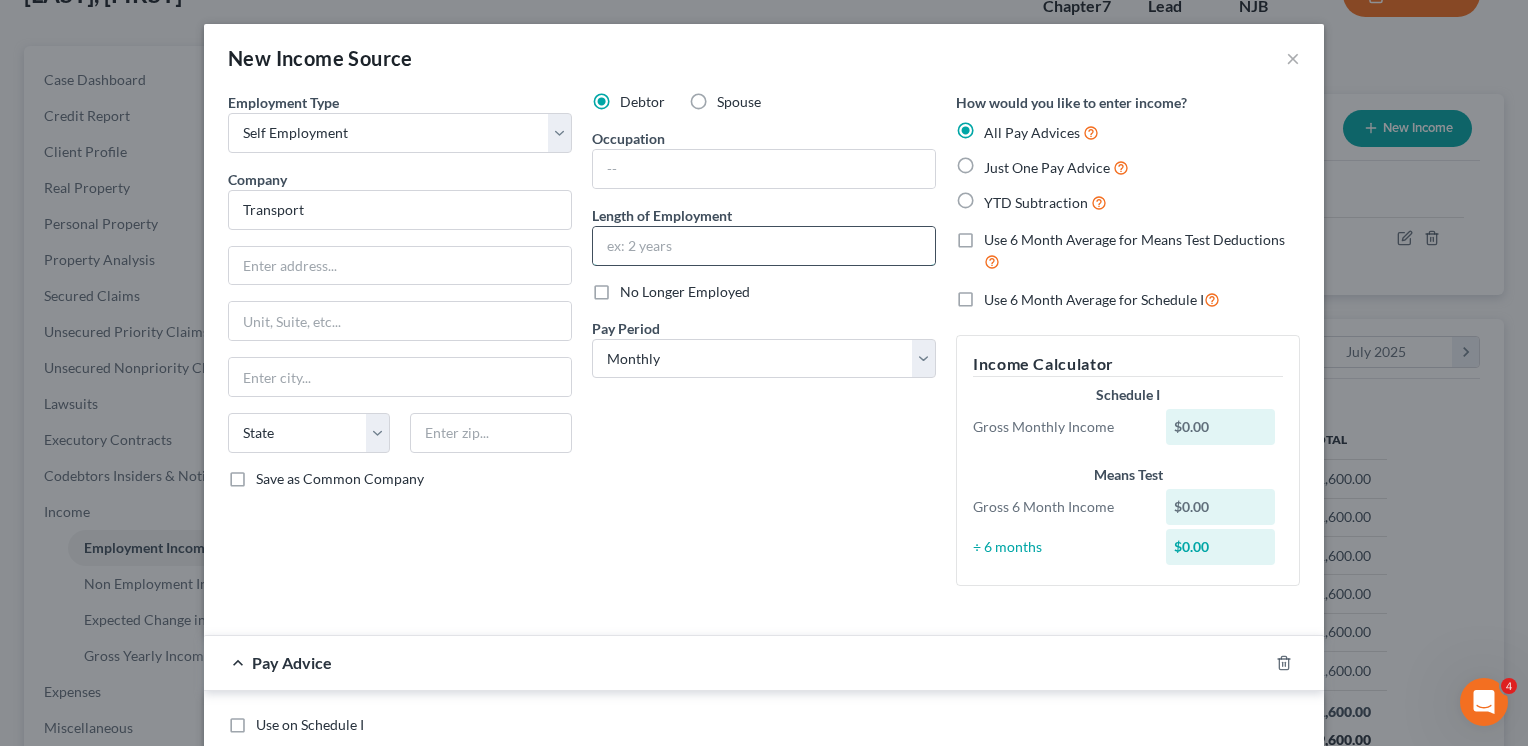 click at bounding box center [764, 246] 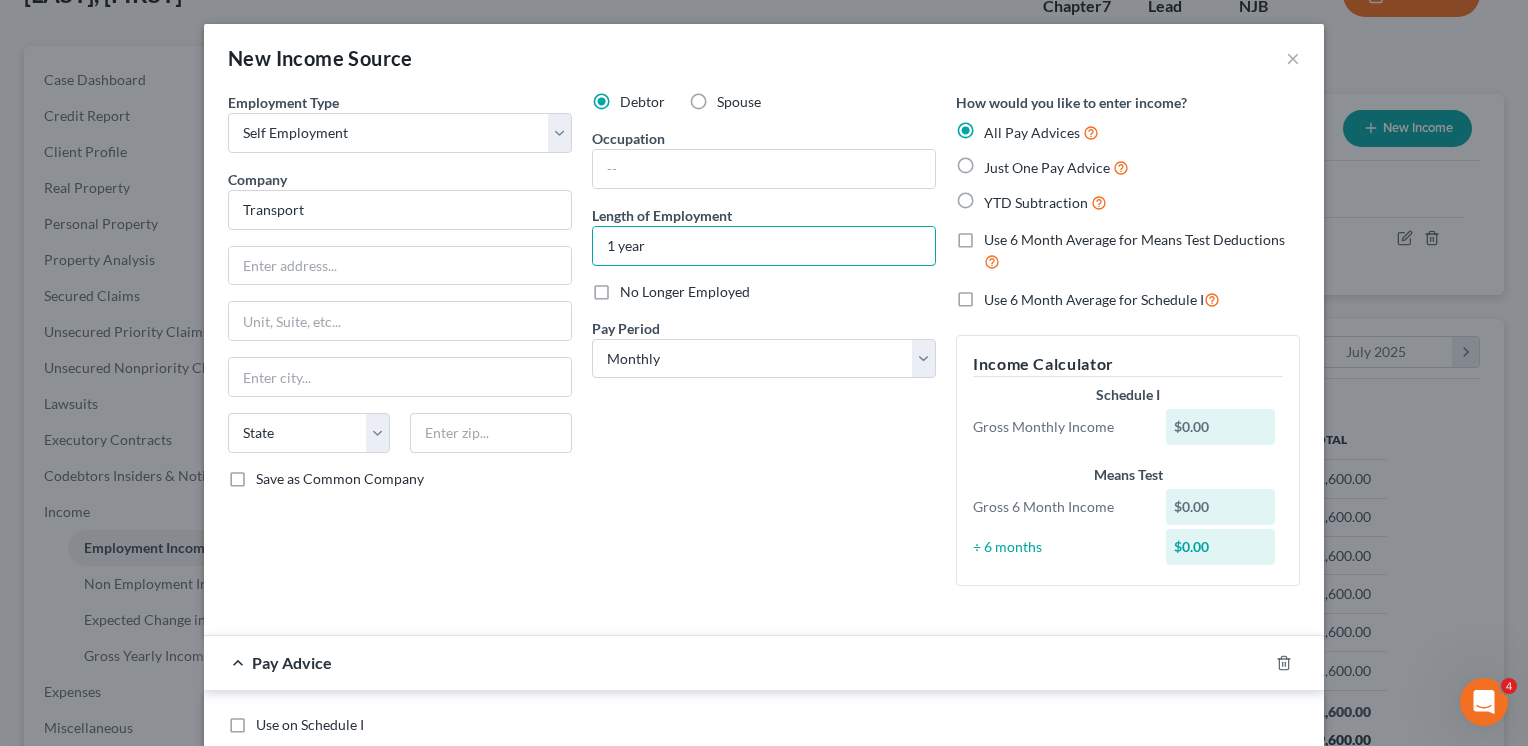 type on "1 year" 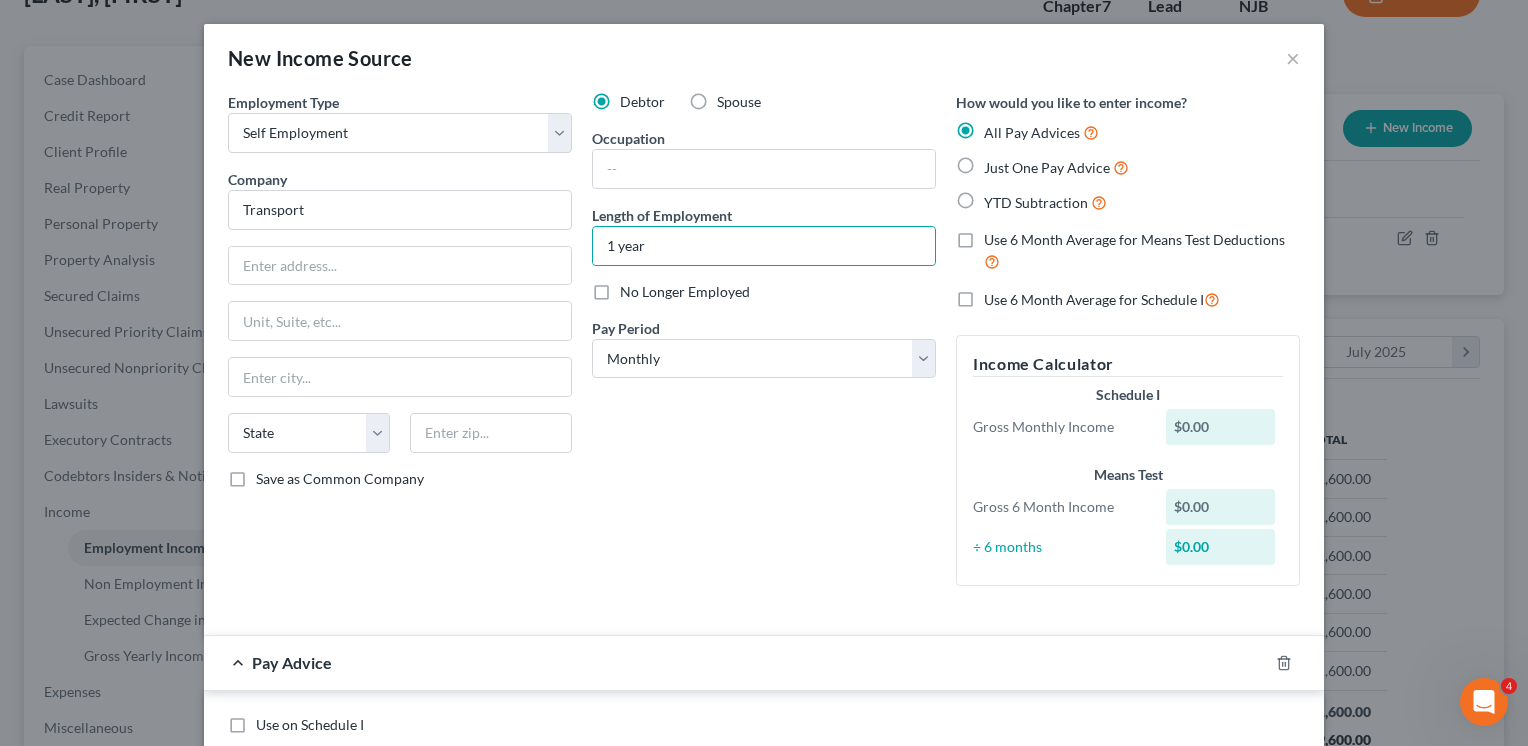 click on "Debtor Spouse Occupation Length of Employment 1 year No Longer Employed
Pay Period
*
Select Monthly Twice Monthly Every Other Week Weekly" at bounding box center (764, 347) 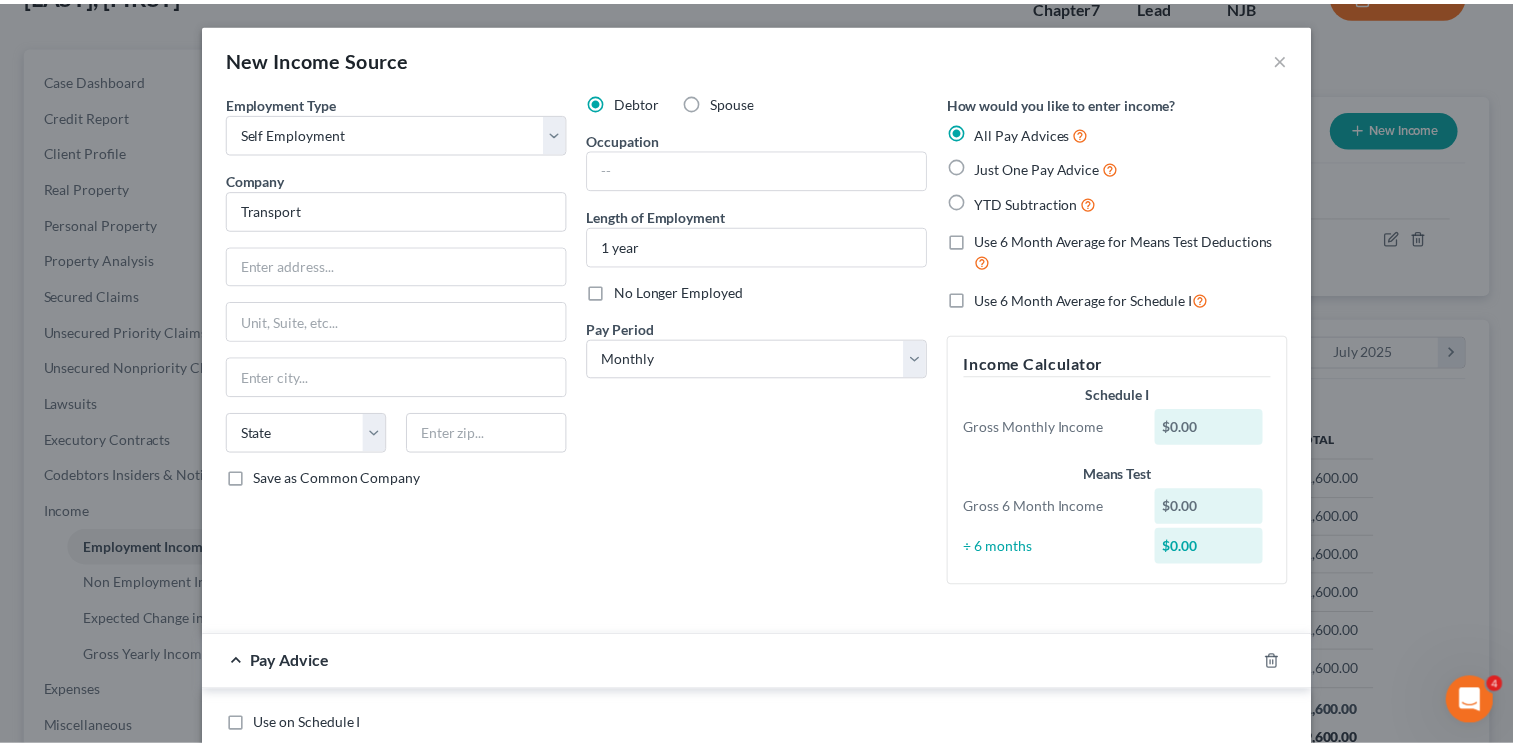 scroll, scrollTop: 204, scrollLeft: 0, axis: vertical 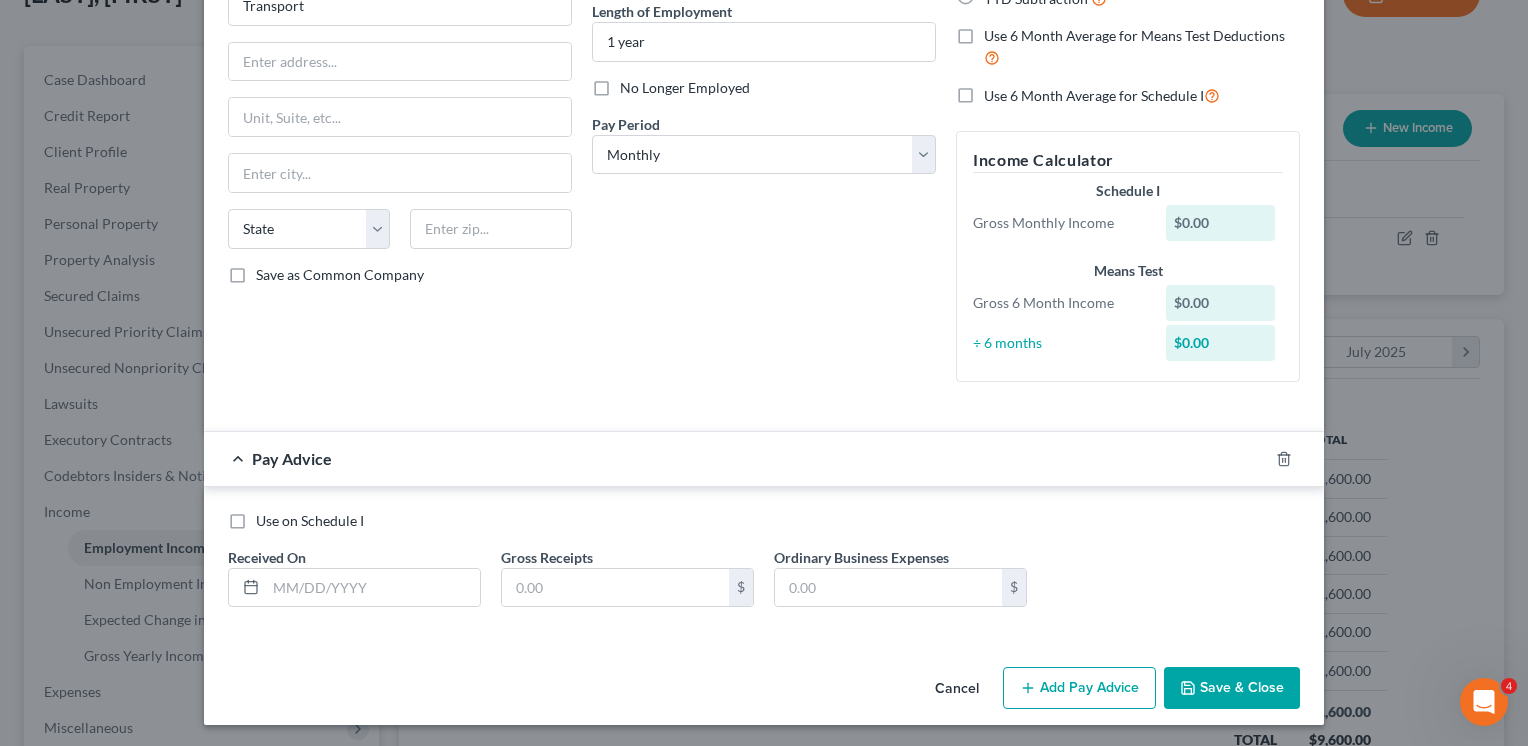 click on "Use on Schedule I" at bounding box center [310, 521] 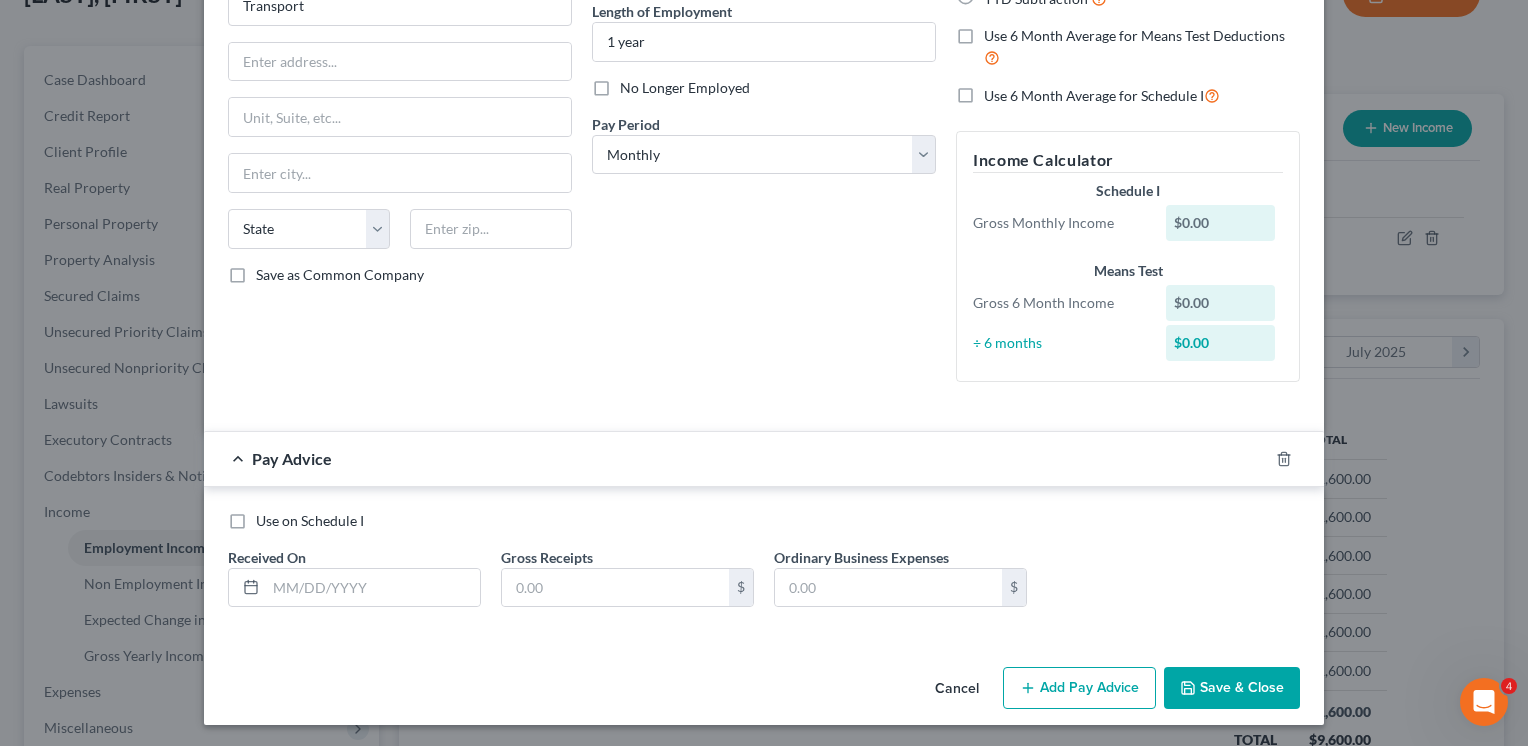 click on "Use on Schedule I" at bounding box center (270, 517) 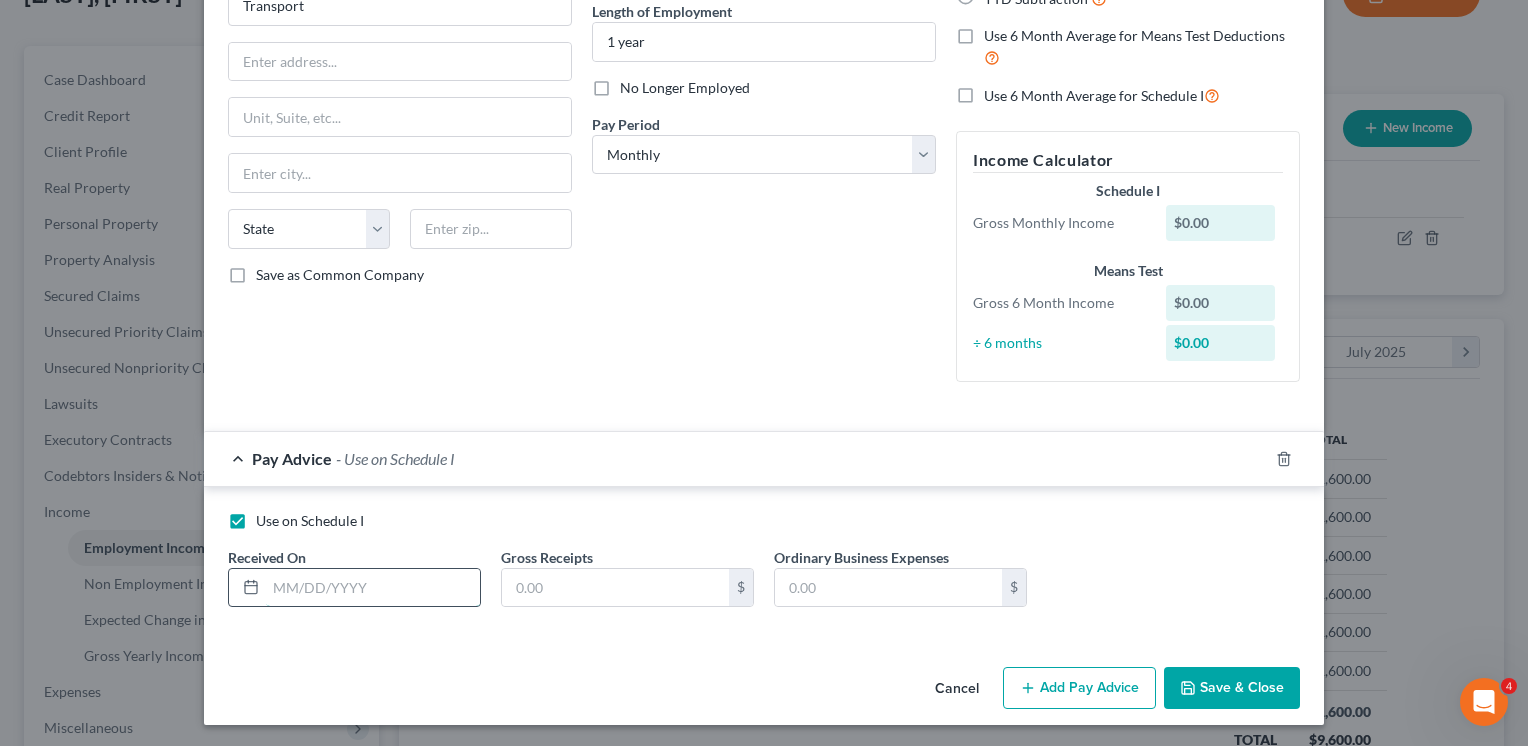 click at bounding box center [373, 588] 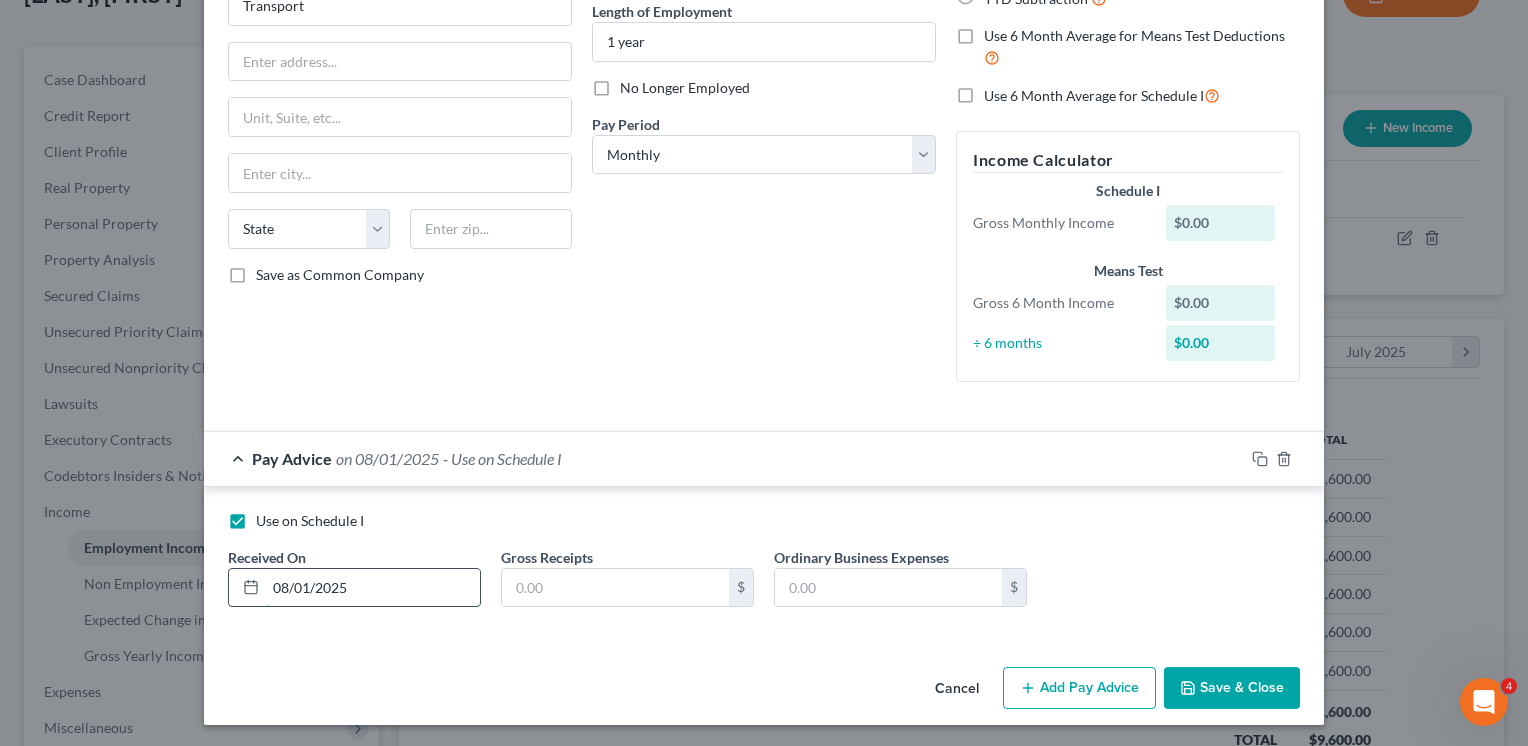type on "08/01/2025" 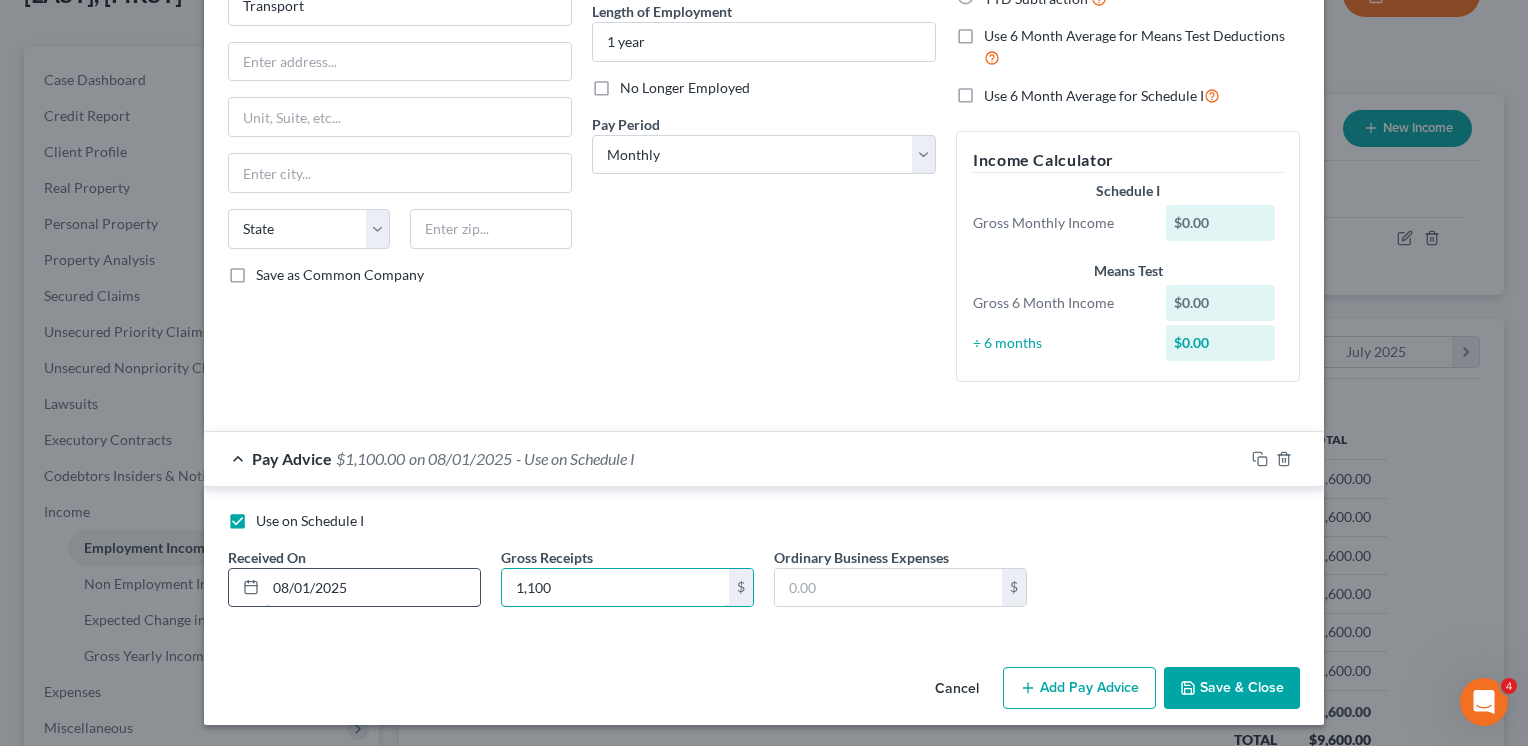 type on "1,100" 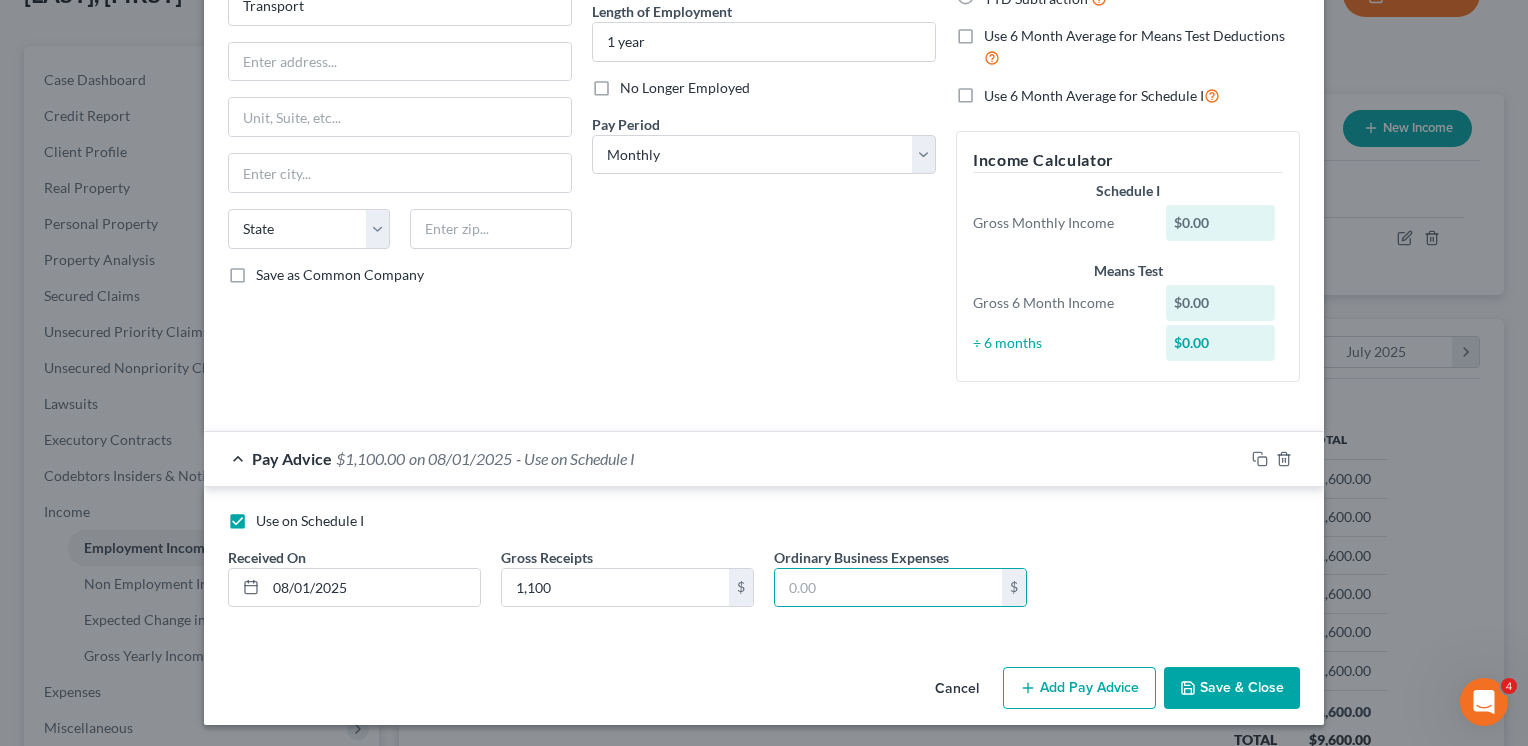 click on "Save & Close" at bounding box center [1232, 688] 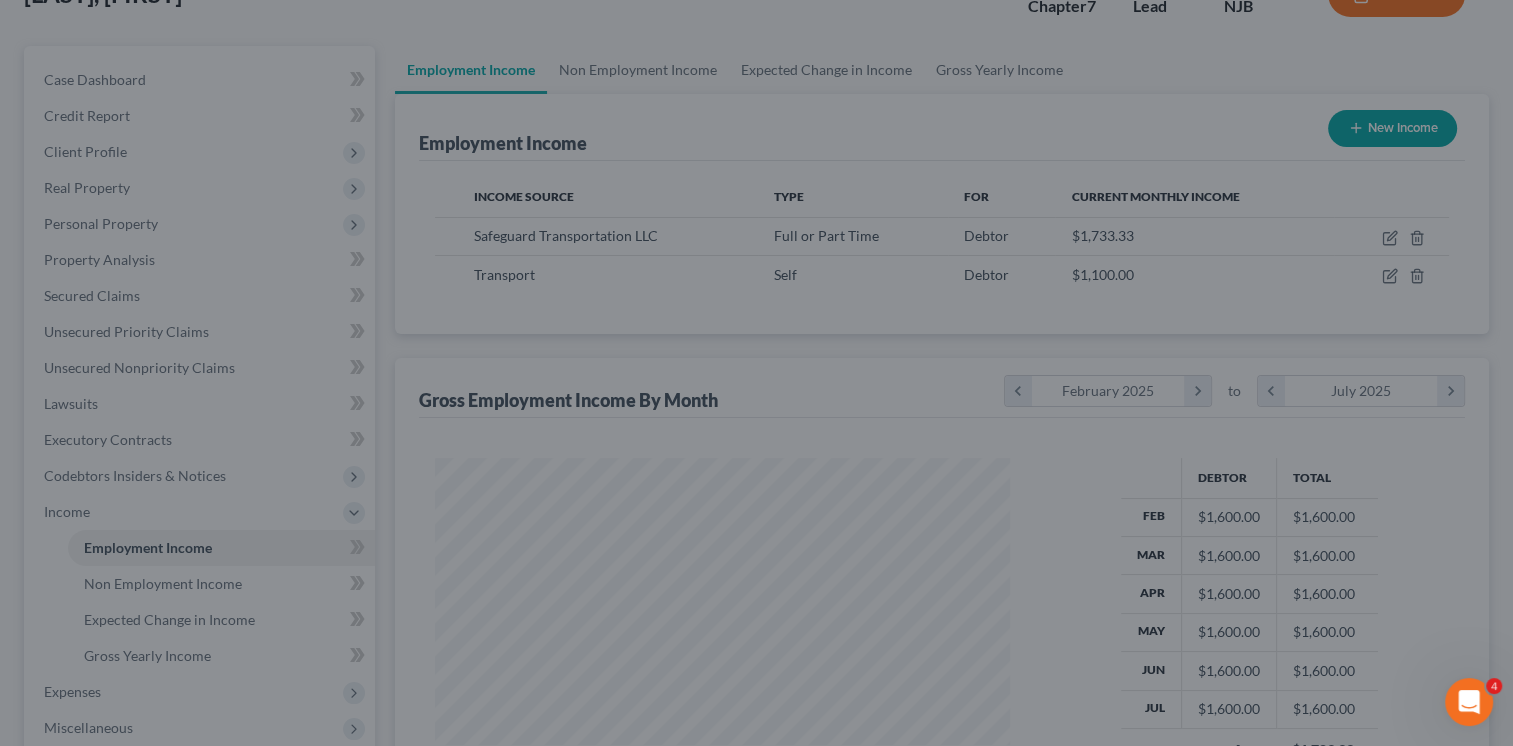 scroll, scrollTop: 356, scrollLeft: 615, axis: both 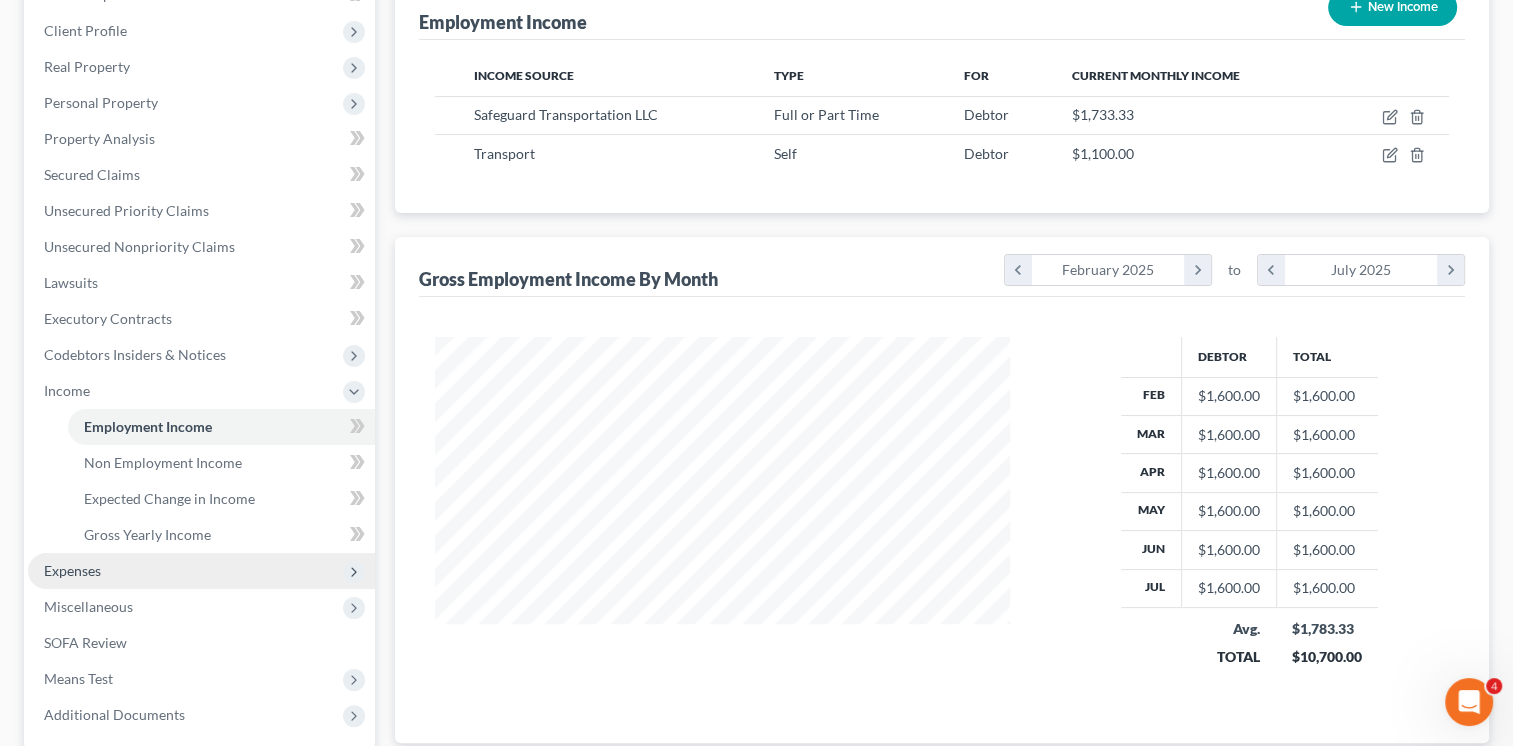 click on "Expenses" at bounding box center (201, 571) 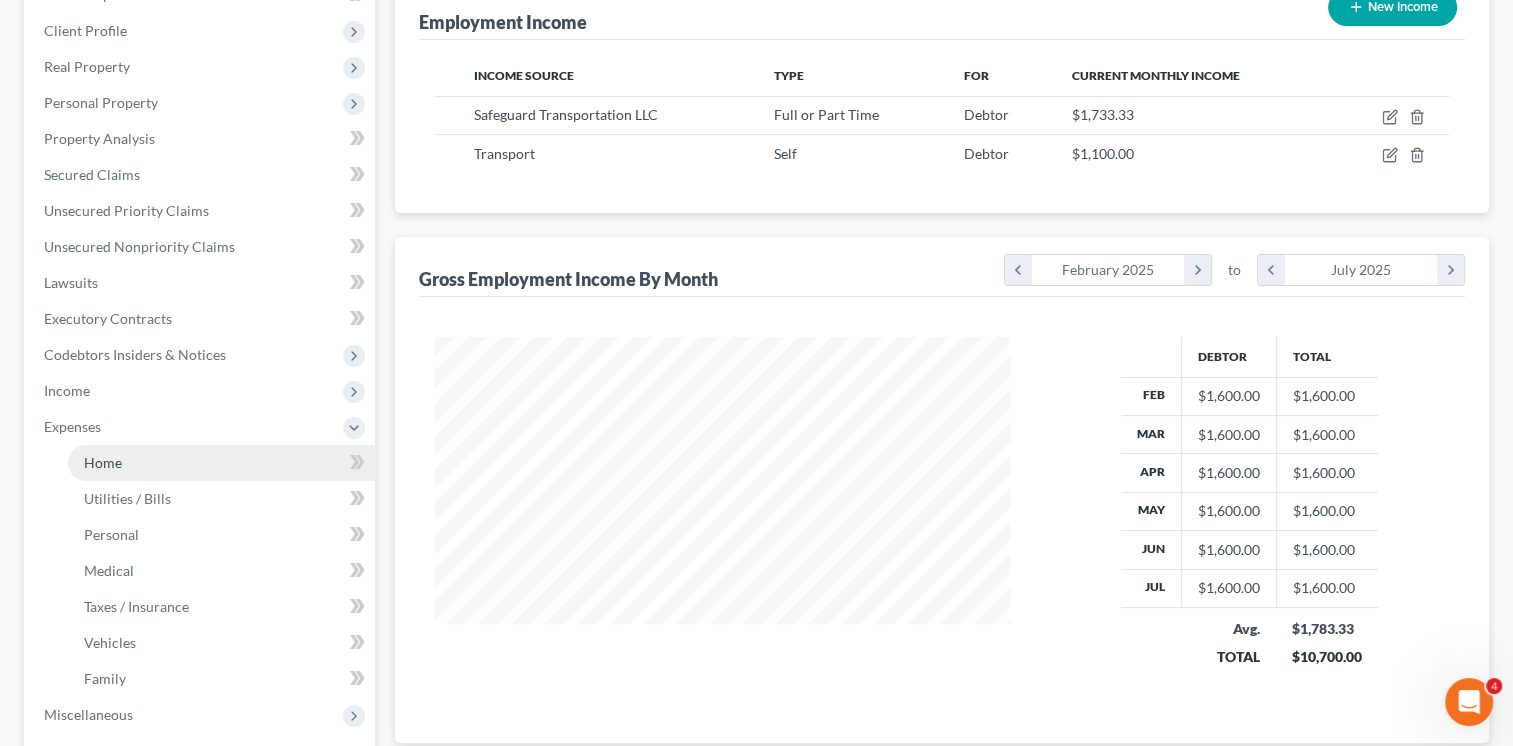 click on "Home" at bounding box center [221, 463] 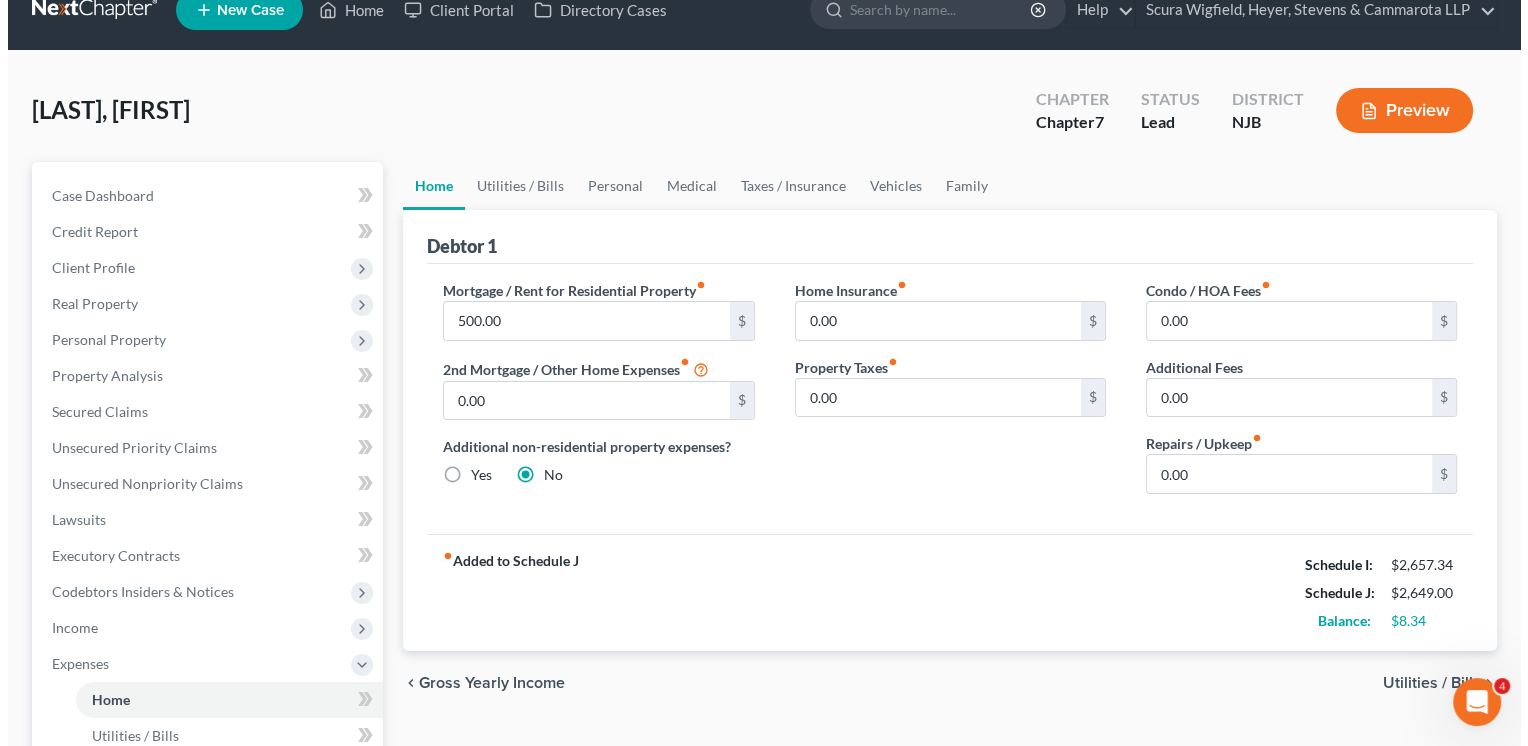scroll, scrollTop: 0, scrollLeft: 0, axis: both 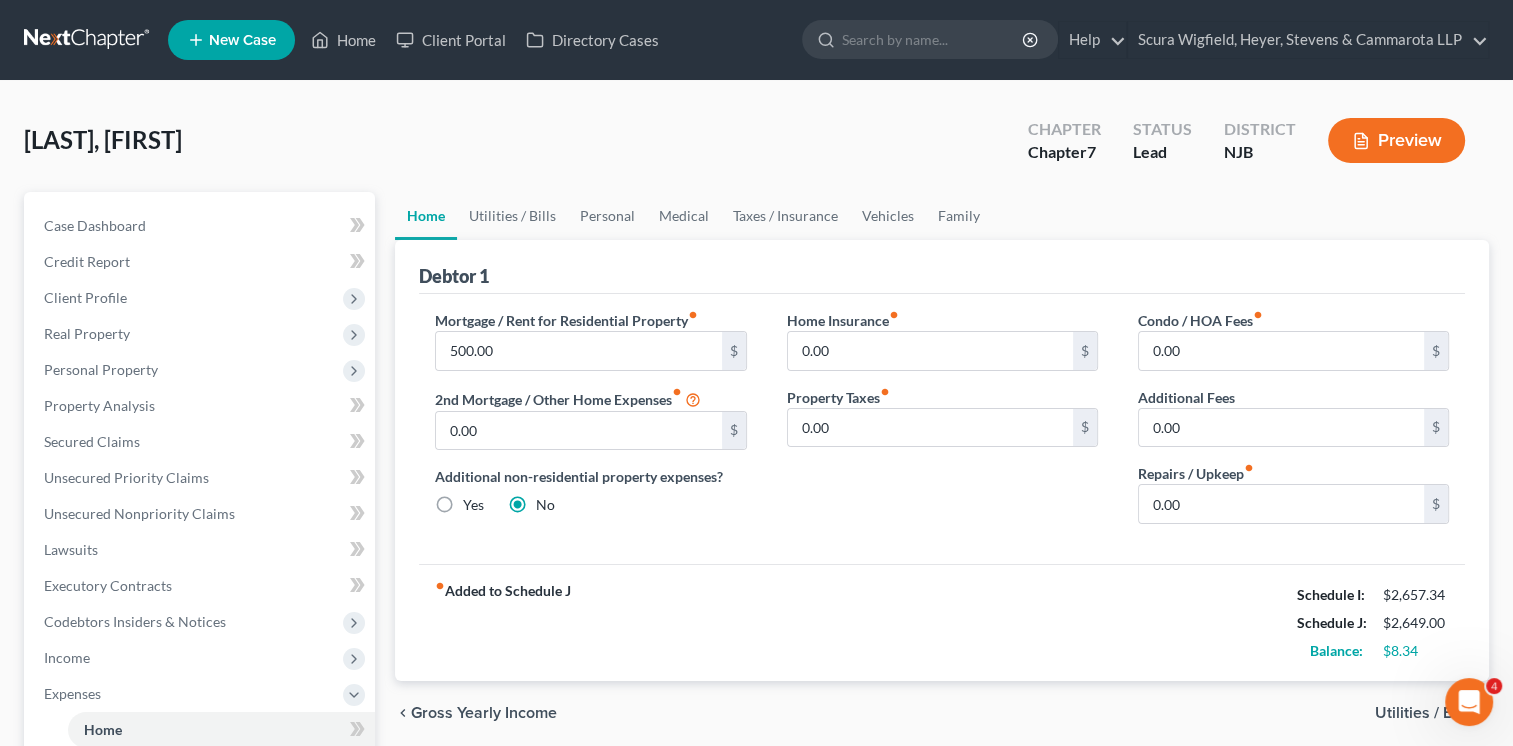 click on "chevron_left
Gross Yearly Income
Utilities / Bills
chevron_right" at bounding box center (942, 713) 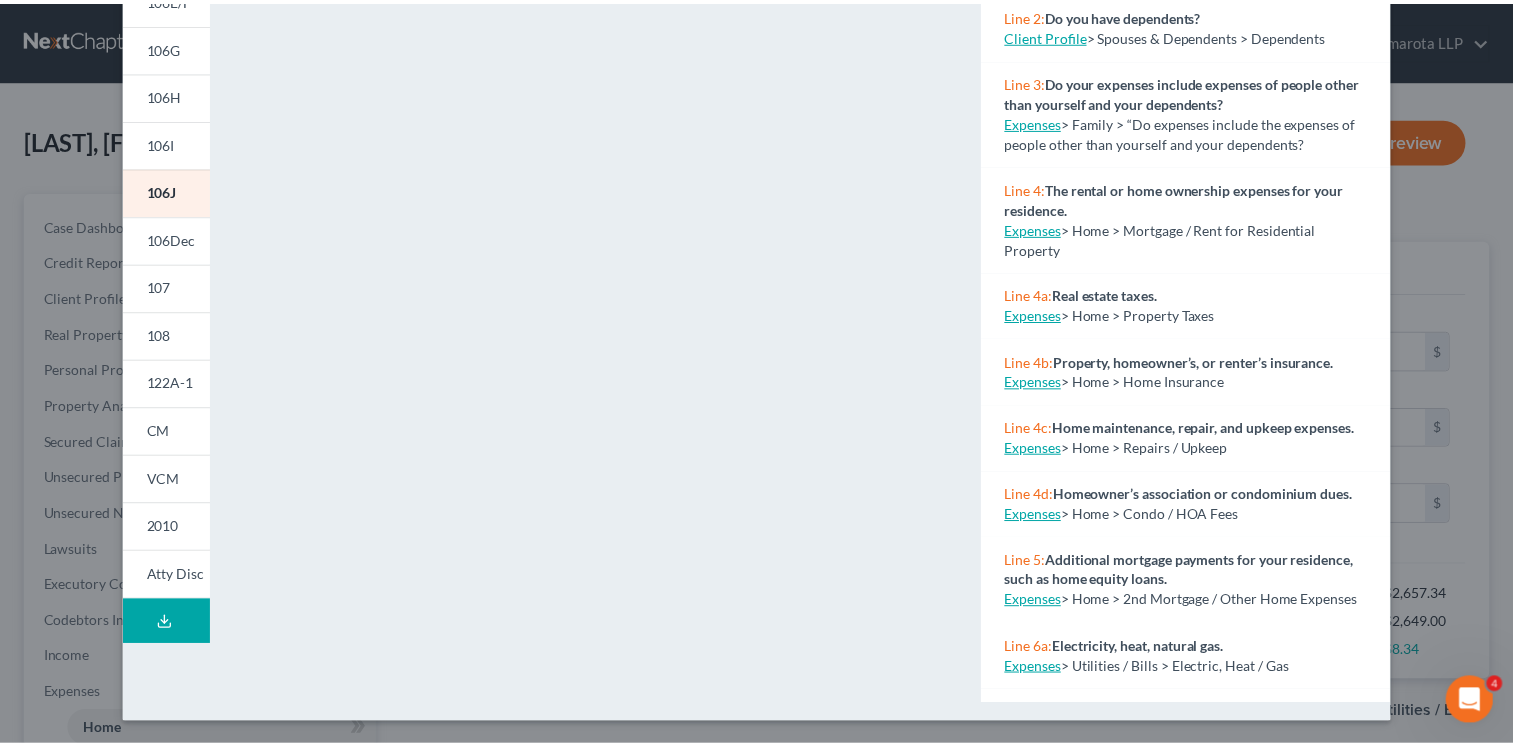 scroll, scrollTop: 0, scrollLeft: 0, axis: both 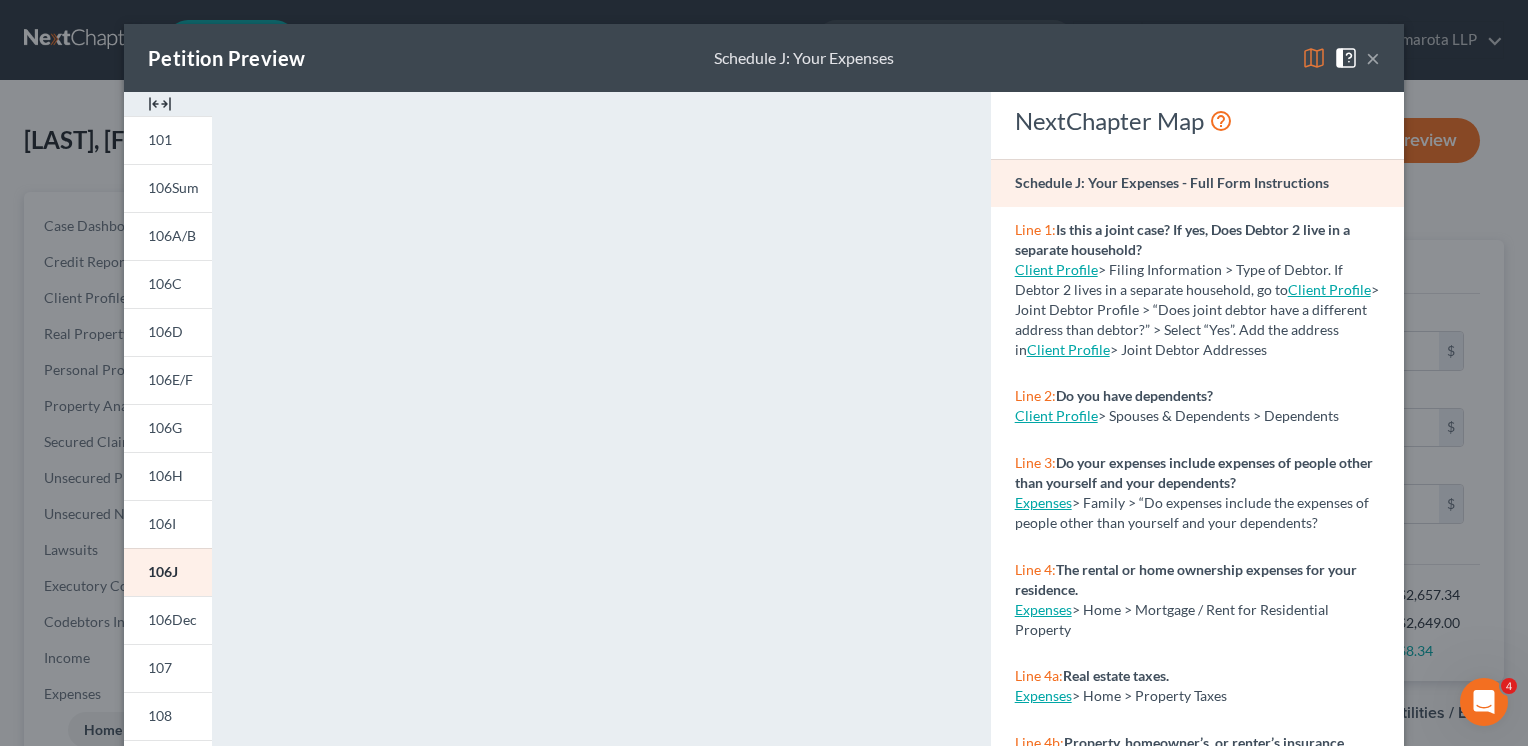 click on "×" at bounding box center (1373, 58) 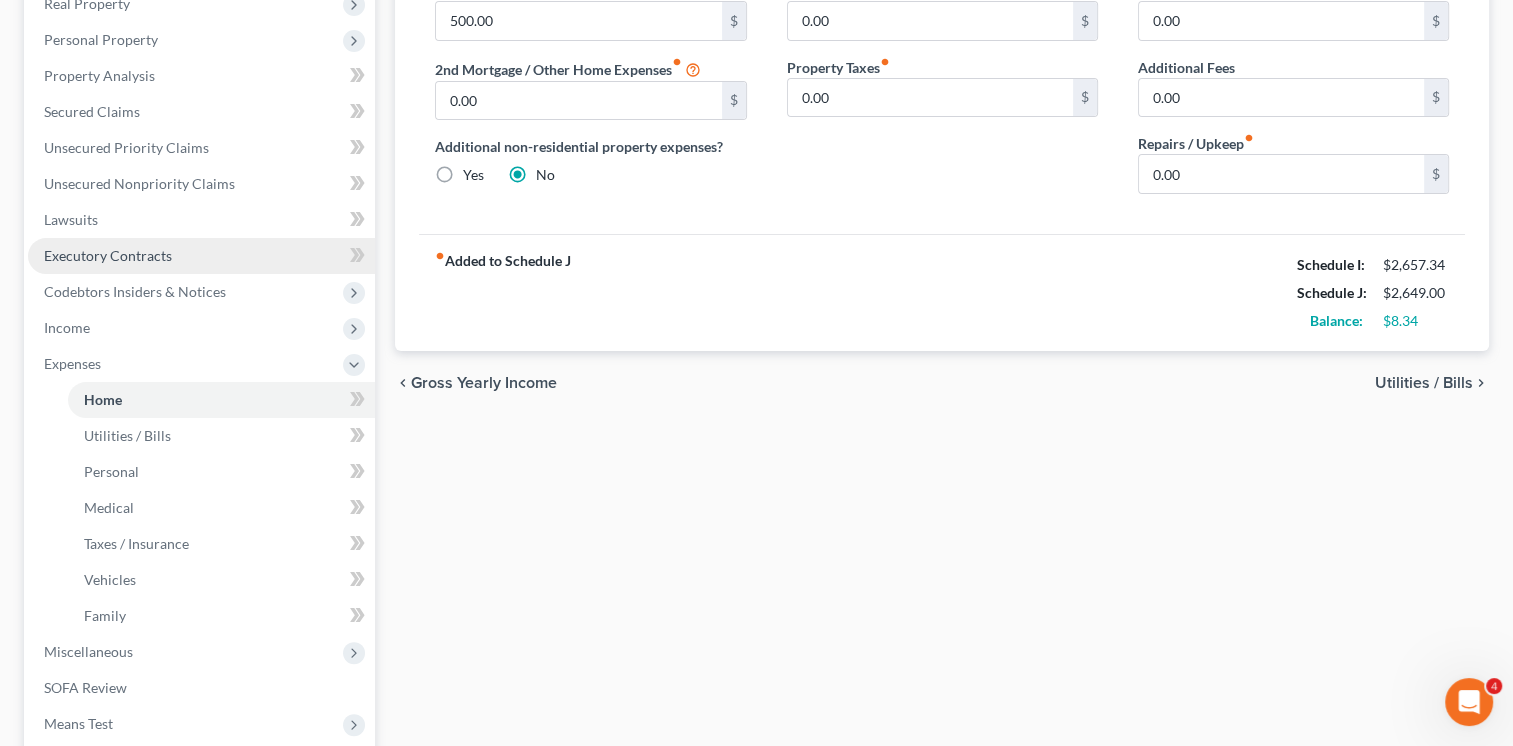 scroll, scrollTop: 515, scrollLeft: 0, axis: vertical 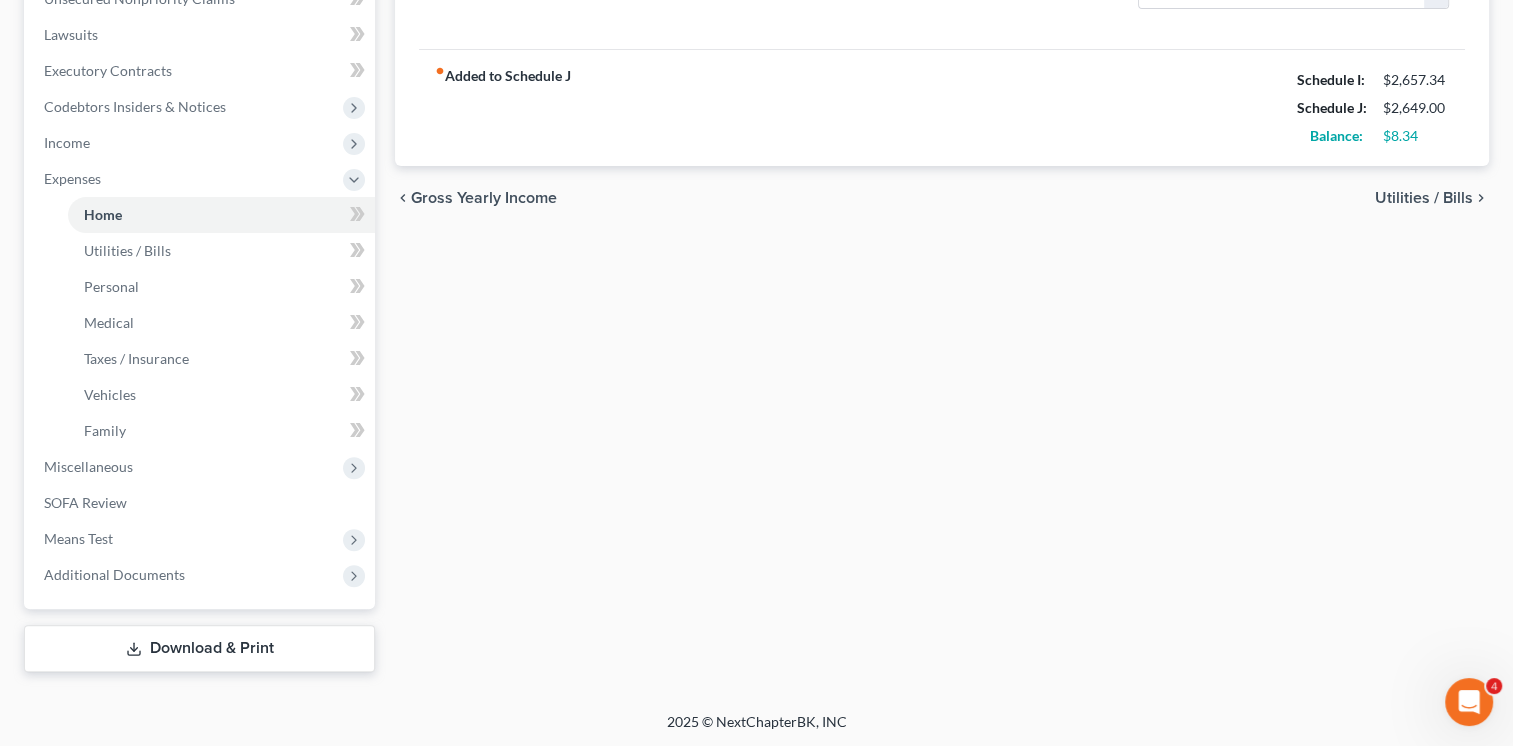 click on "Download & Print" at bounding box center [199, 648] 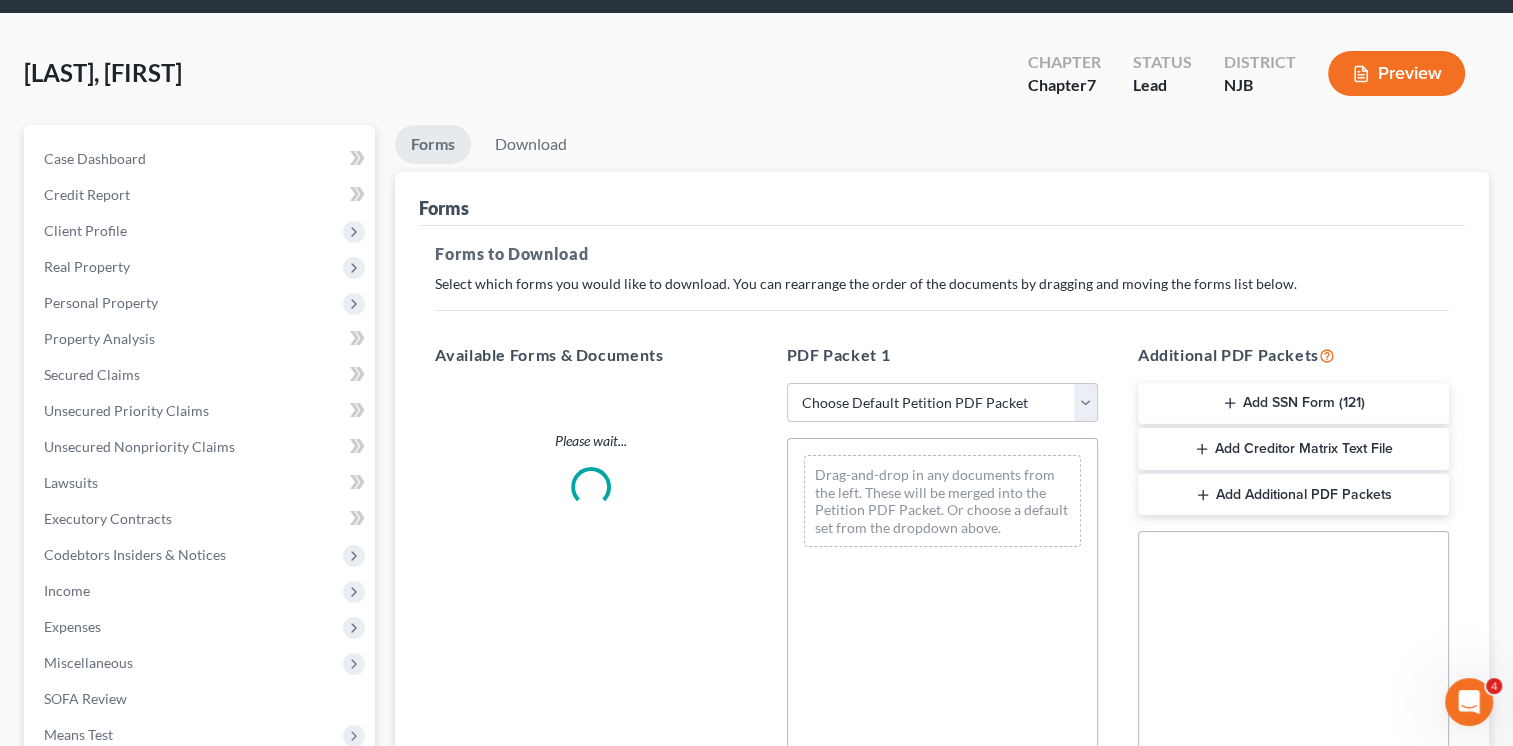 scroll, scrollTop: 0, scrollLeft: 0, axis: both 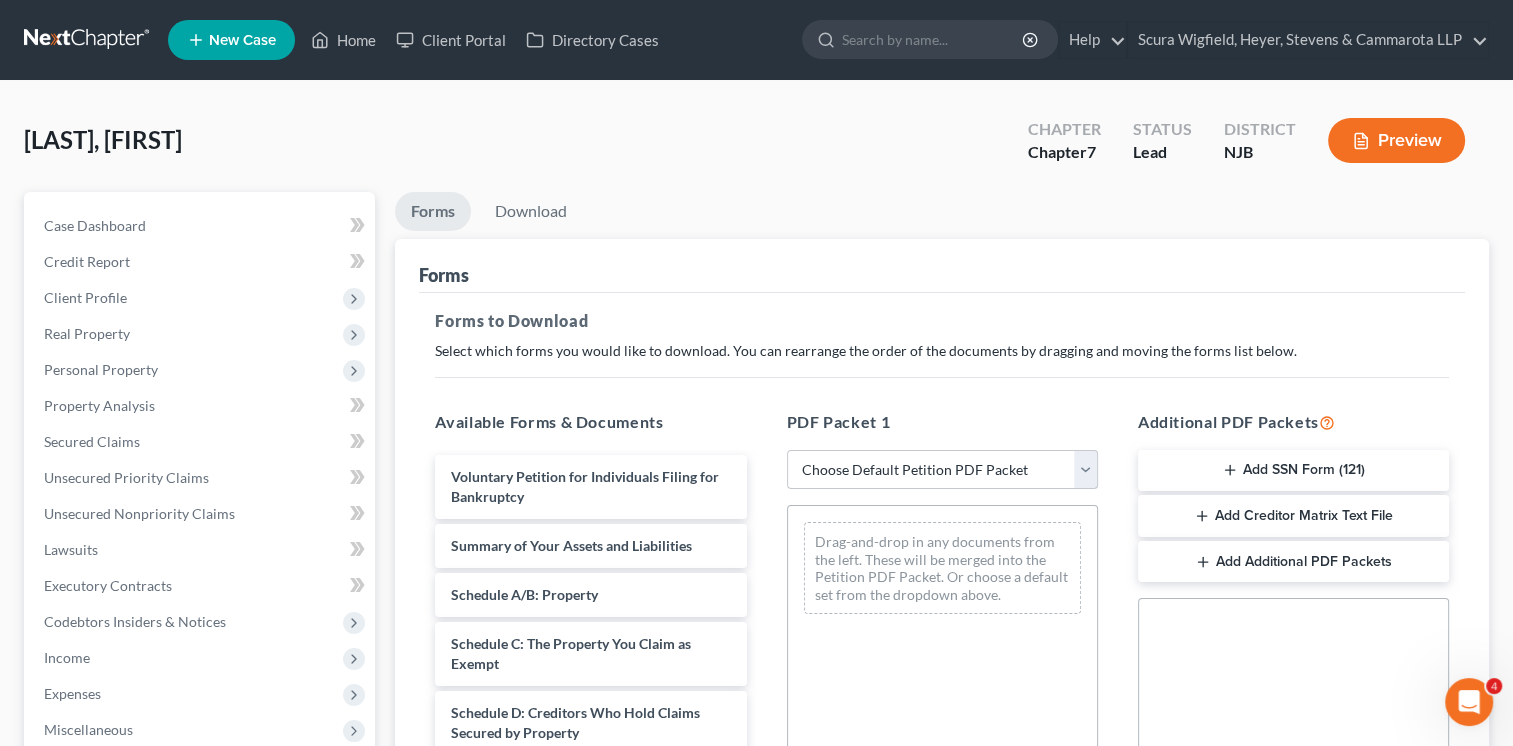 click on "Choose Default Petition PDF Packet Complete Bankruptcy Petition (all forms and schedules) Emergency Filing Forms (Petition and Creditor List Only) Amended Forms Signature Pages Only Missing Schedules Signature pages Signature pages Petition -Edwards Income and Expenses Income and Expenses" at bounding box center (942, 470) 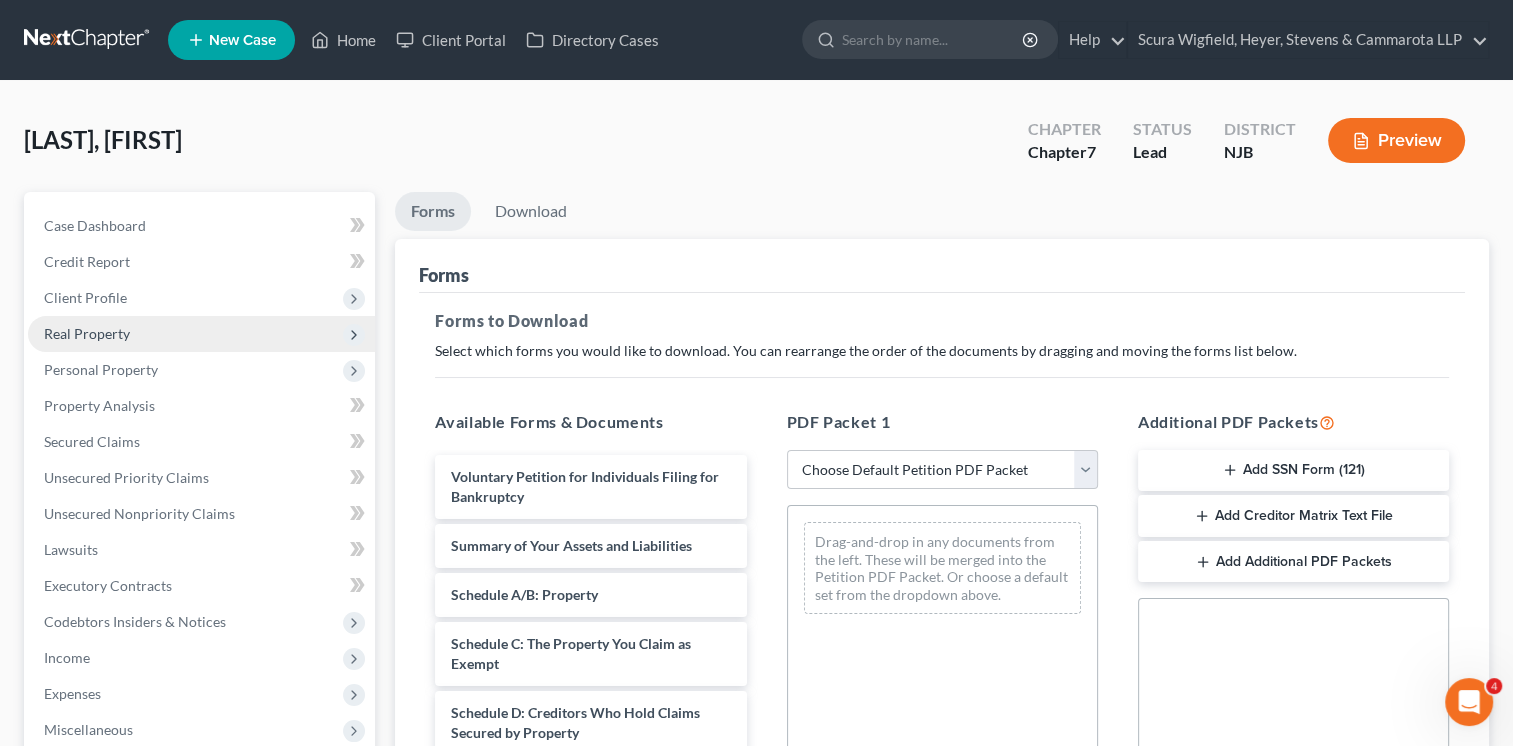 click on "Real Property" at bounding box center (201, 334) 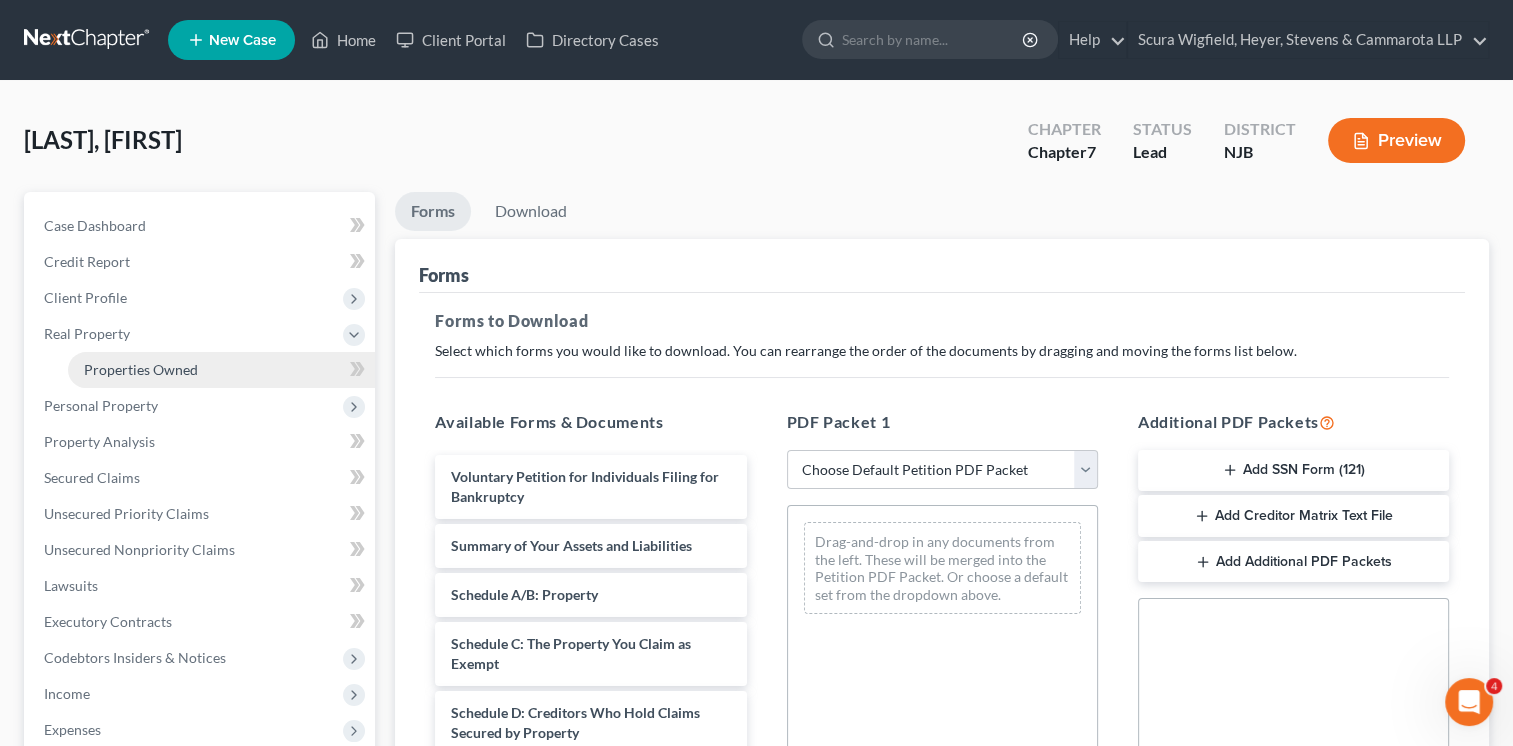 click on "Properties Owned" at bounding box center [141, 369] 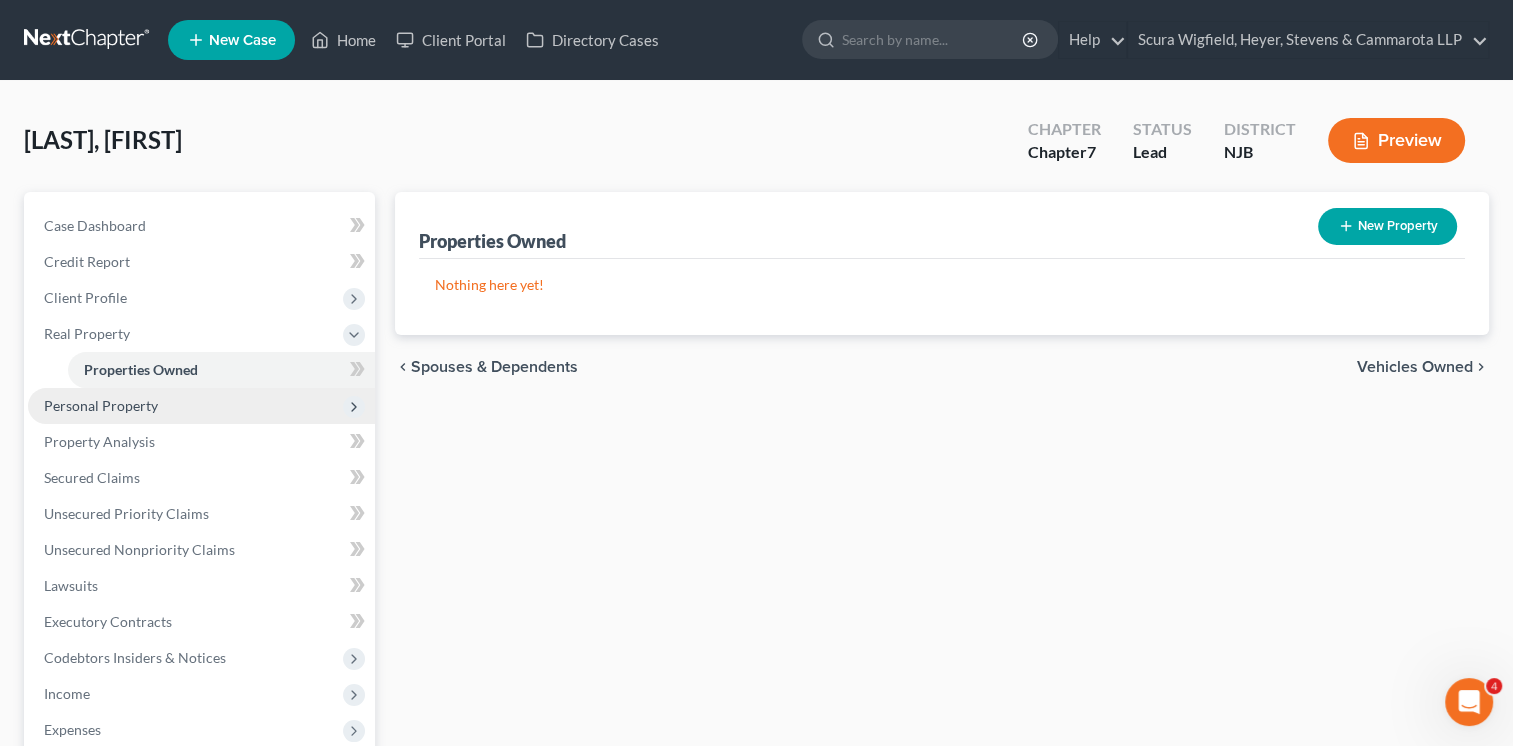 click on "Personal Property" at bounding box center (101, 405) 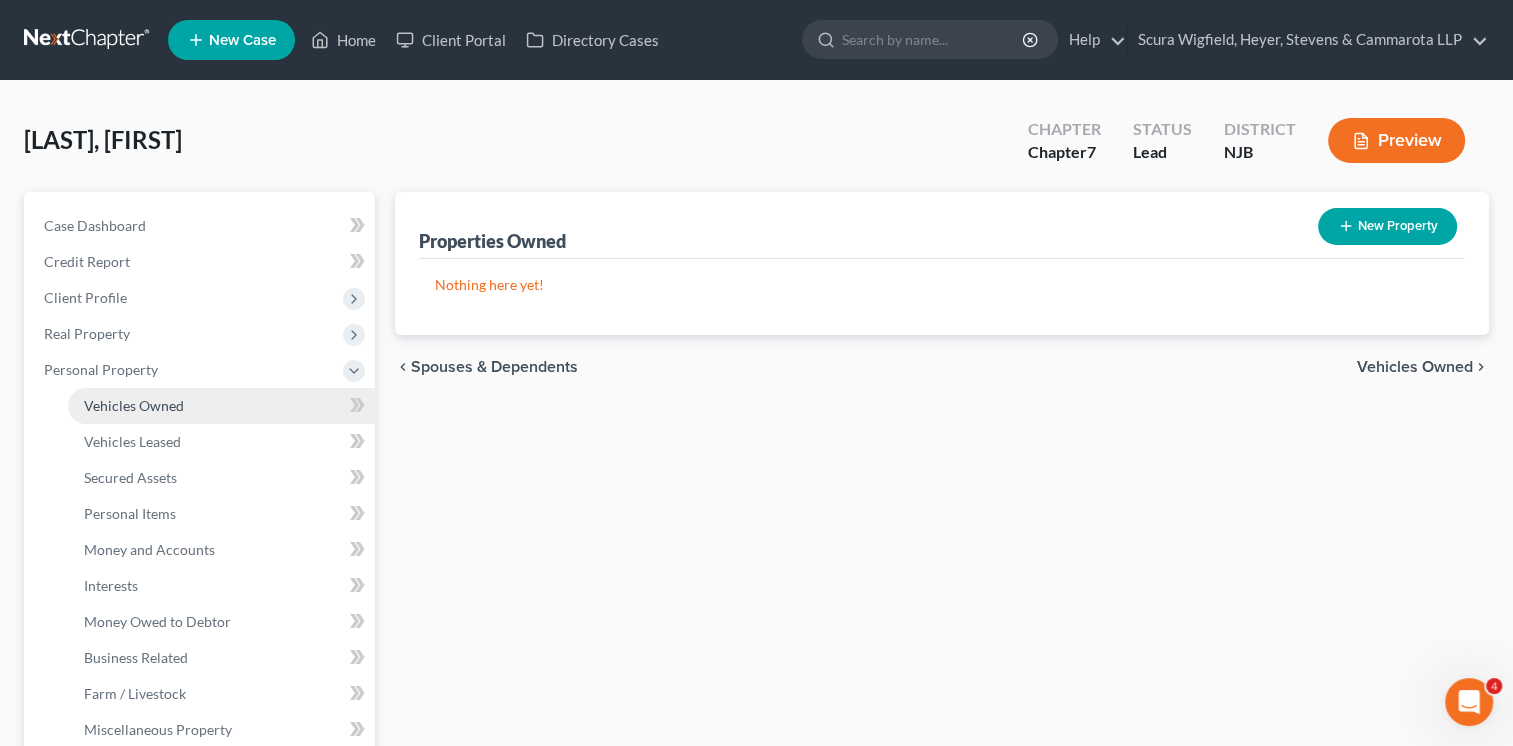 click on "Vehicles Owned" at bounding box center (134, 405) 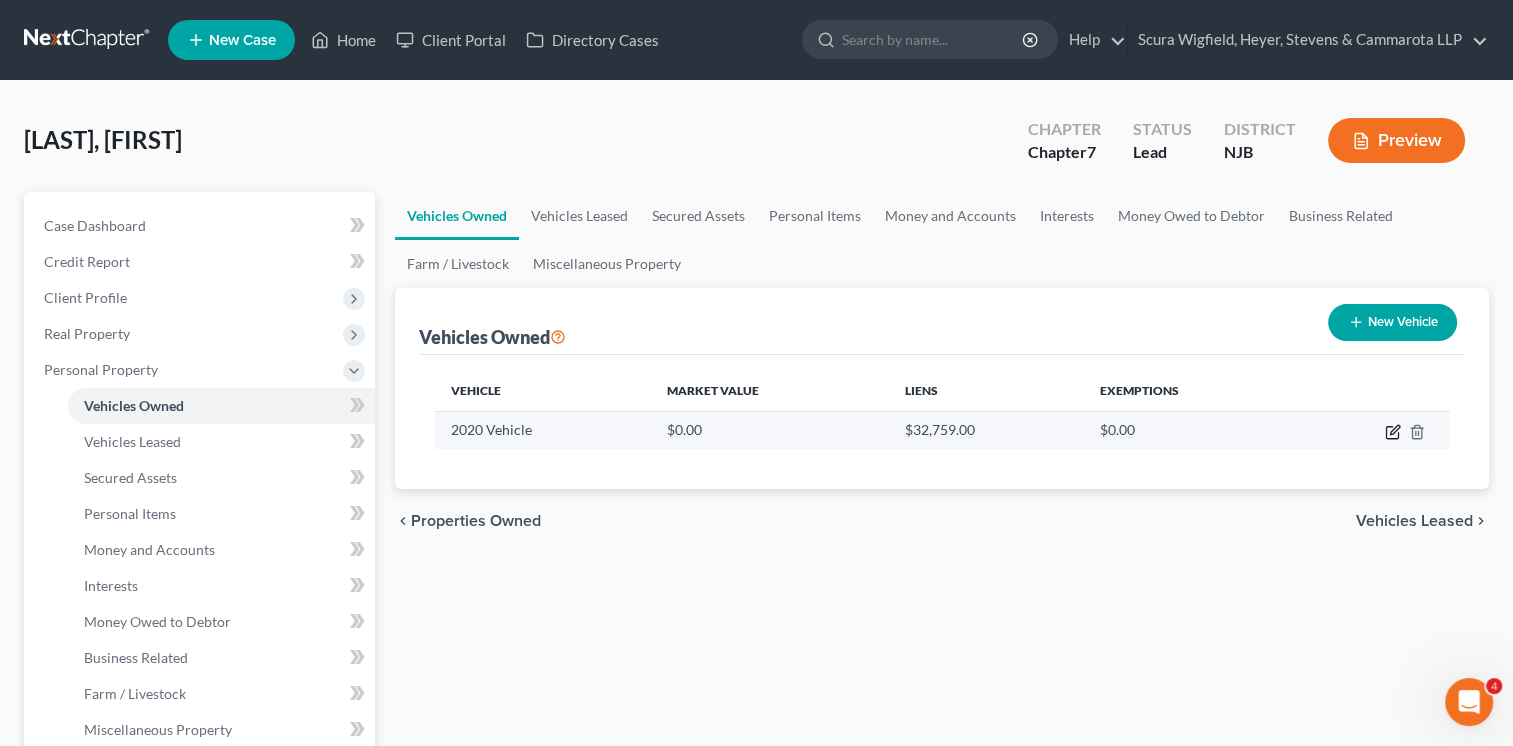 click 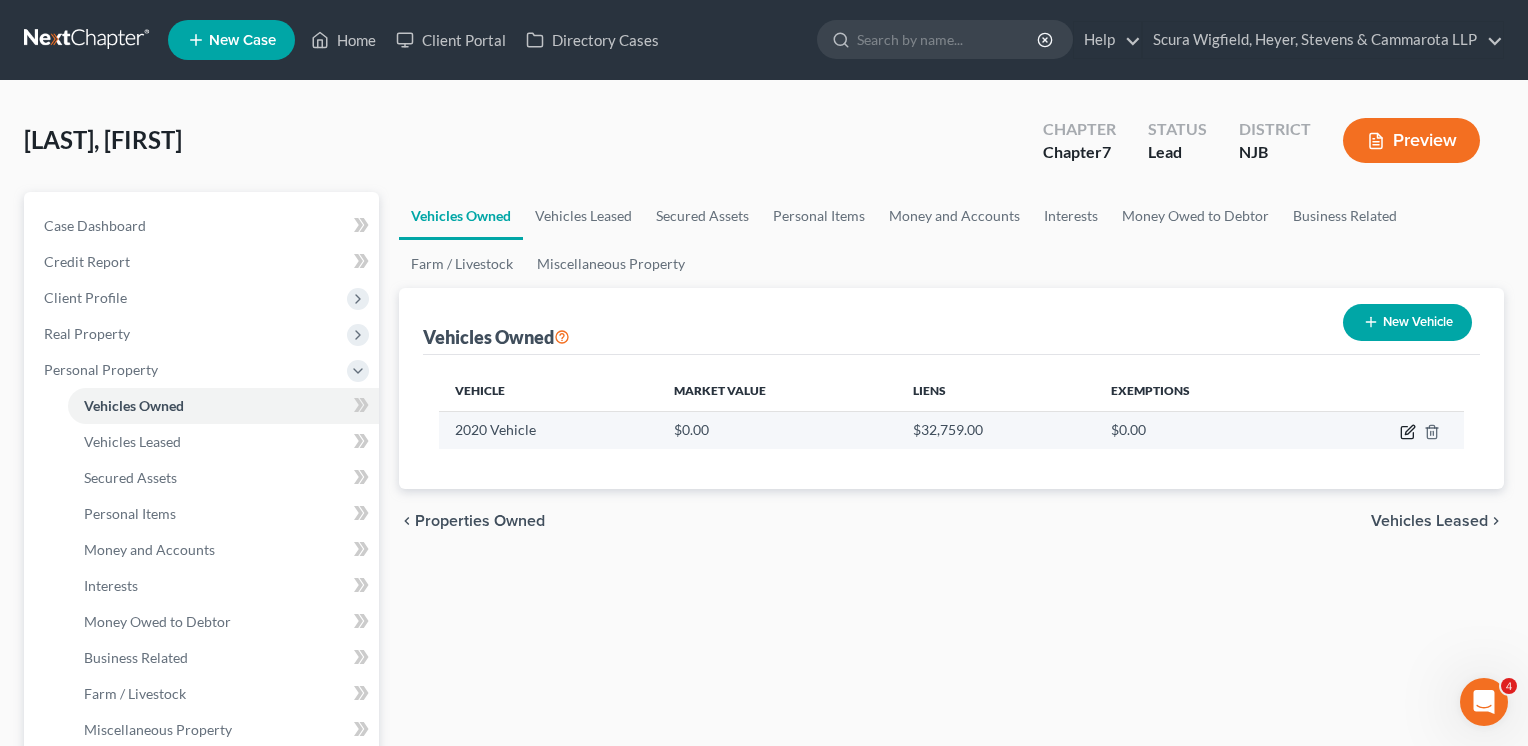 select on "0" 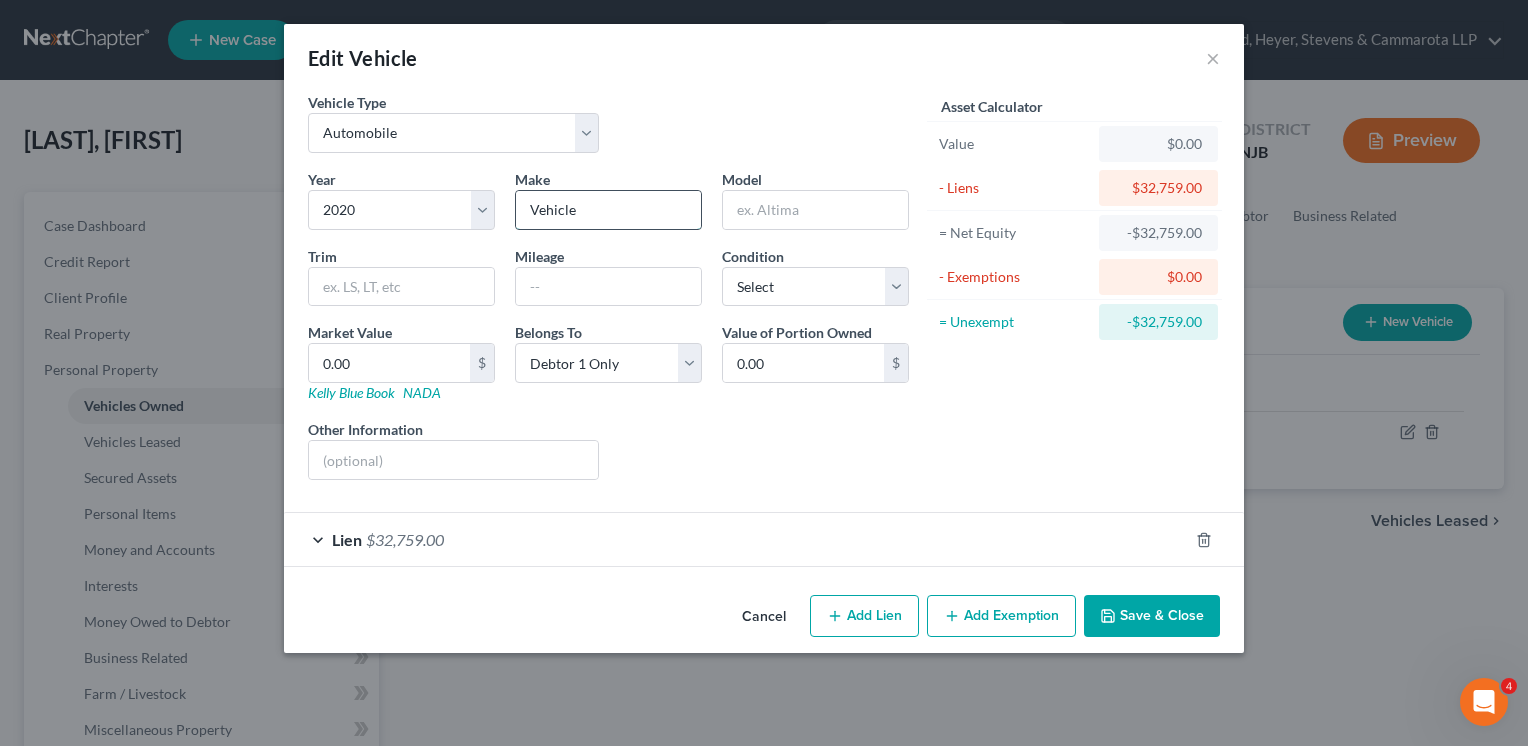 drag, startPoint x: 587, startPoint y: 210, endPoint x: 517, endPoint y: 228, distance: 72.277245 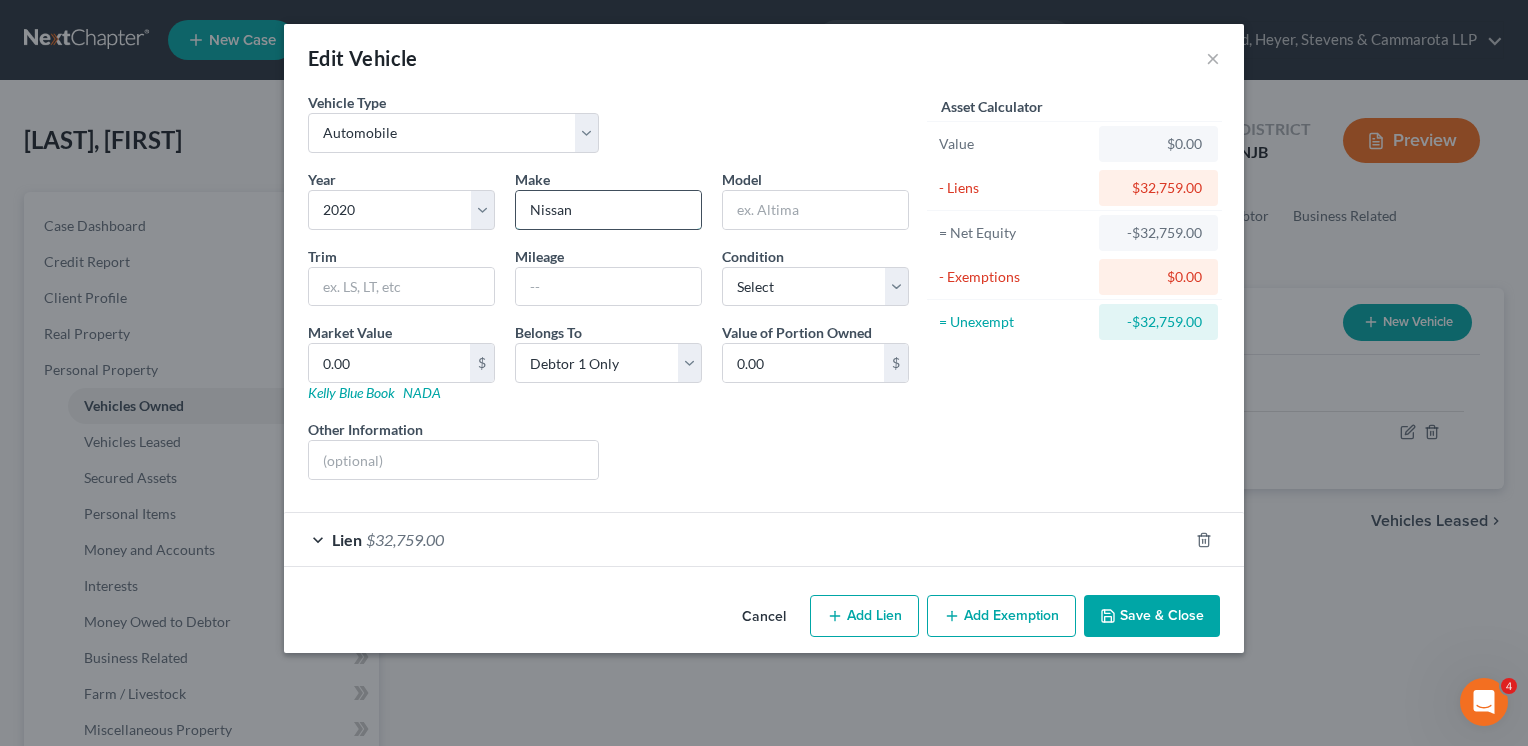 type on "Nissan" 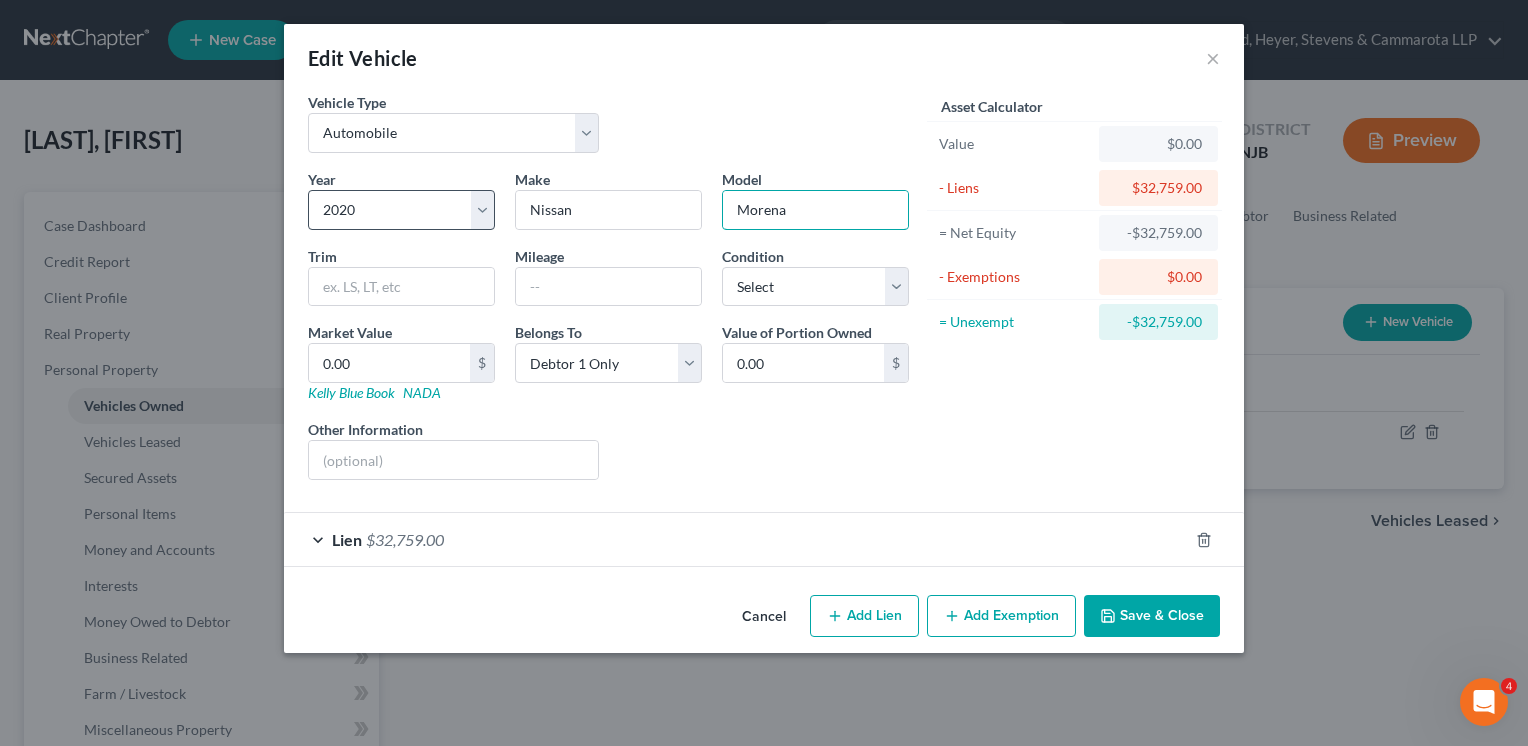 type on "Morena" 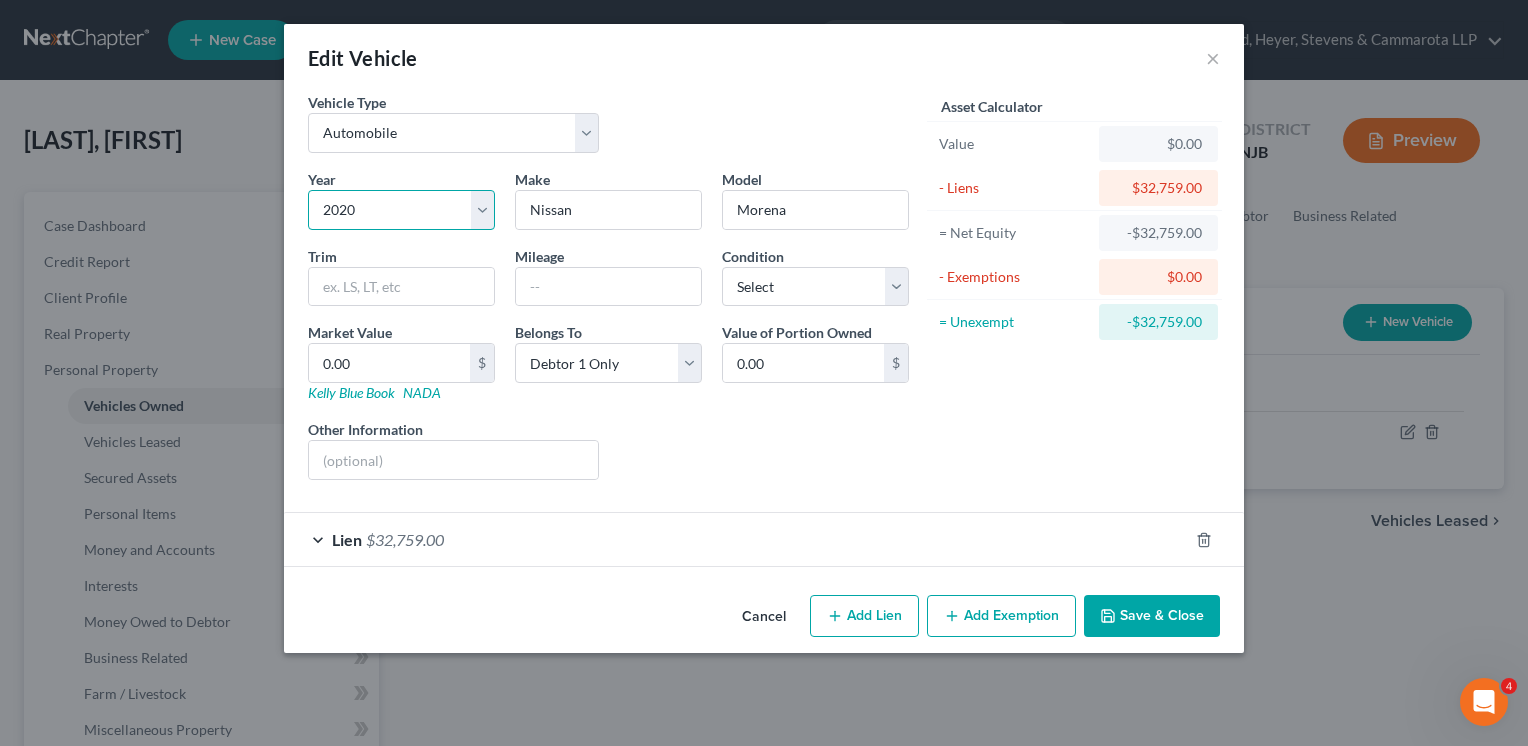 click on "Select 2026 2025 2024 2023 2022 2021 2020 2019 2018 2017 2016 2015 2014 2013 2012 2011 2010 2009 2008 2007 2006 2005 2004 2003 2002 2001 2000 1999 1998 1997 1996 1995 1994 1993 1992 1991 1990 1989 1988 1987 1986 1985 1984 1983 1982 1981 1980 1979 1978 1977 1976 1975 1974 1973 1972 1971 1970 1969 1968 1967 1966 1965 1964 1963 1962 1961 1960 1959 1958 1957 1956 1955 1954 1953 1952 1951 1950 1949 1948 1947 1946 1945 1944 1943 1942 1941 1940 1939 1938 1937 1936 1935 1934 1933 1932 1931 1930 1929 1928 1927 1926 1925 1924 1923 1922 1921 1920 1919 1918 1917 1916 1915 1914 1913 1912 1911 1910 1909 1908 1907 1906 1905 1904 1903 1902 1901" at bounding box center [401, 210] 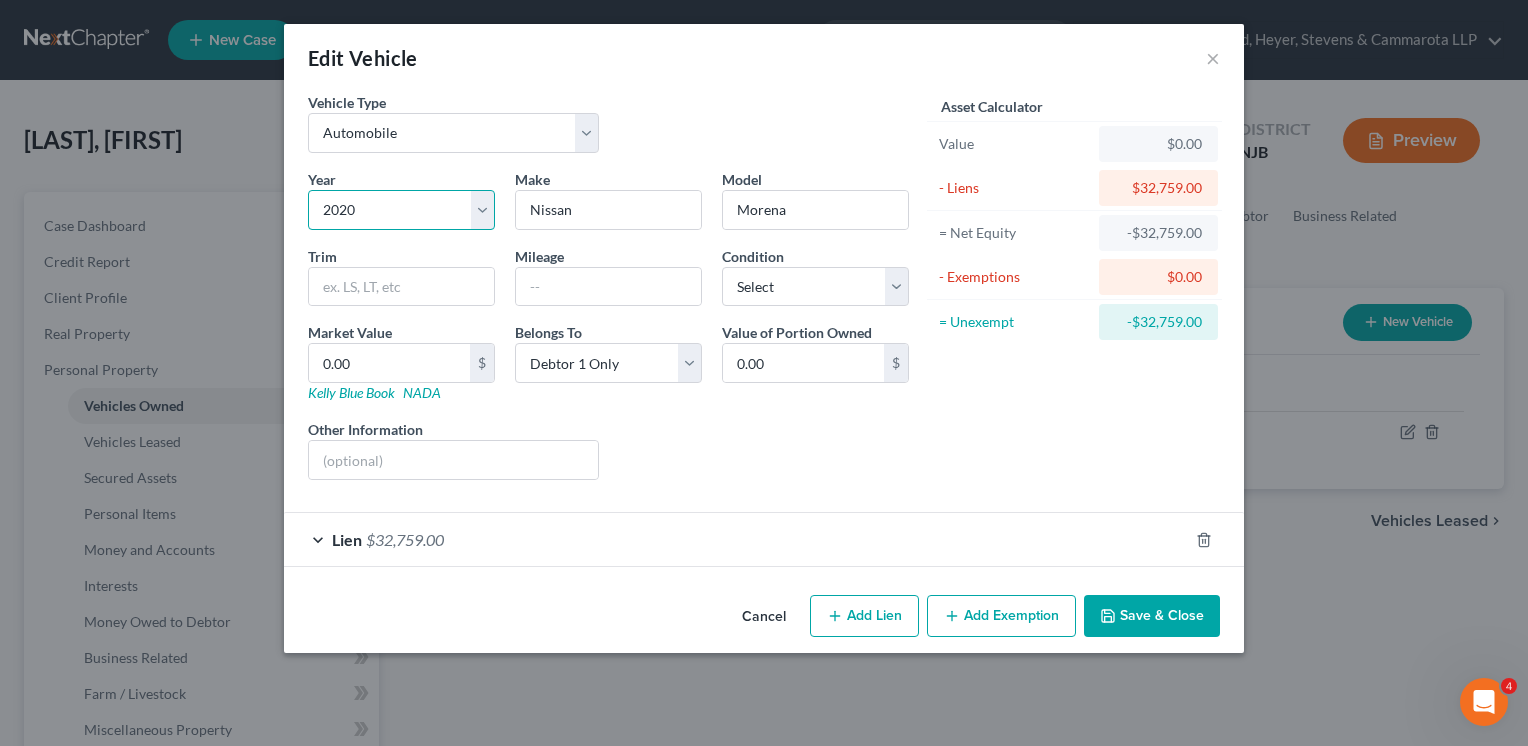 select on "1" 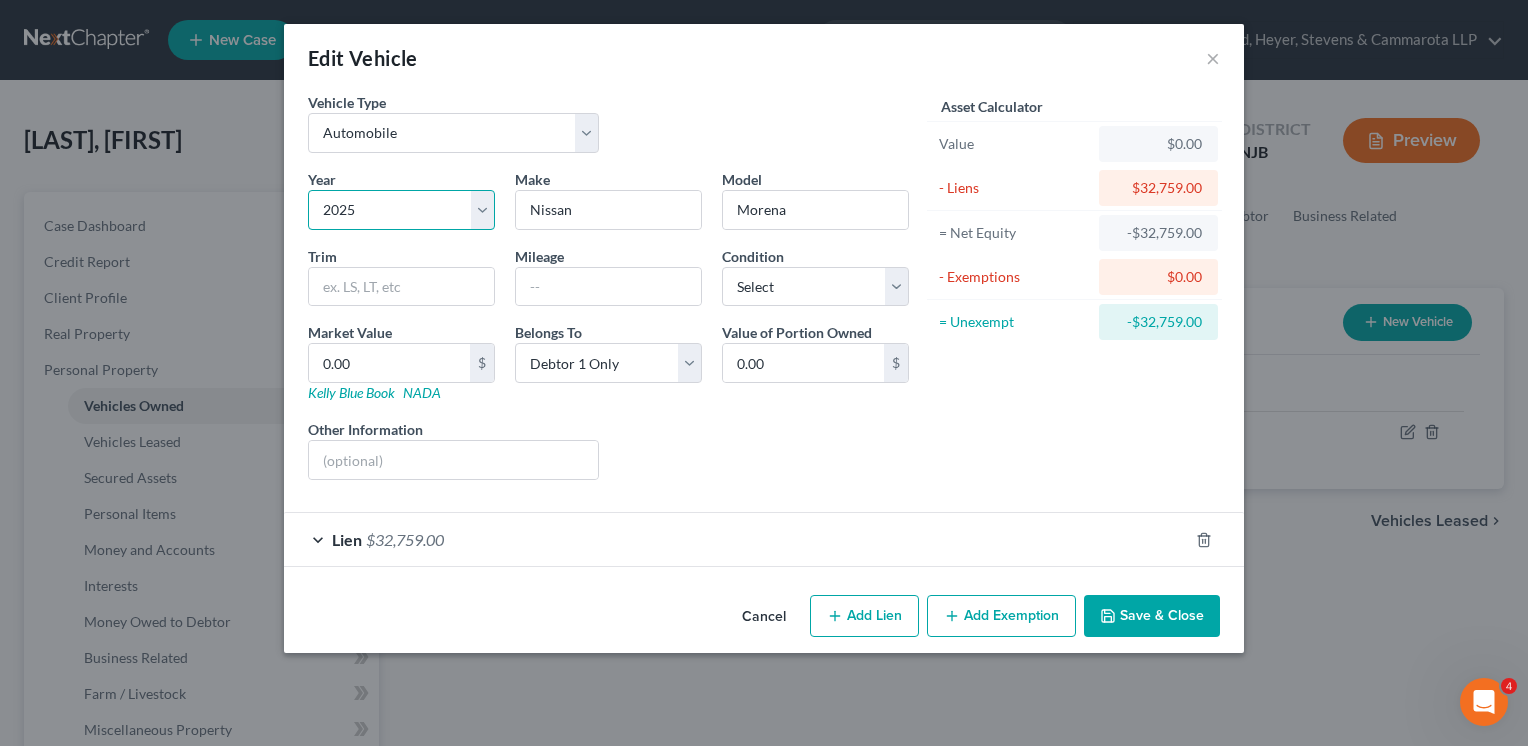 click on "Select 2026 2025 2024 2023 2022 2021 2020 2019 2018 2017 2016 2015 2014 2013 2012 2011 2010 2009 2008 2007 2006 2005 2004 2003 2002 2001 2000 1999 1998 1997 1996 1995 1994 1993 1992 1991 1990 1989 1988 1987 1986 1985 1984 1983 1982 1981 1980 1979 1978 1977 1976 1975 1974 1973 1972 1971 1970 1969 1968 1967 1966 1965 1964 1963 1962 1961 1960 1959 1958 1957 1956 1955 1954 1953 1952 1951 1950 1949 1948 1947 1946 1945 1944 1943 1942 1941 1940 1939 1938 1937 1936 1935 1934 1933 1932 1931 1930 1929 1928 1927 1926 1925 1924 1923 1922 1921 1920 1919 1918 1917 1916 1915 1914 1913 1912 1911 1910 1909 1908 1907 1906 1905 1904 1903 1902 1901" at bounding box center [401, 210] 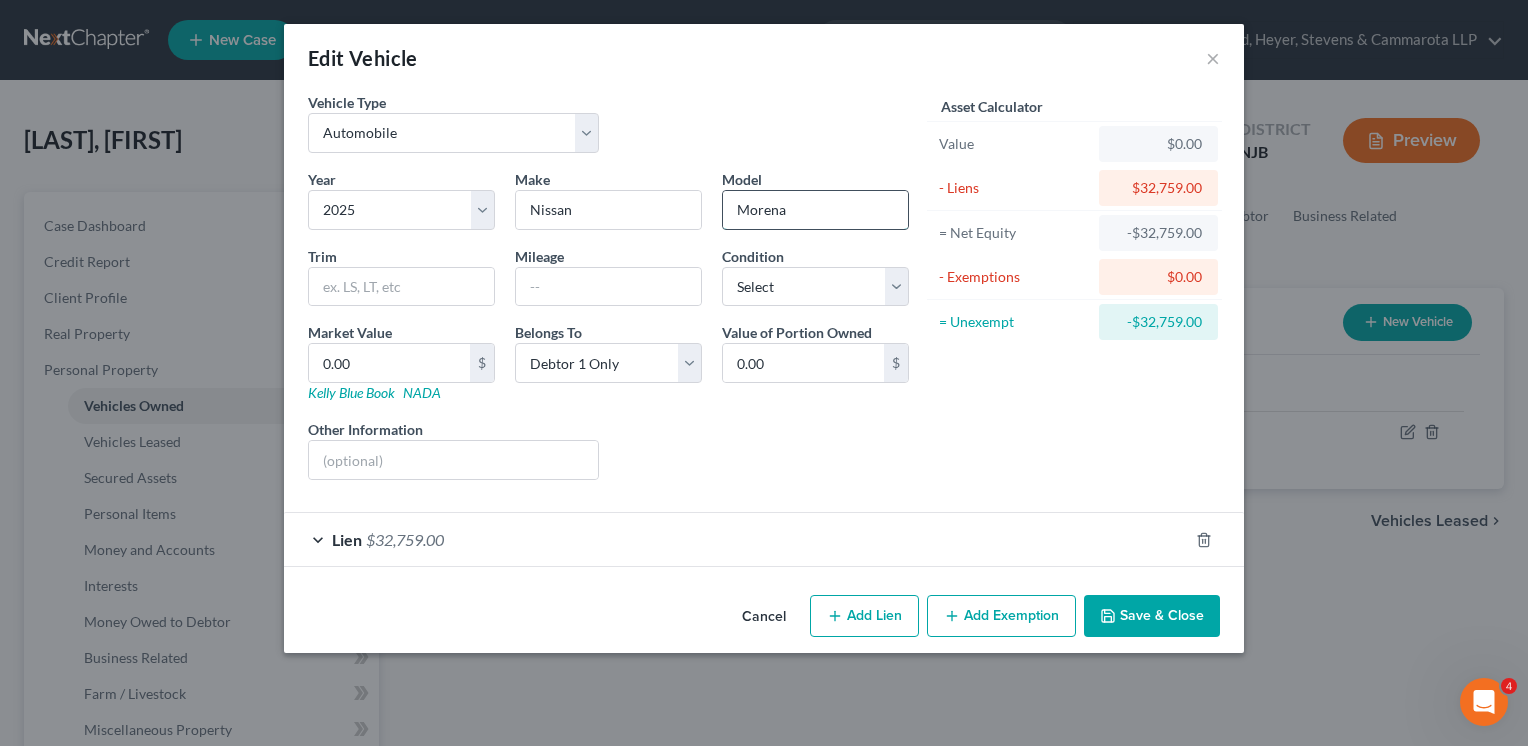 click on "Morena" at bounding box center (815, 210) 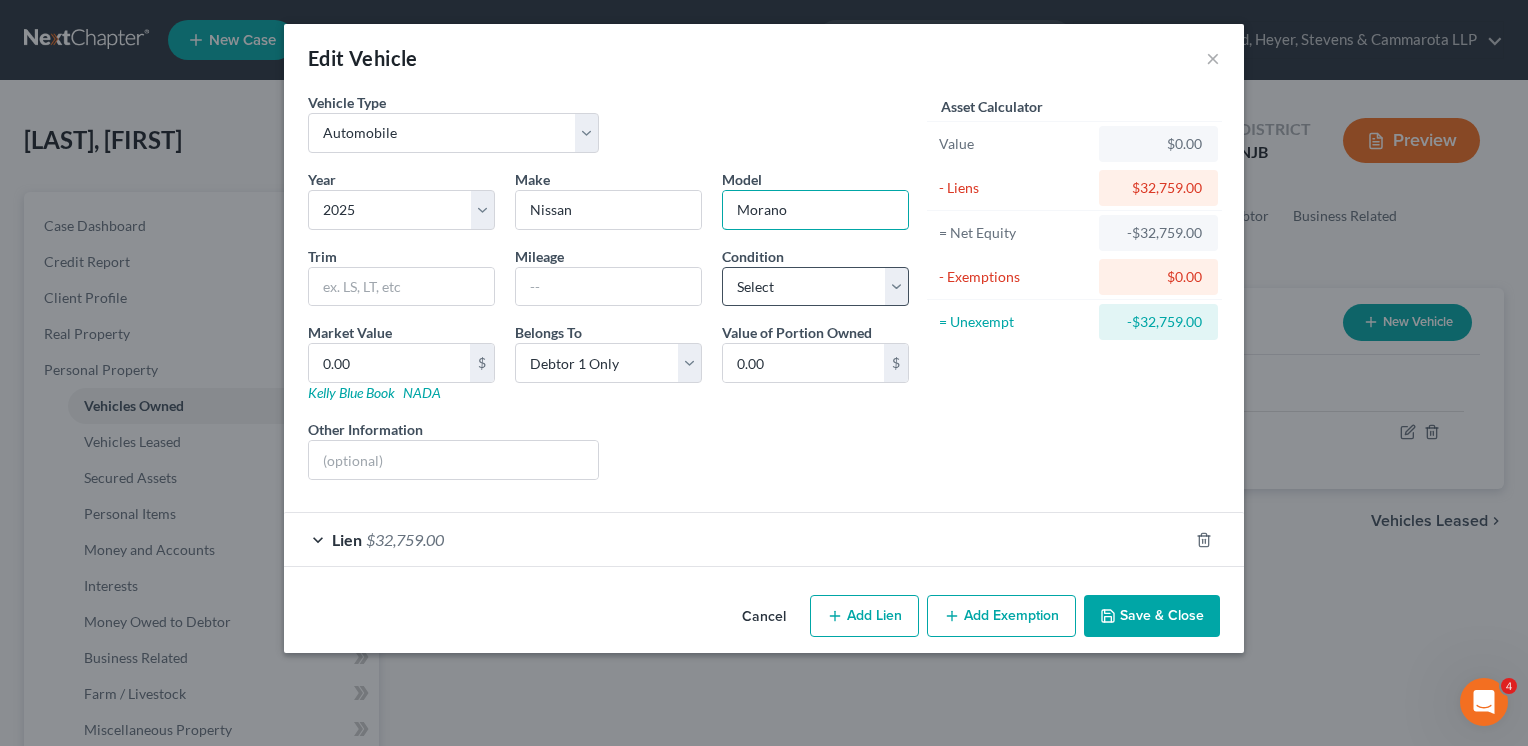 type on "Morano" 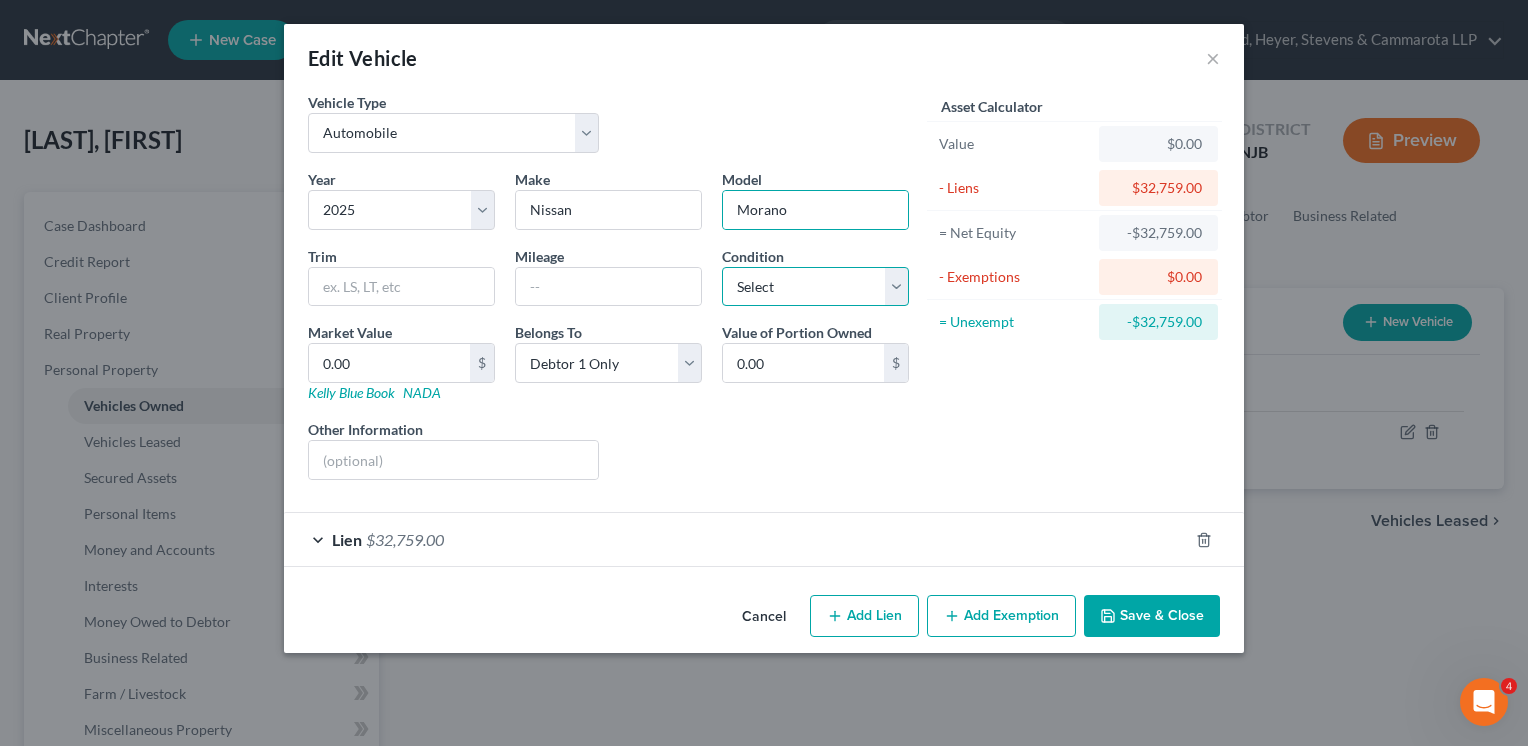 click on "Select Excellent Very Good Good Fair Poor" at bounding box center (815, 287) 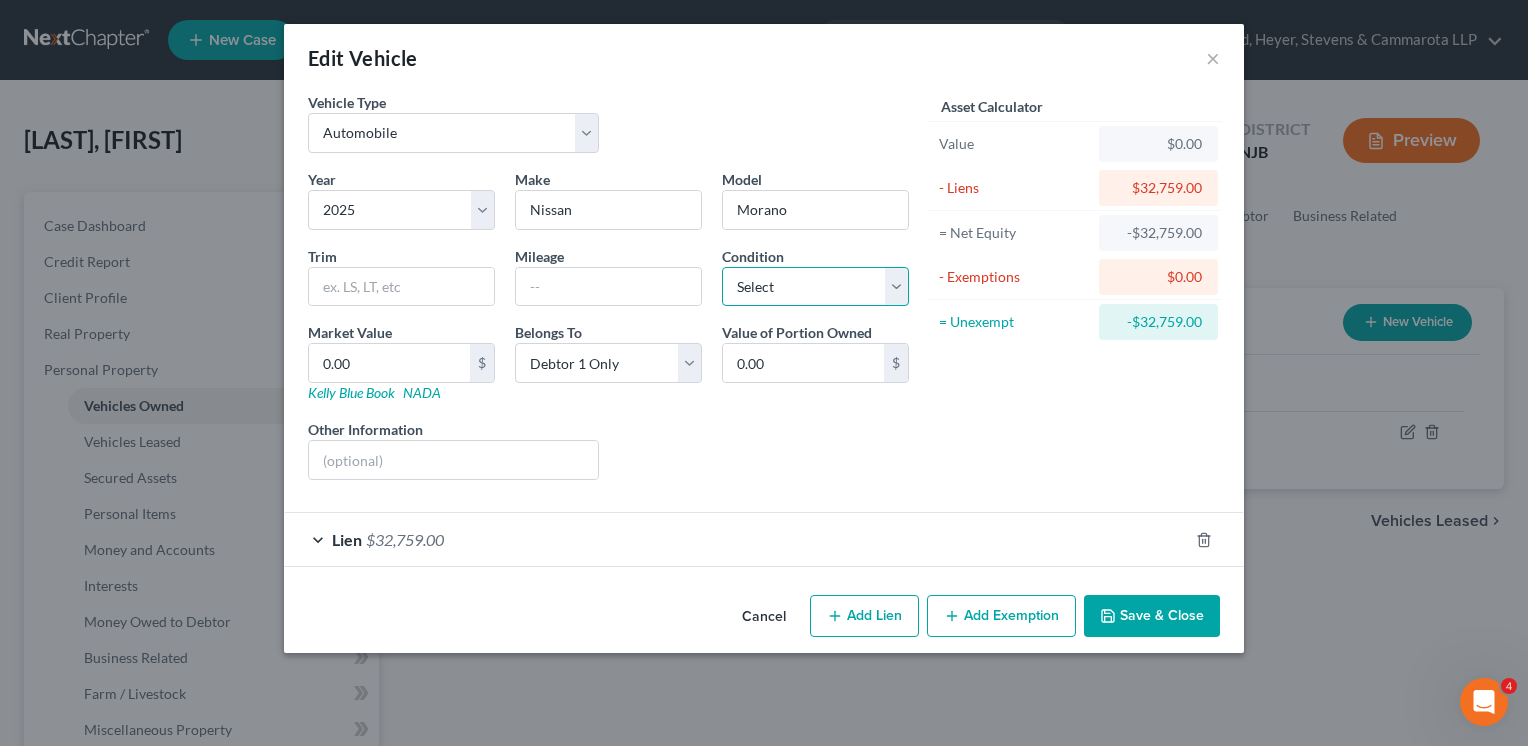 select on "1" 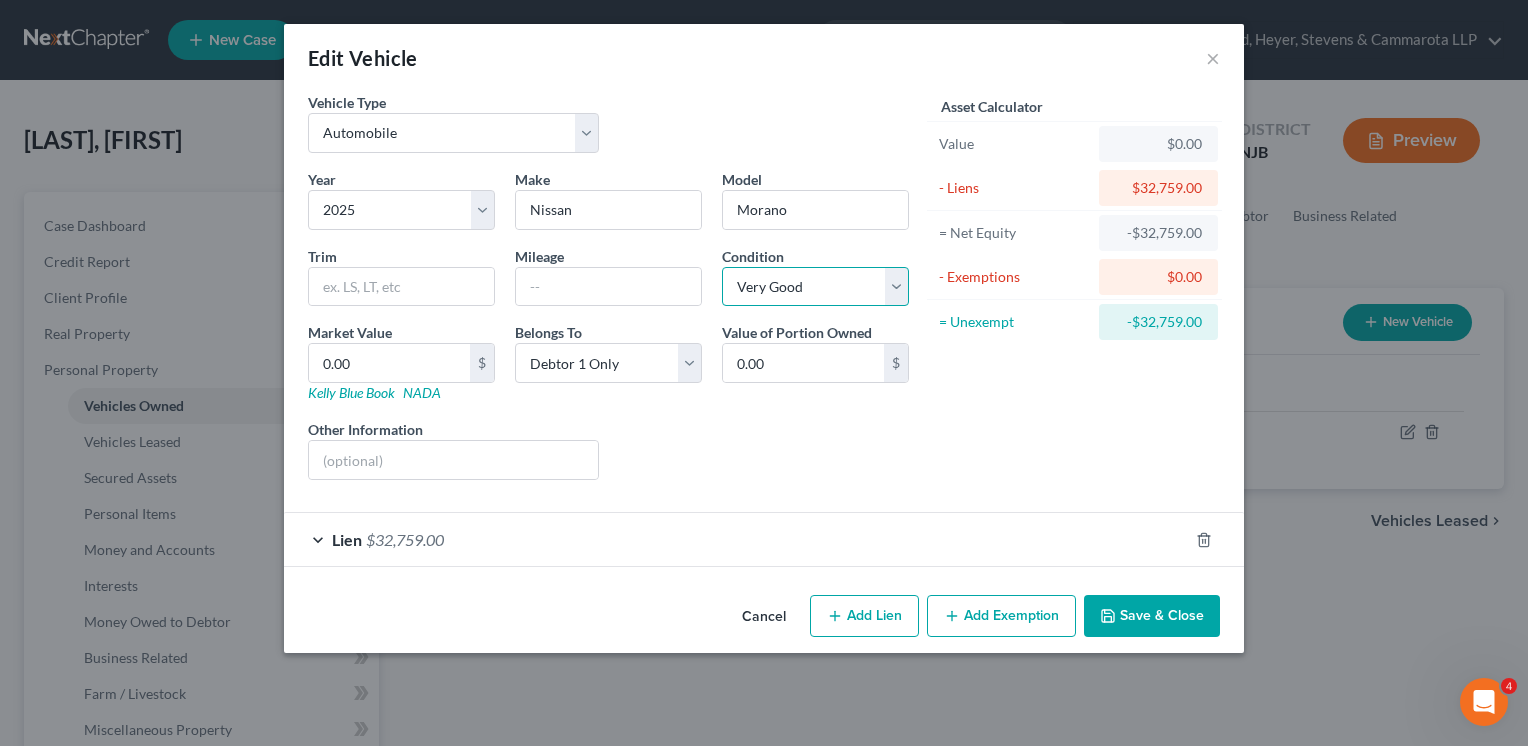 click on "Select Excellent Very Good Good Fair Poor" at bounding box center [815, 287] 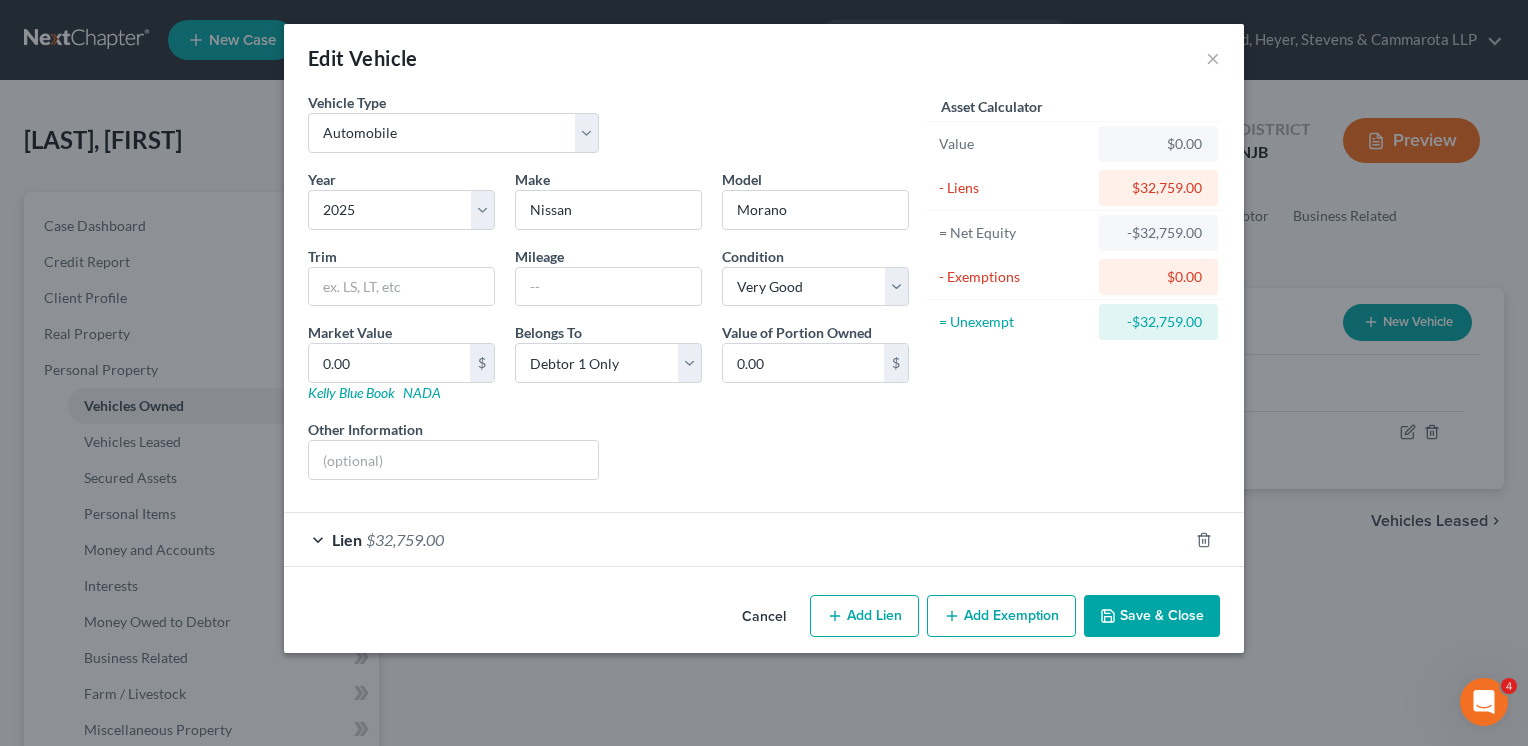 click on "Save & Close" at bounding box center (1152, 616) 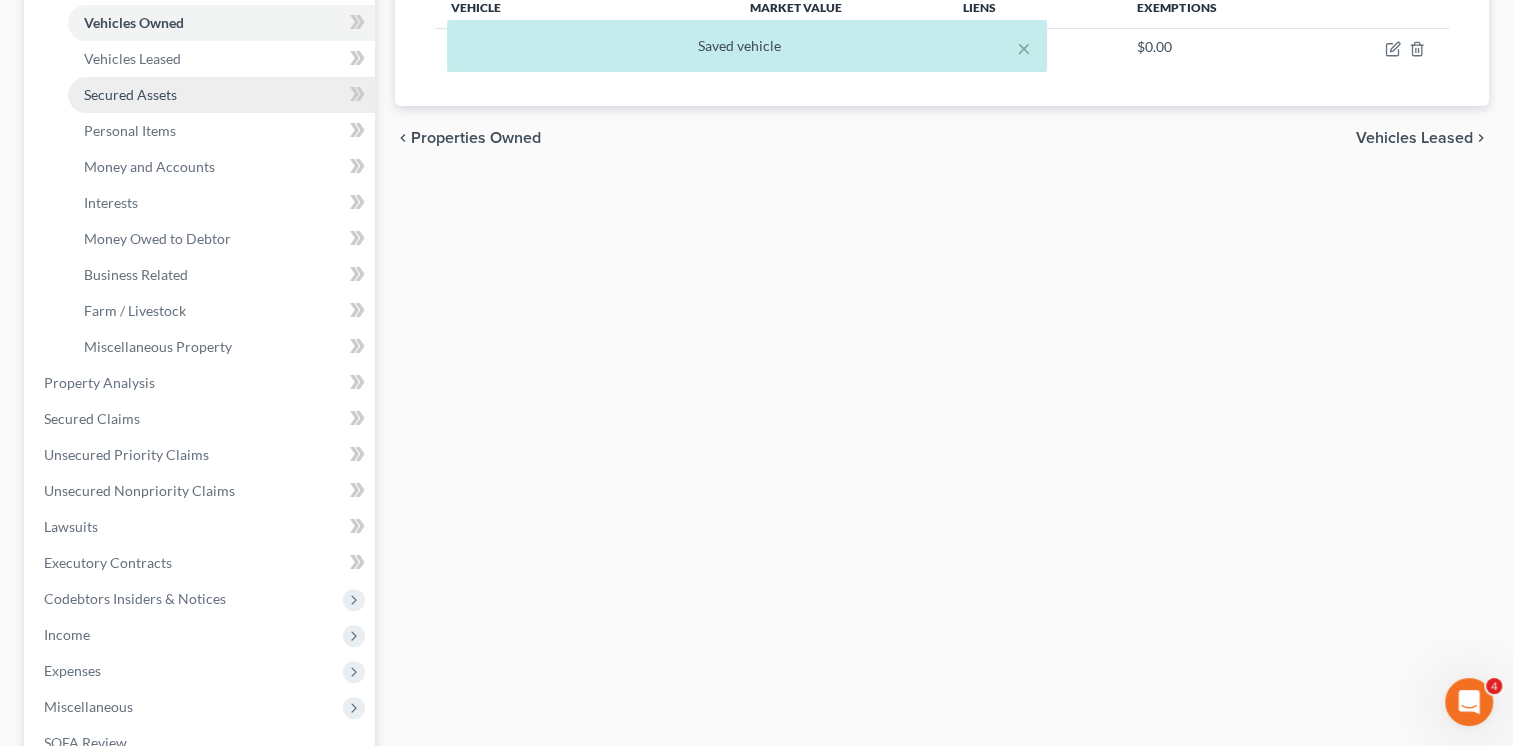 scroll, scrollTop: 384, scrollLeft: 0, axis: vertical 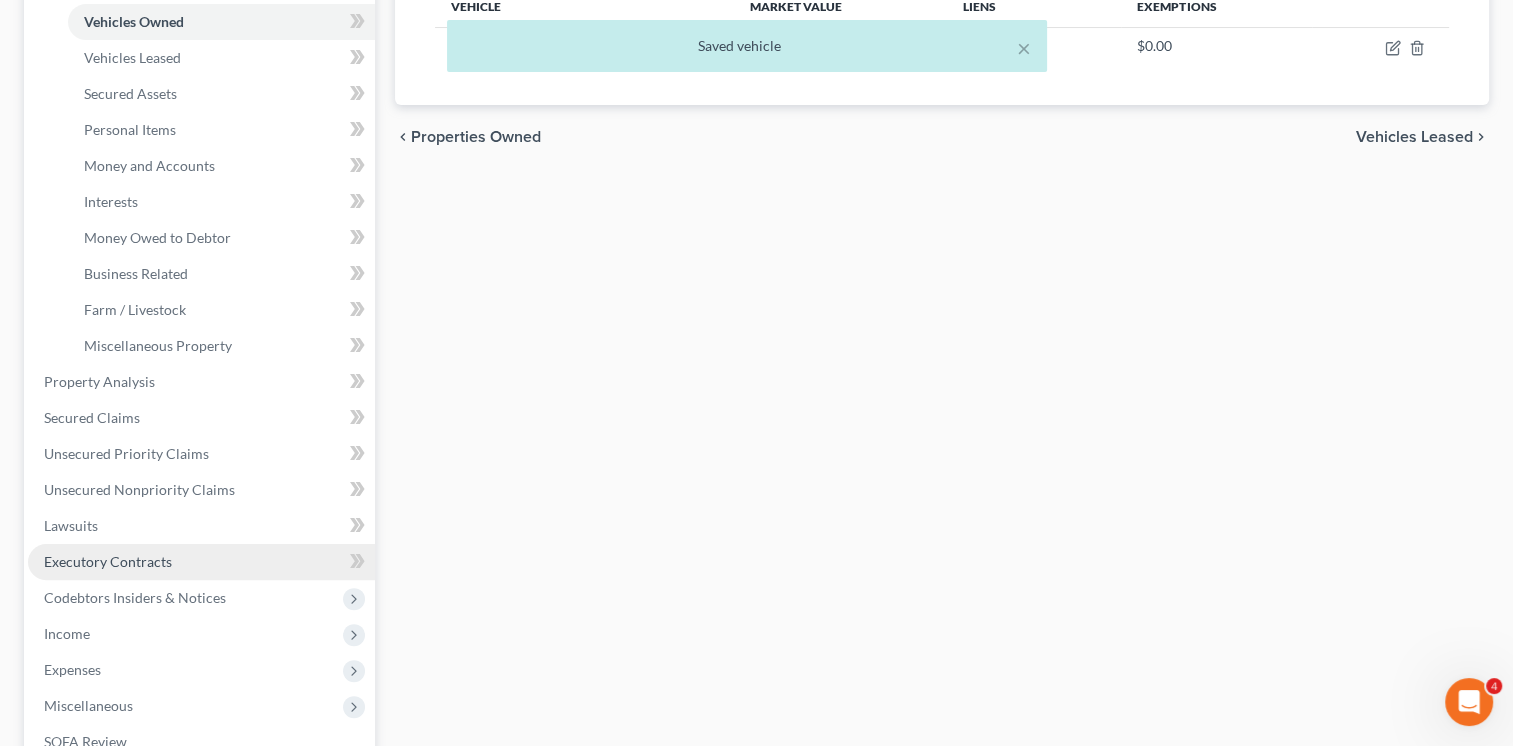 click on "Executory Contracts" at bounding box center [201, 562] 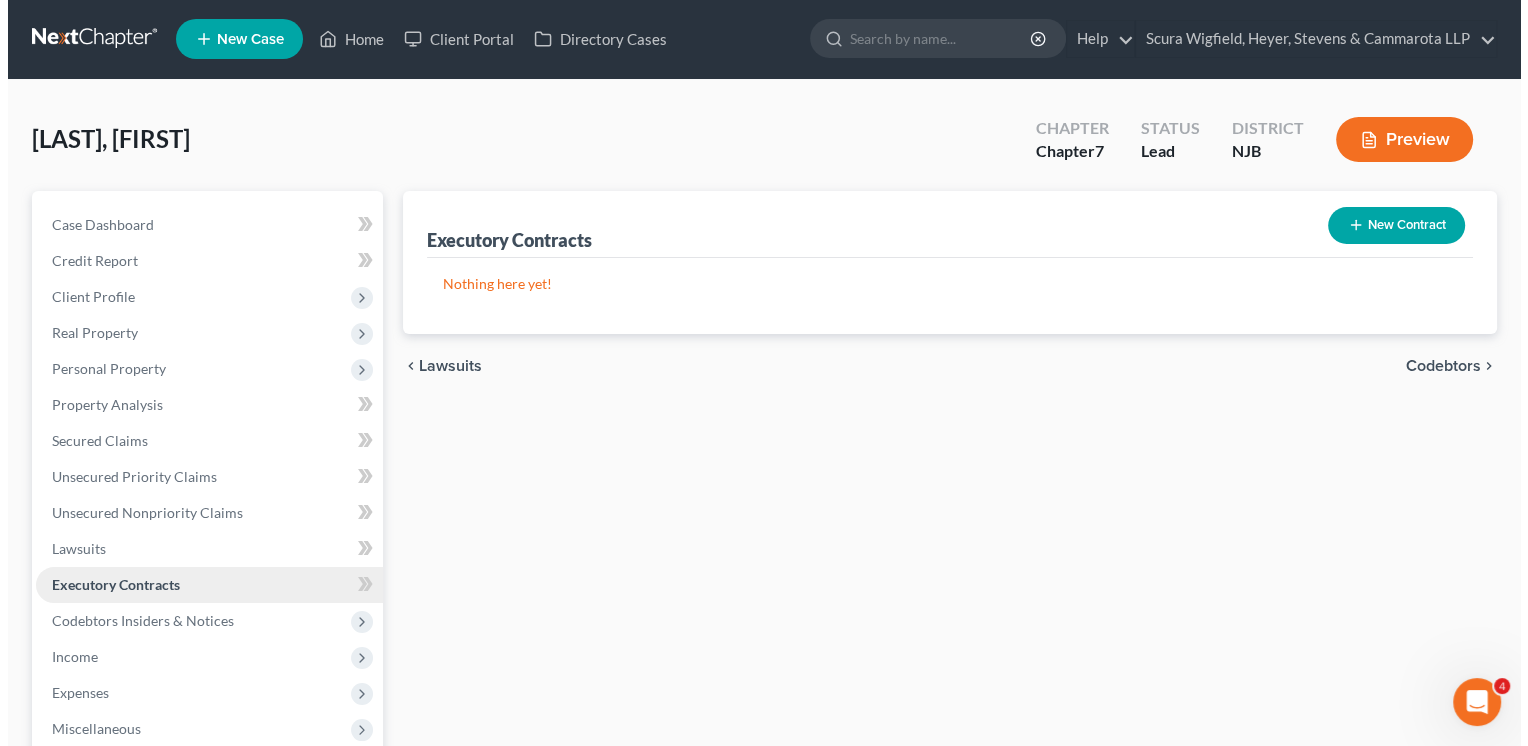 scroll, scrollTop: 0, scrollLeft: 0, axis: both 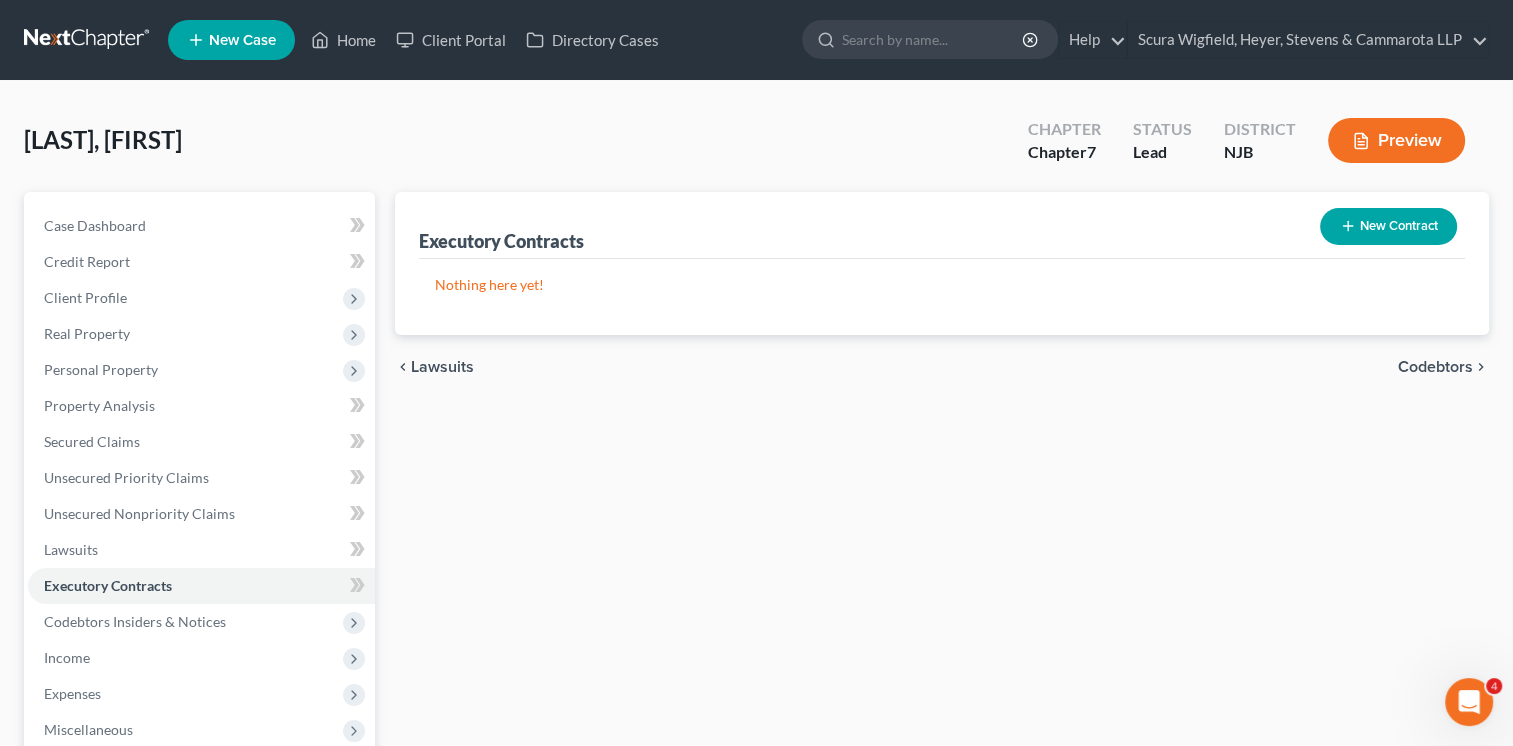 click 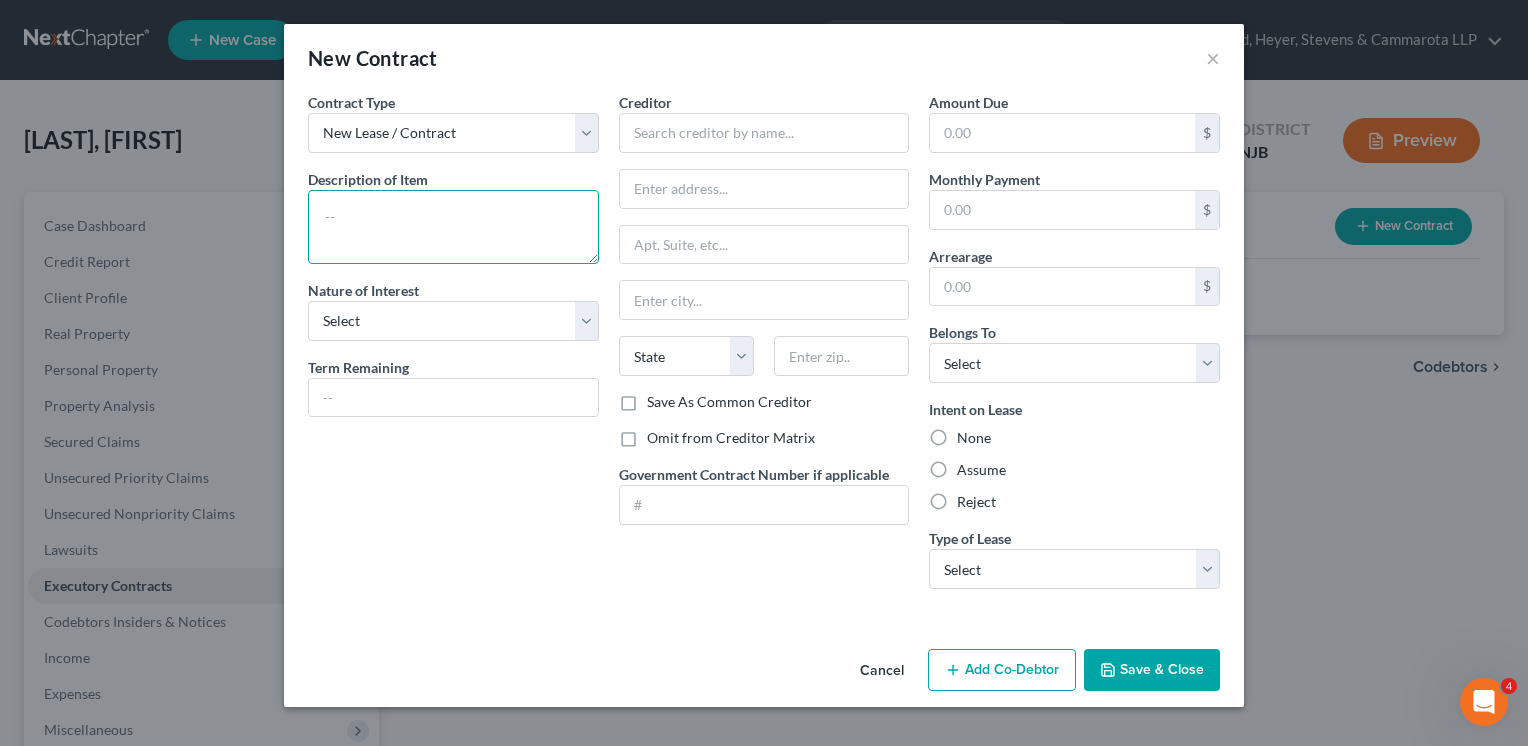 click at bounding box center [453, 227] 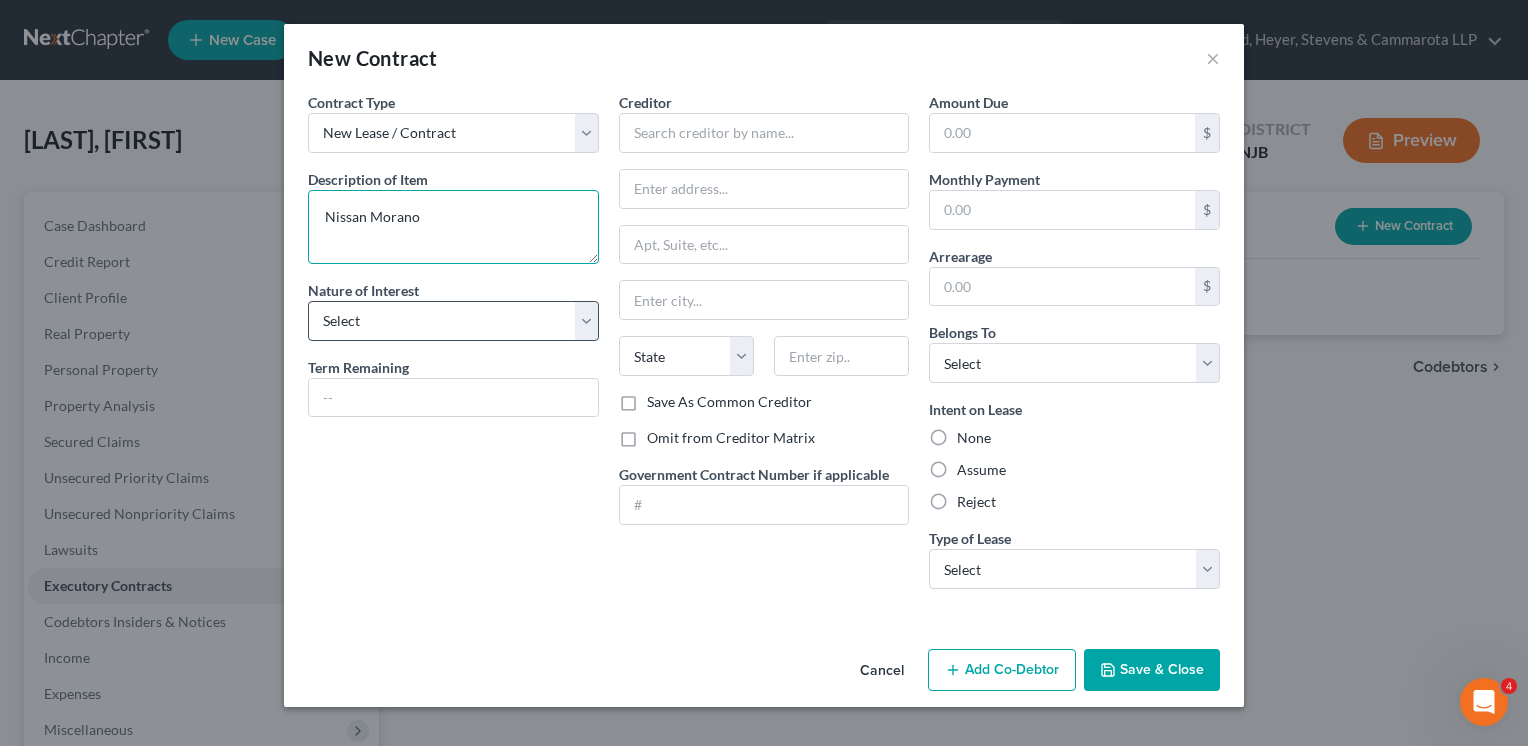 type on "Nissan Morano" 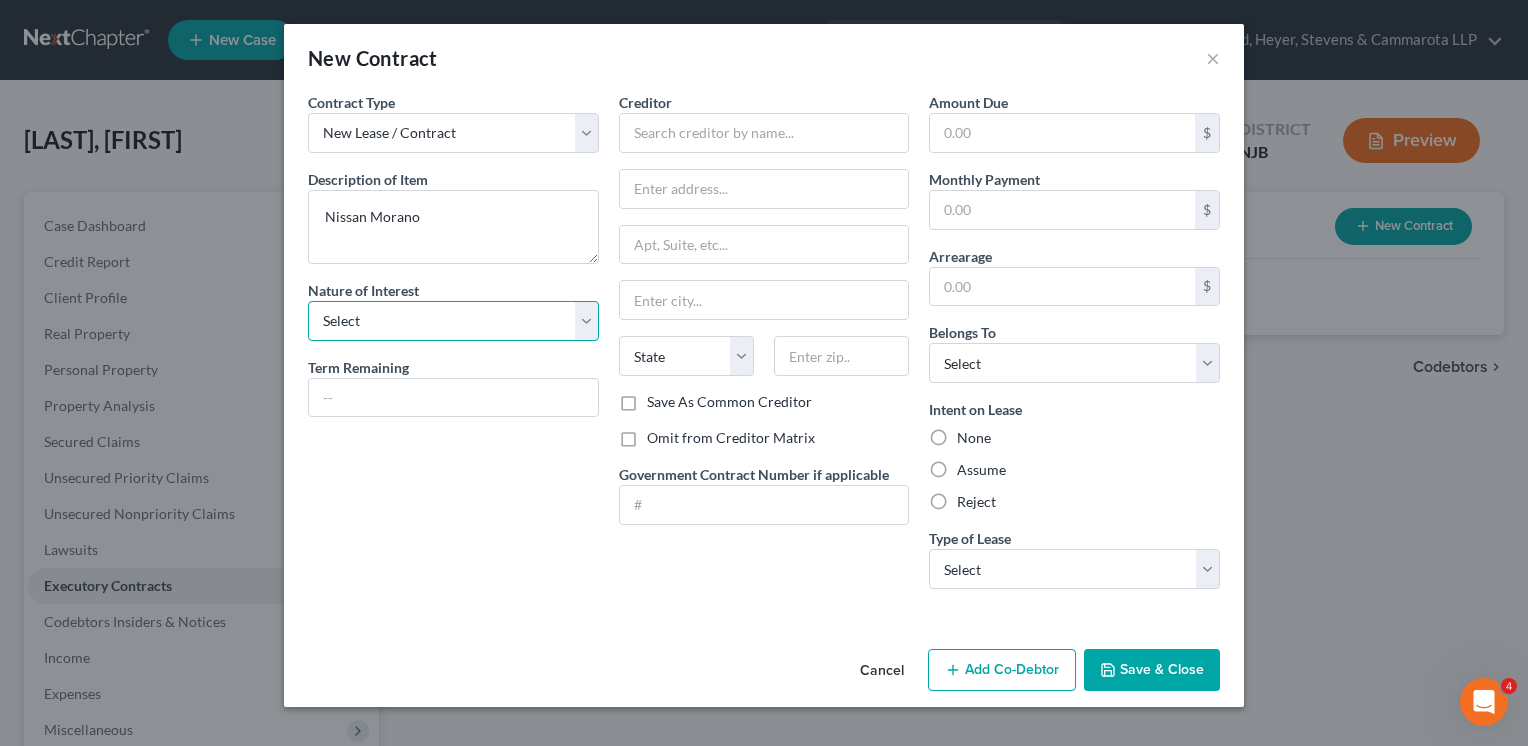 click on "Select Purchaser Agent Lessor Lessee" at bounding box center (453, 321) 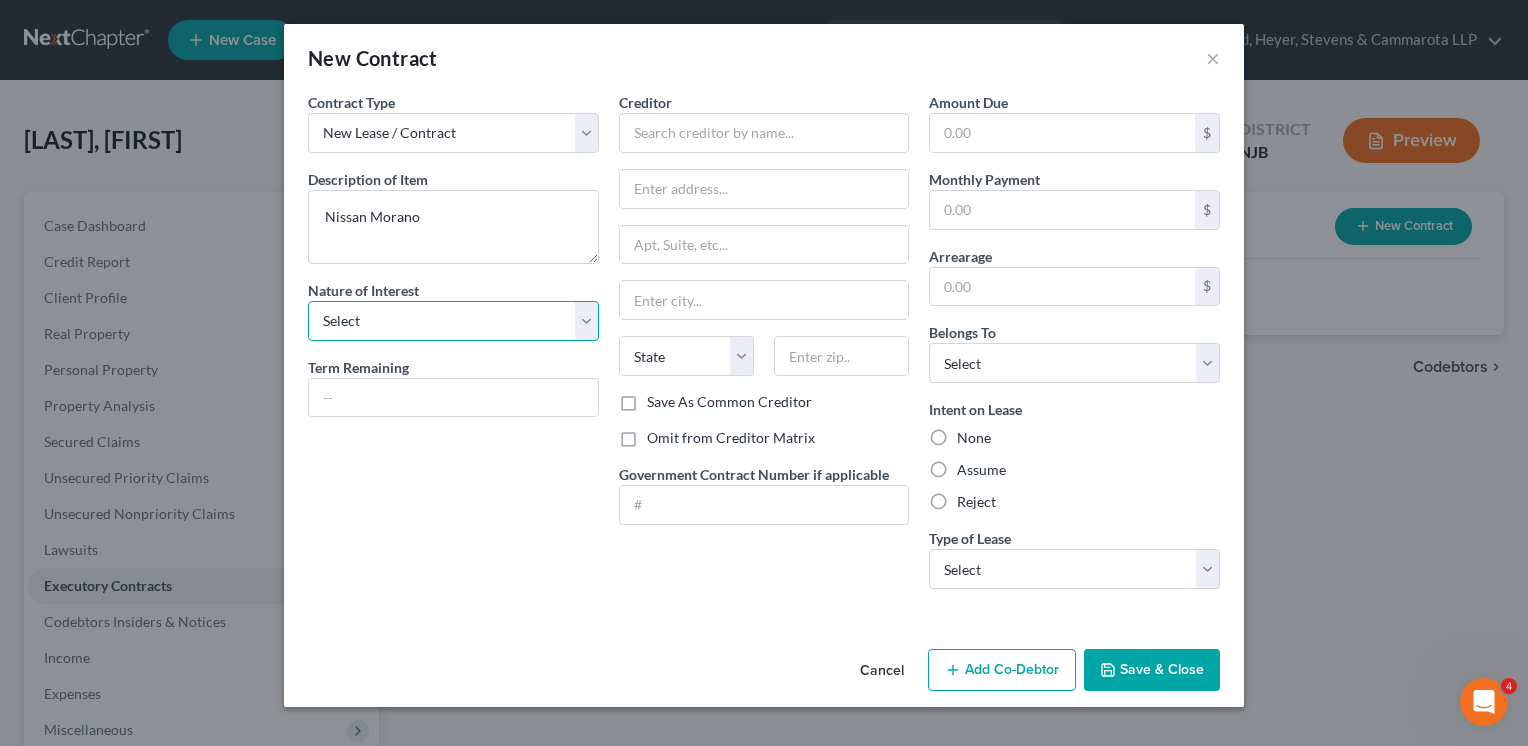 select on "2" 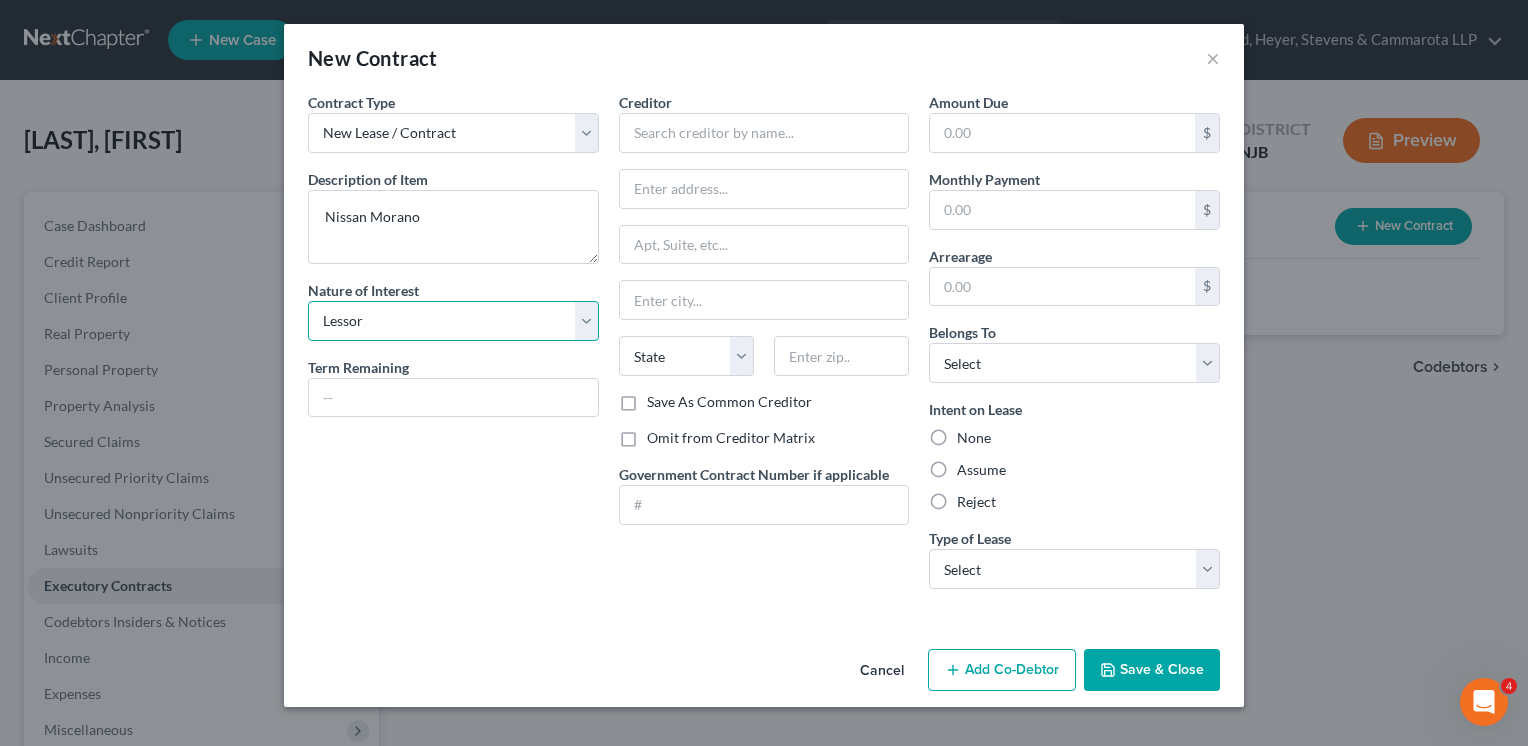 click on "Select Purchaser Agent Lessor Lessee" at bounding box center [453, 321] 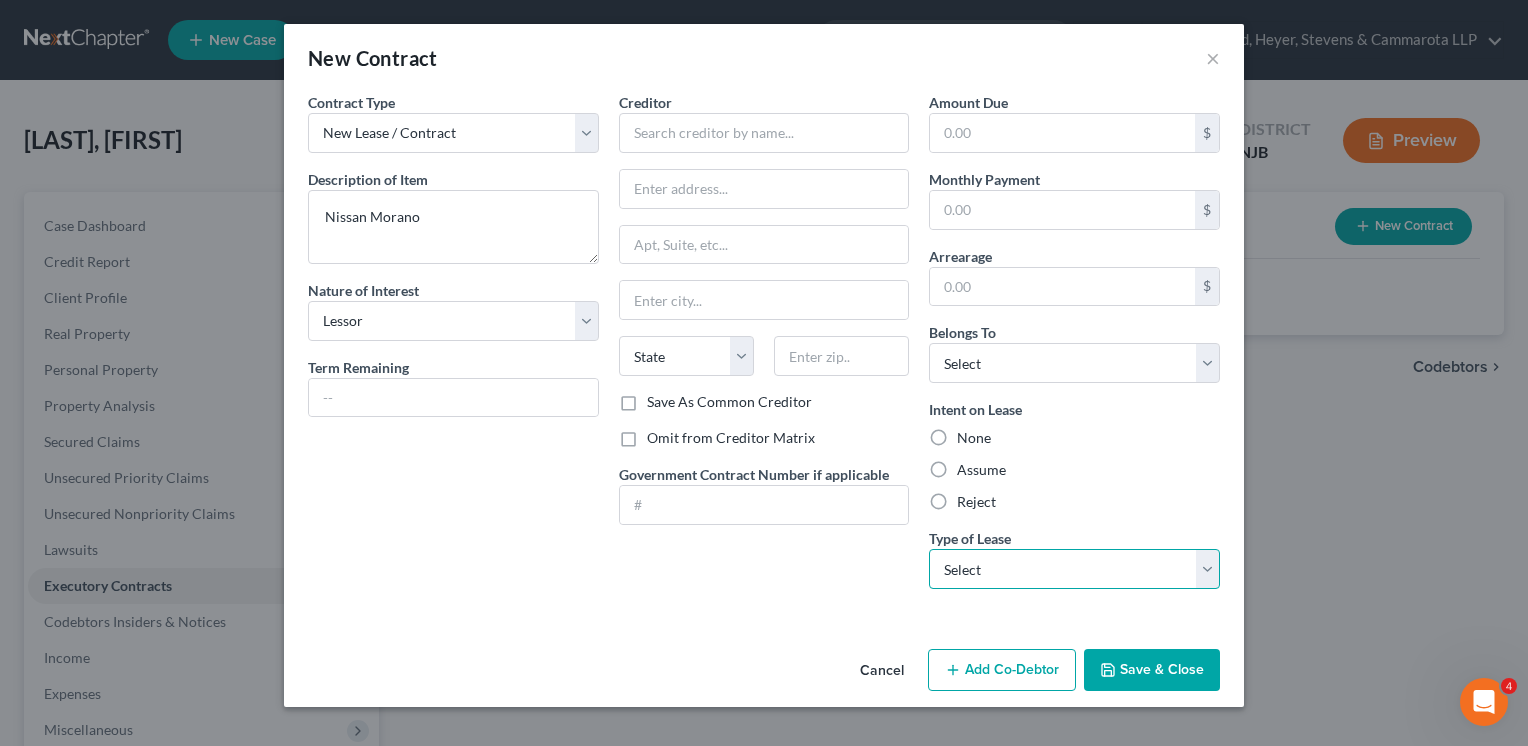 click on "Select Real Estate Car Other" at bounding box center (1074, 569) 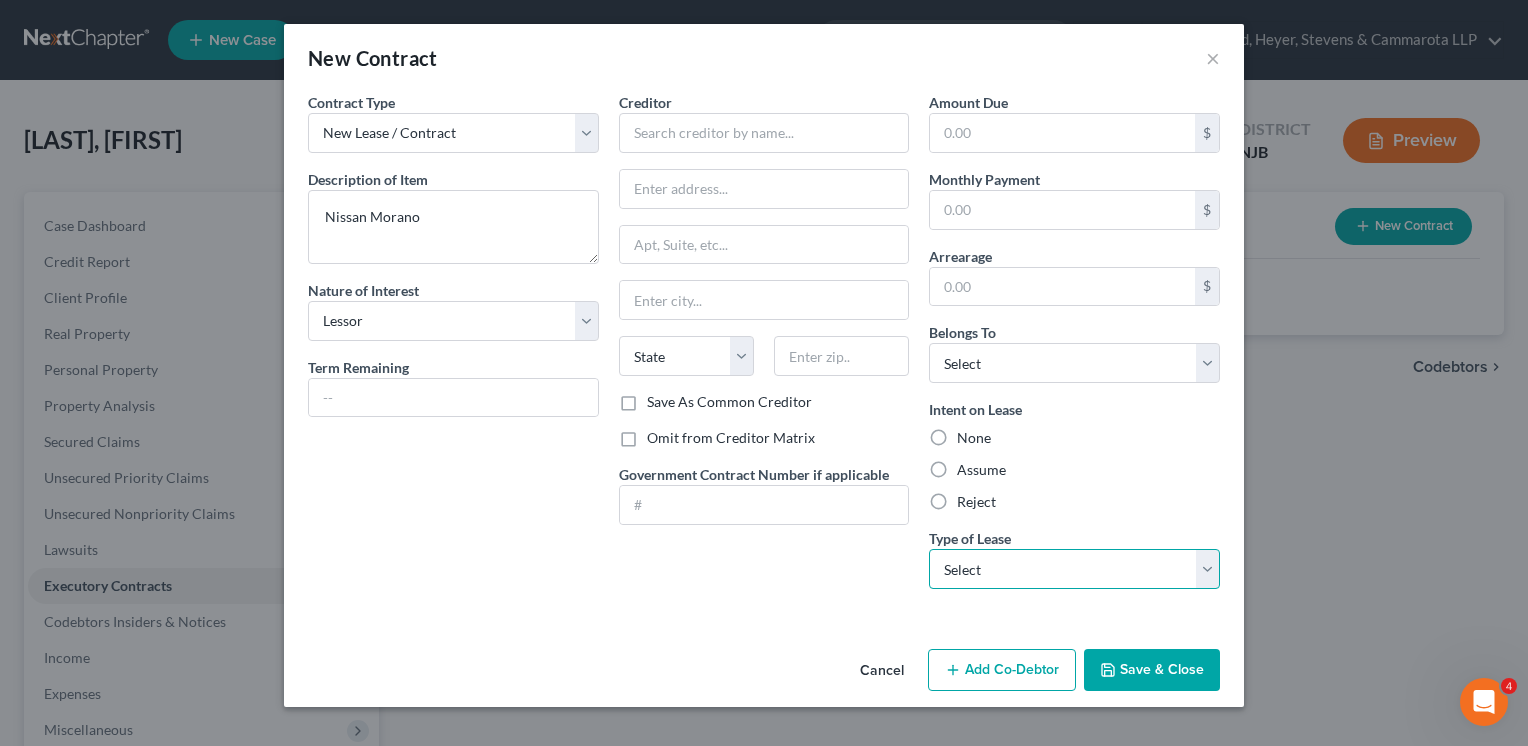 select on "1" 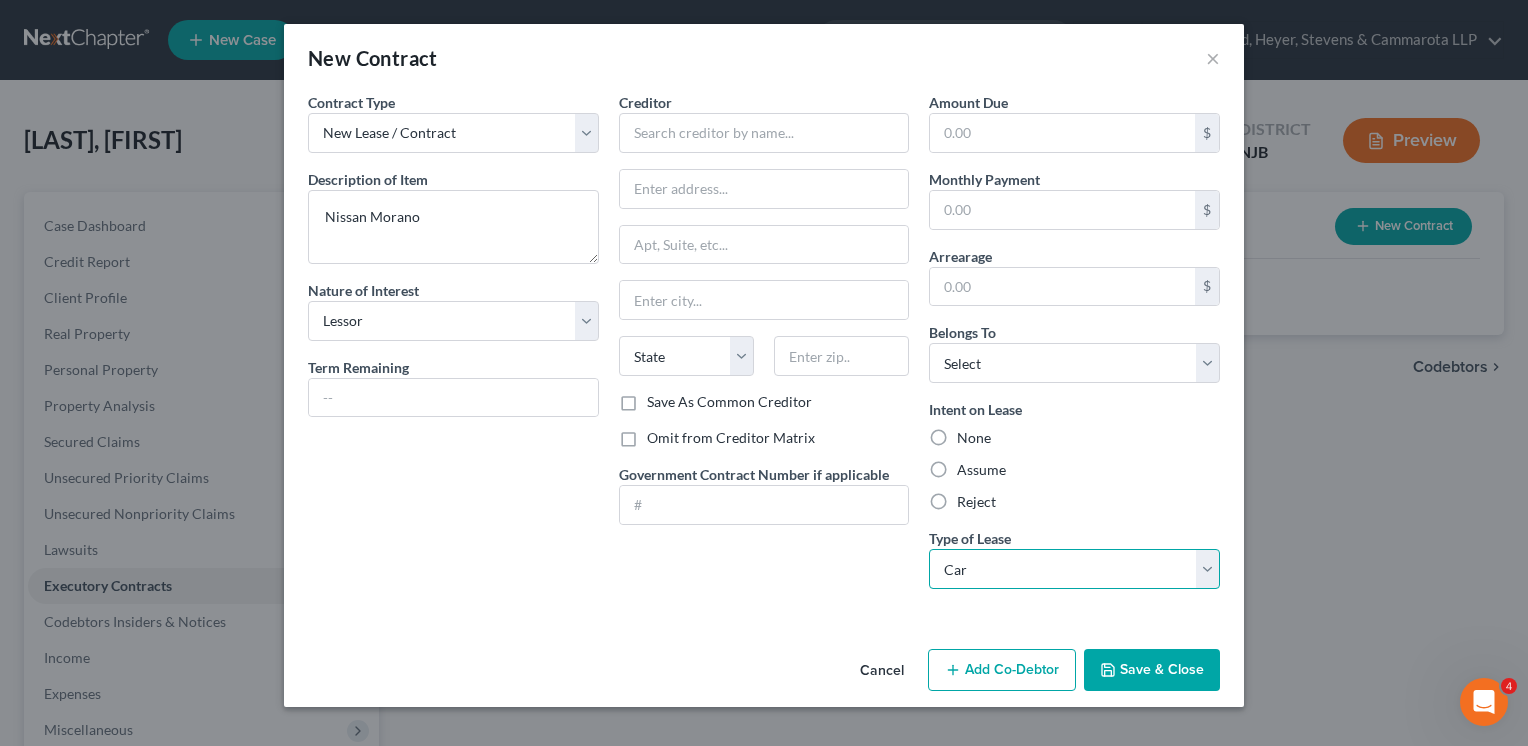 click on "Select Real Estate Car Other" at bounding box center (1074, 569) 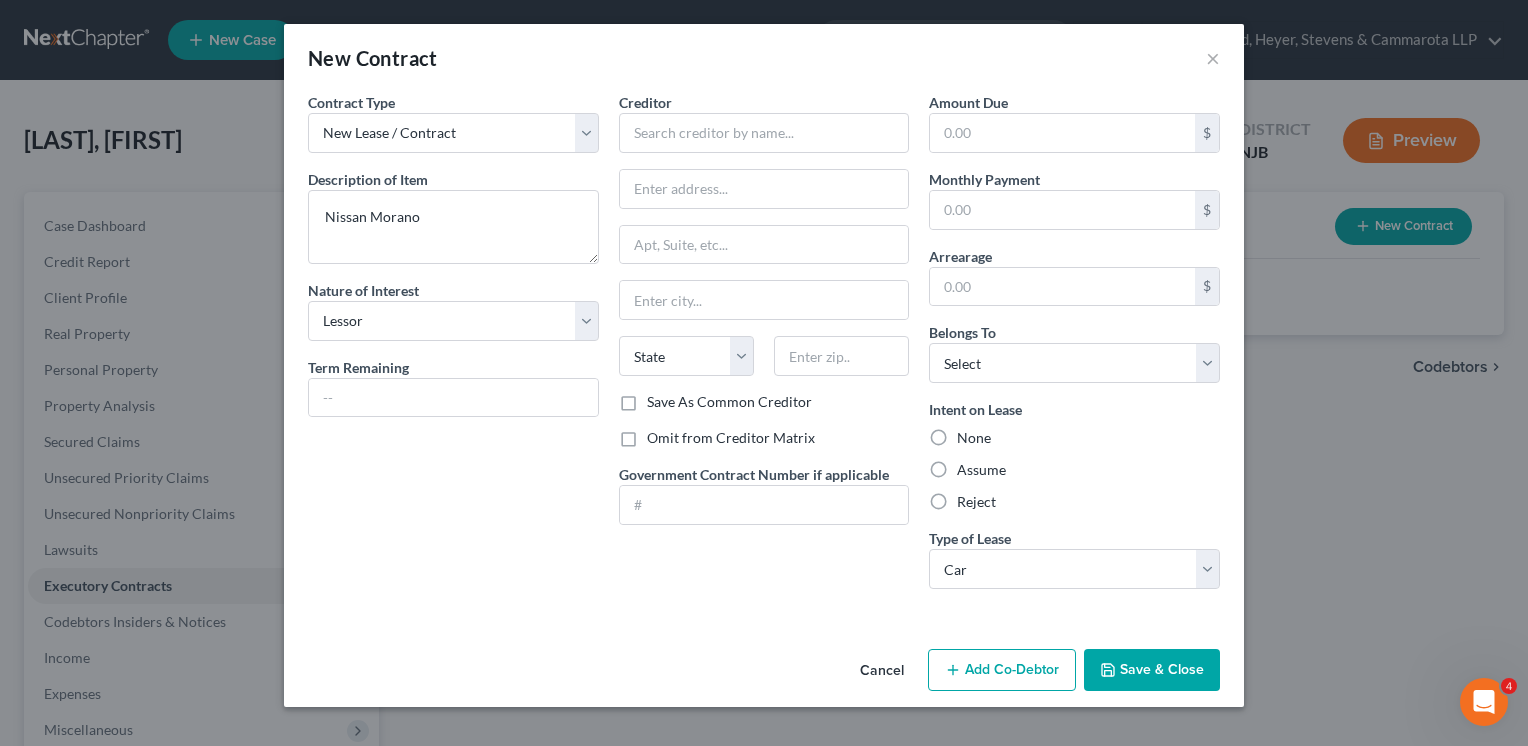 click on "Assume" at bounding box center (981, 470) 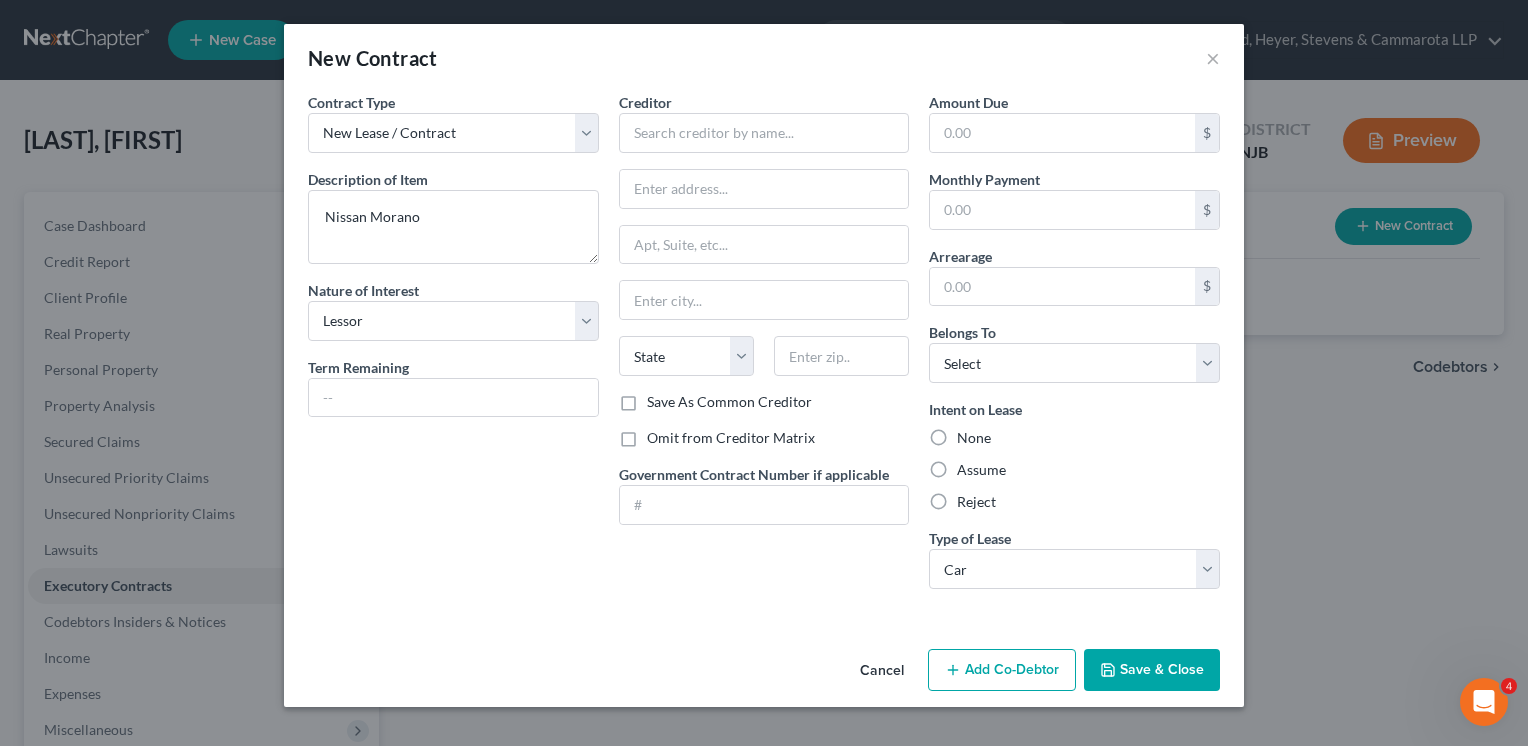 click on "Assume" at bounding box center [971, 466] 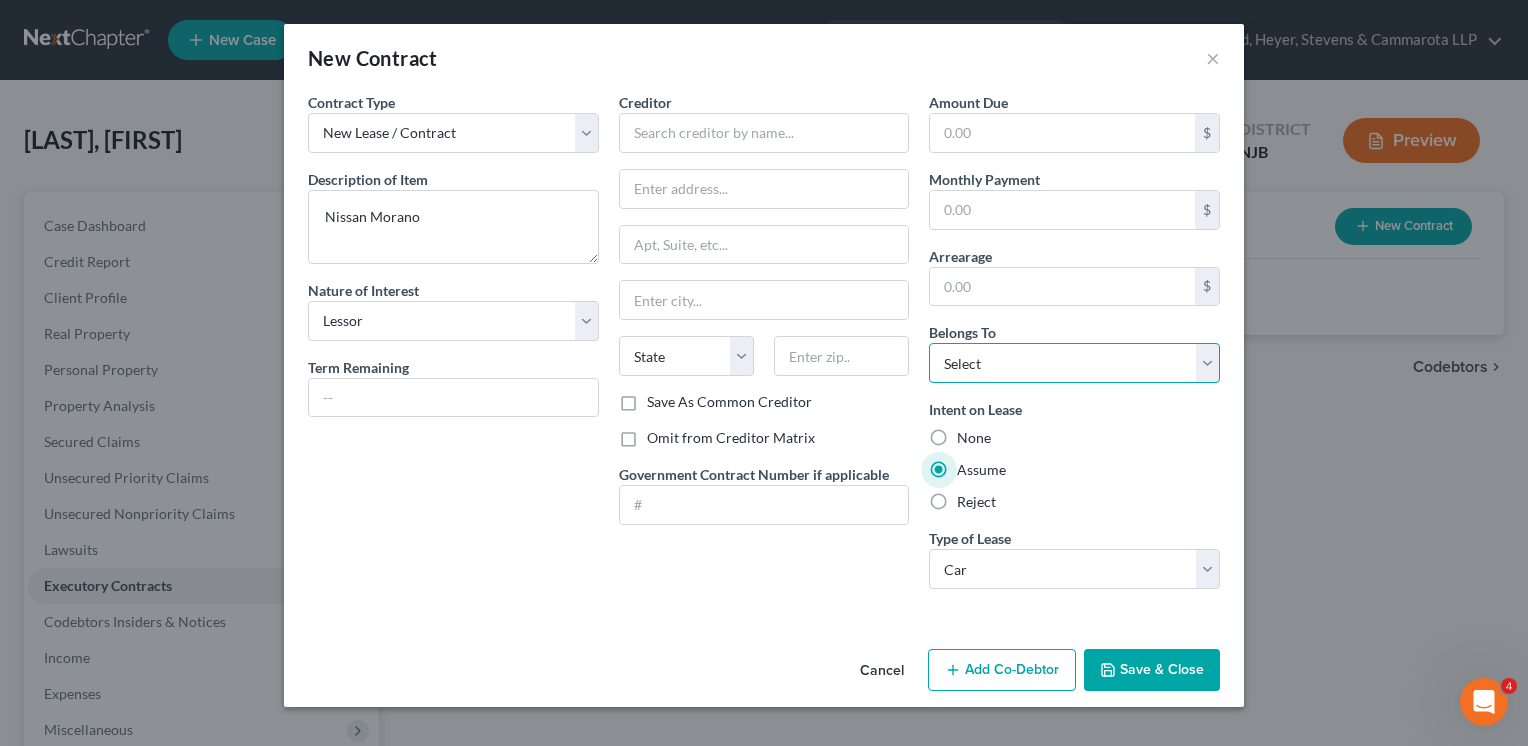 click on "Select Debtor 1 Only Debtor 2 Only Debtor 1 And Debtor 2 Only At Least One Of The Debtors And Another Community Property" at bounding box center [1074, 363] 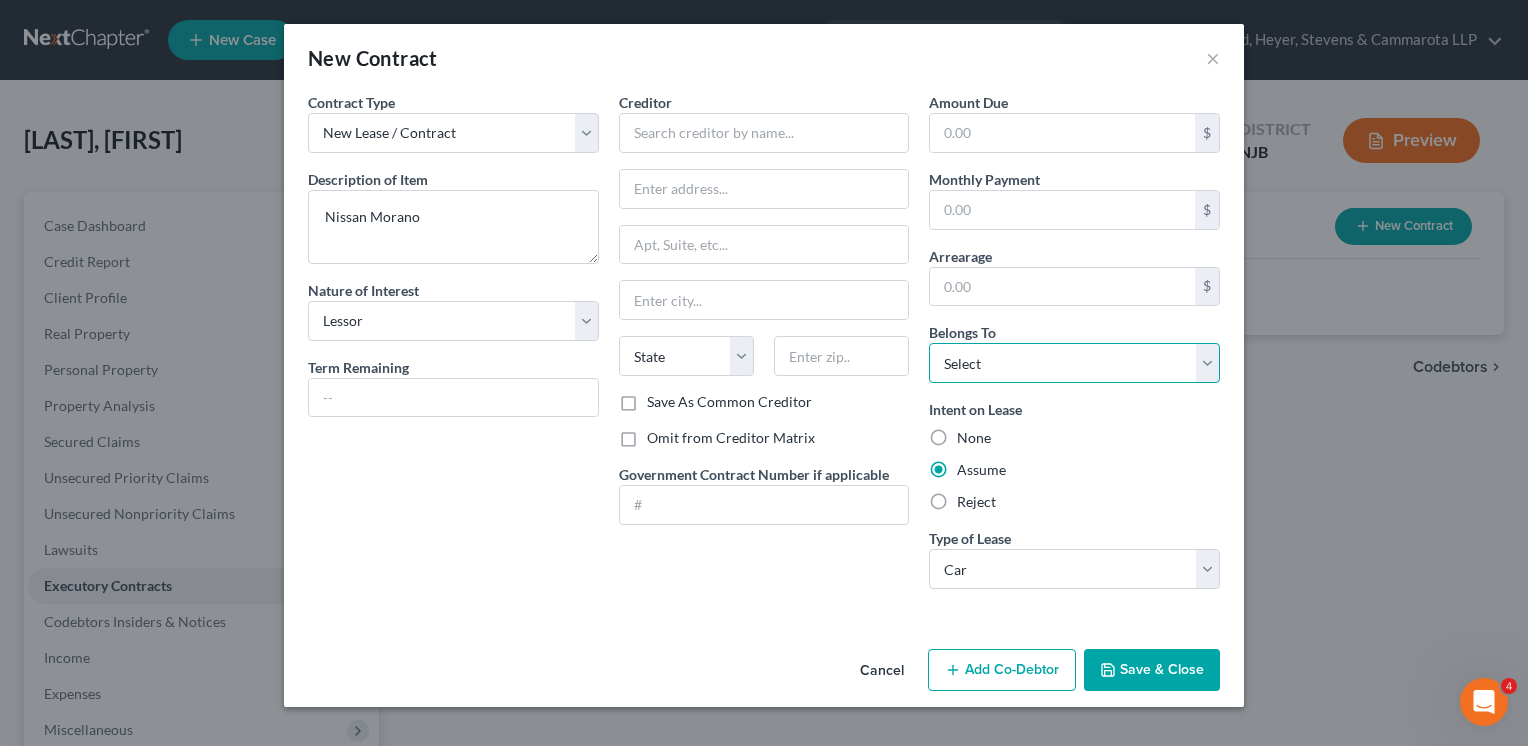 select on "0" 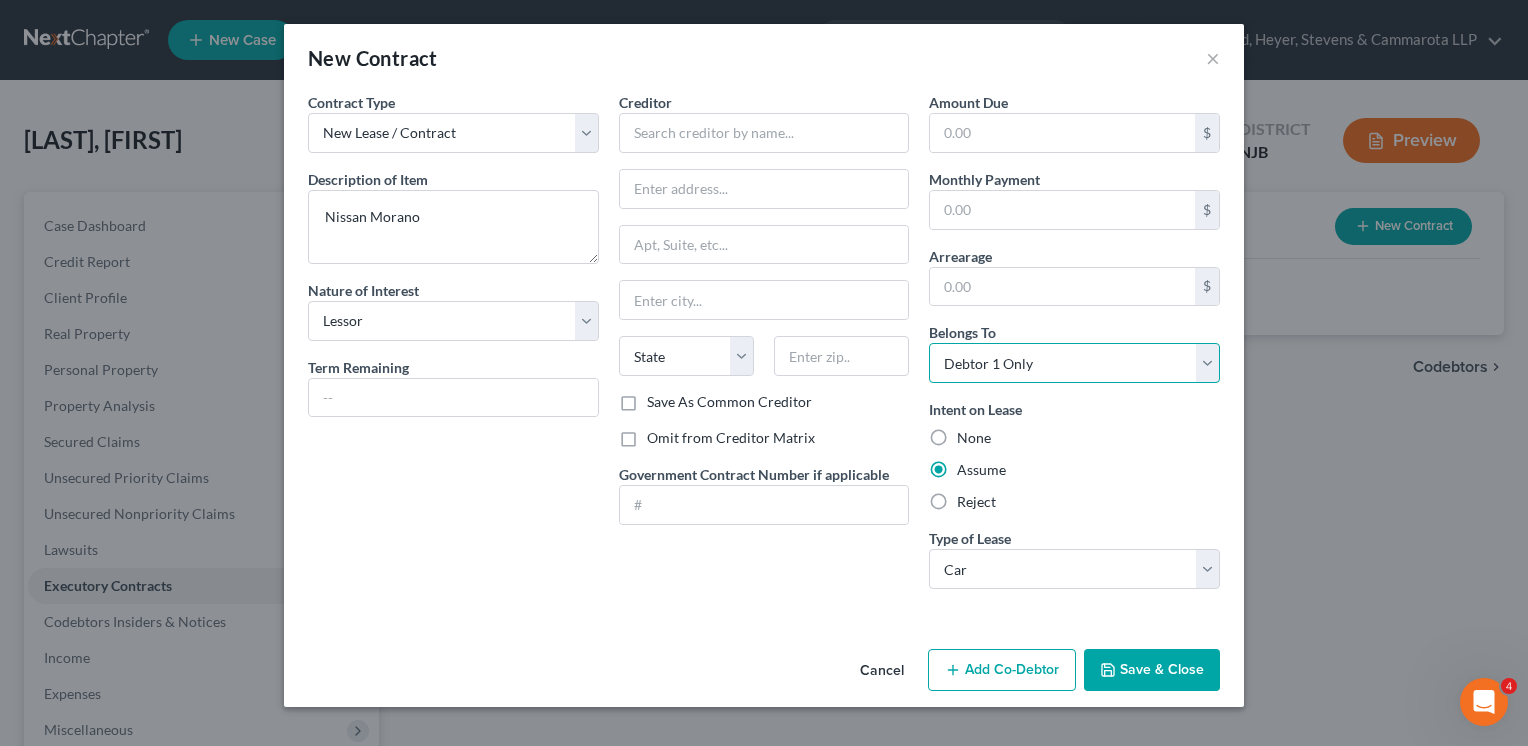 click on "Select Debtor 1 Only Debtor 2 Only Debtor 1 And Debtor 2 Only At Least One Of The Debtors And Another Community Property" at bounding box center (1074, 363) 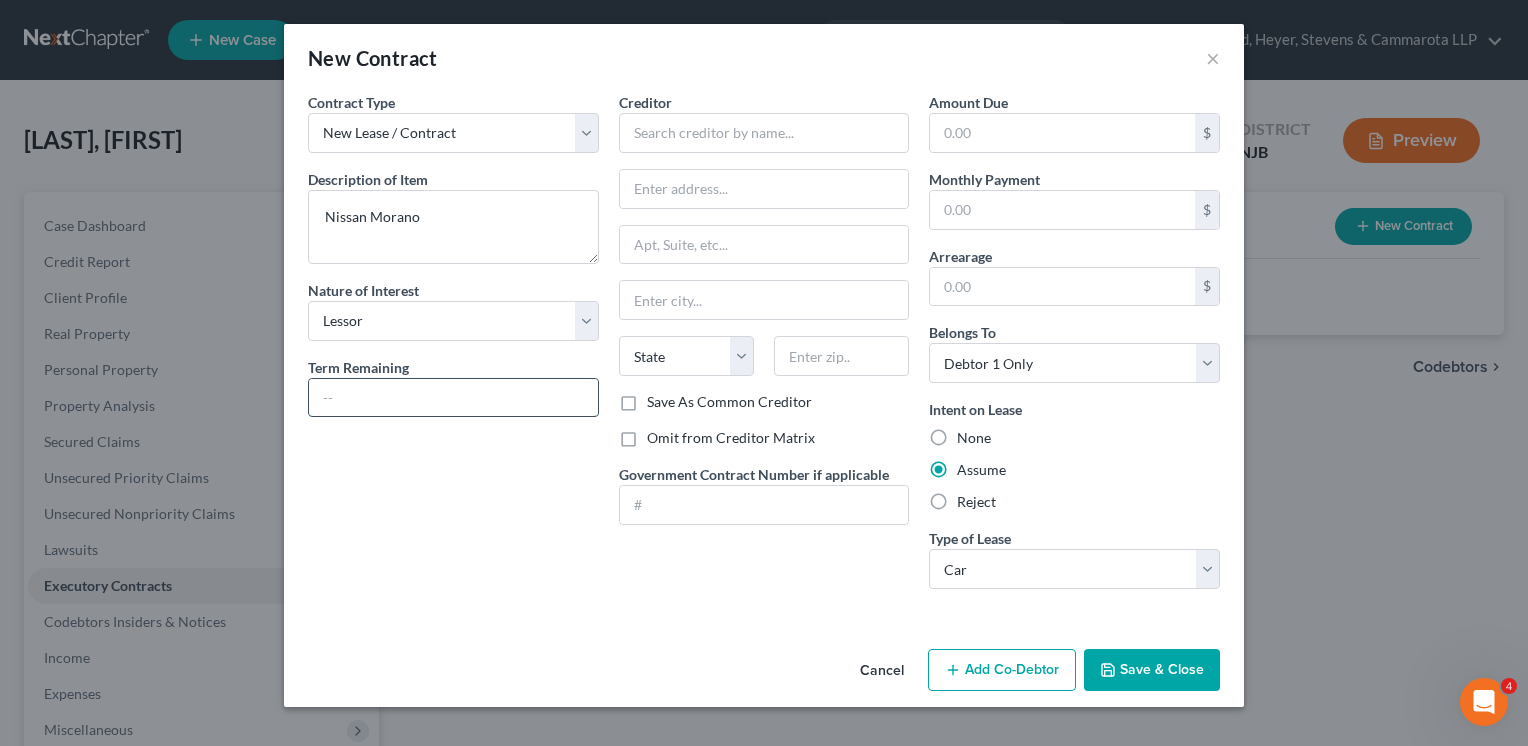 click at bounding box center [453, 398] 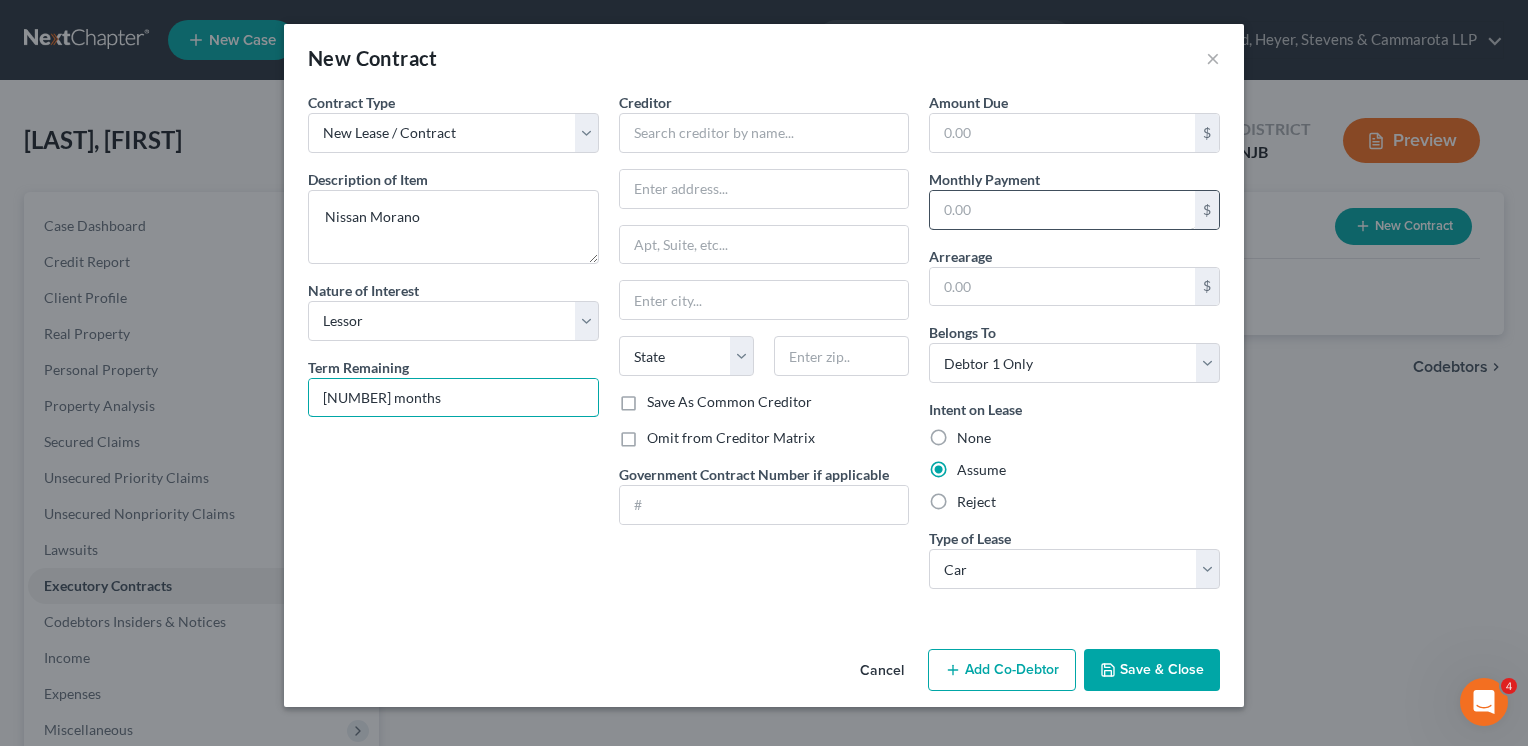 type on "[NUMBER] months" 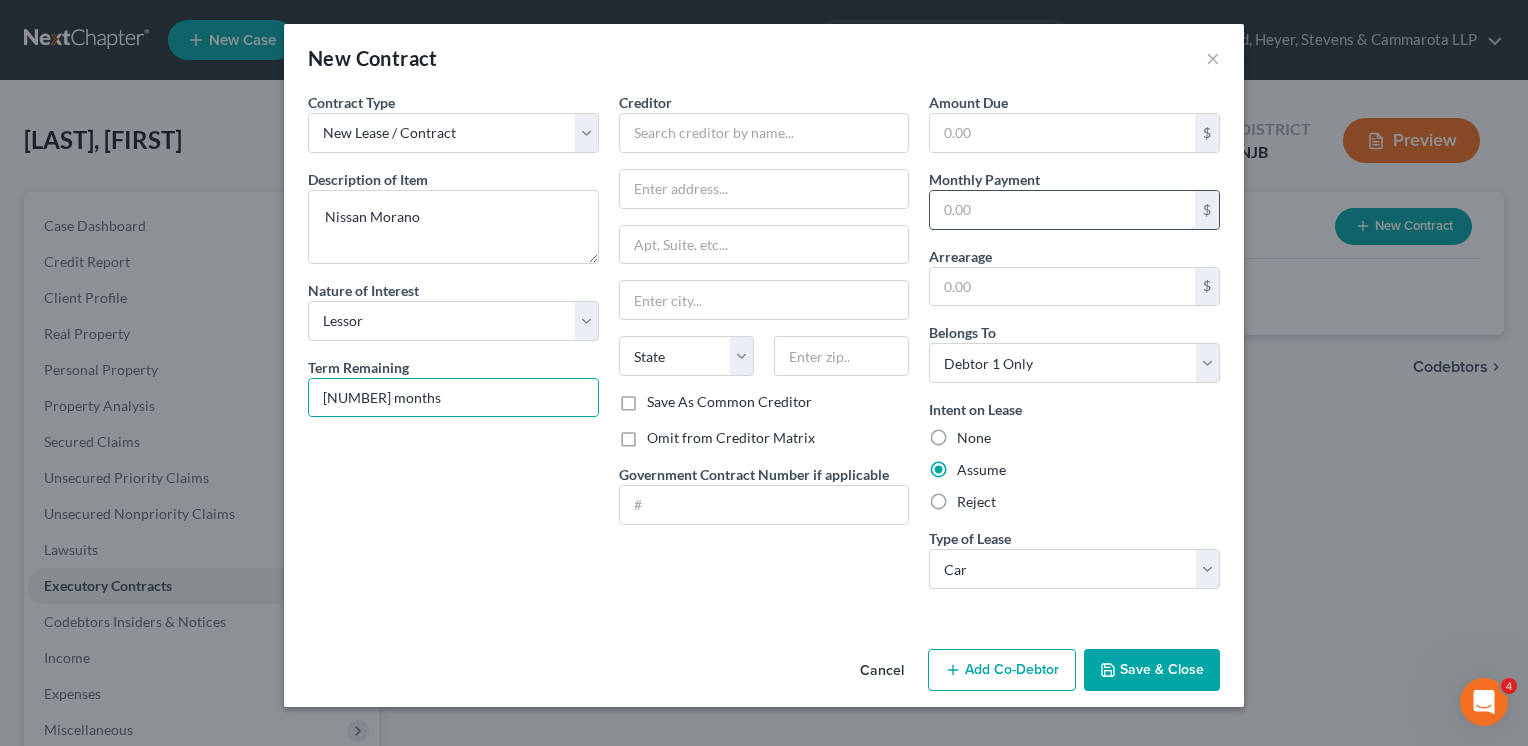 click at bounding box center (1062, 210) 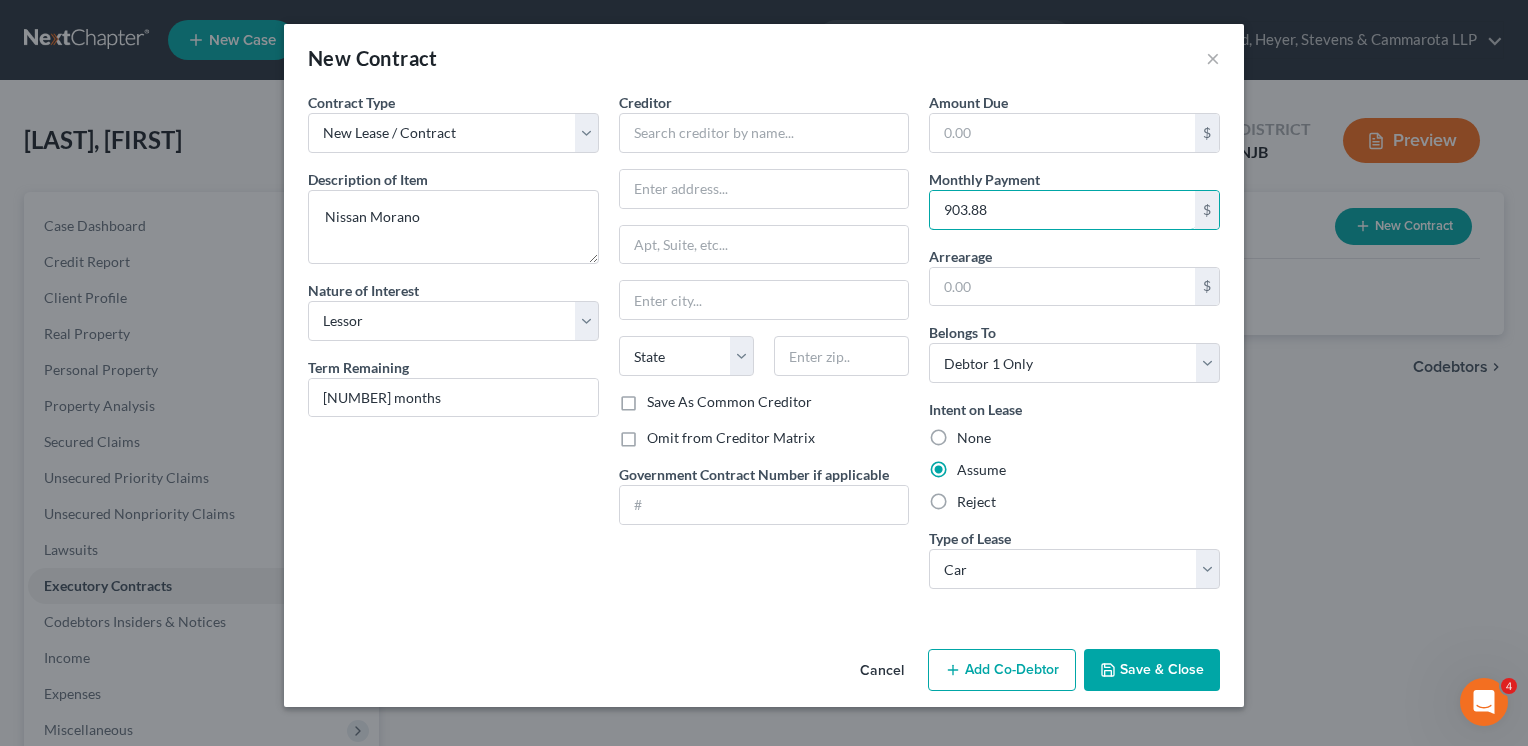 type on "903.88" 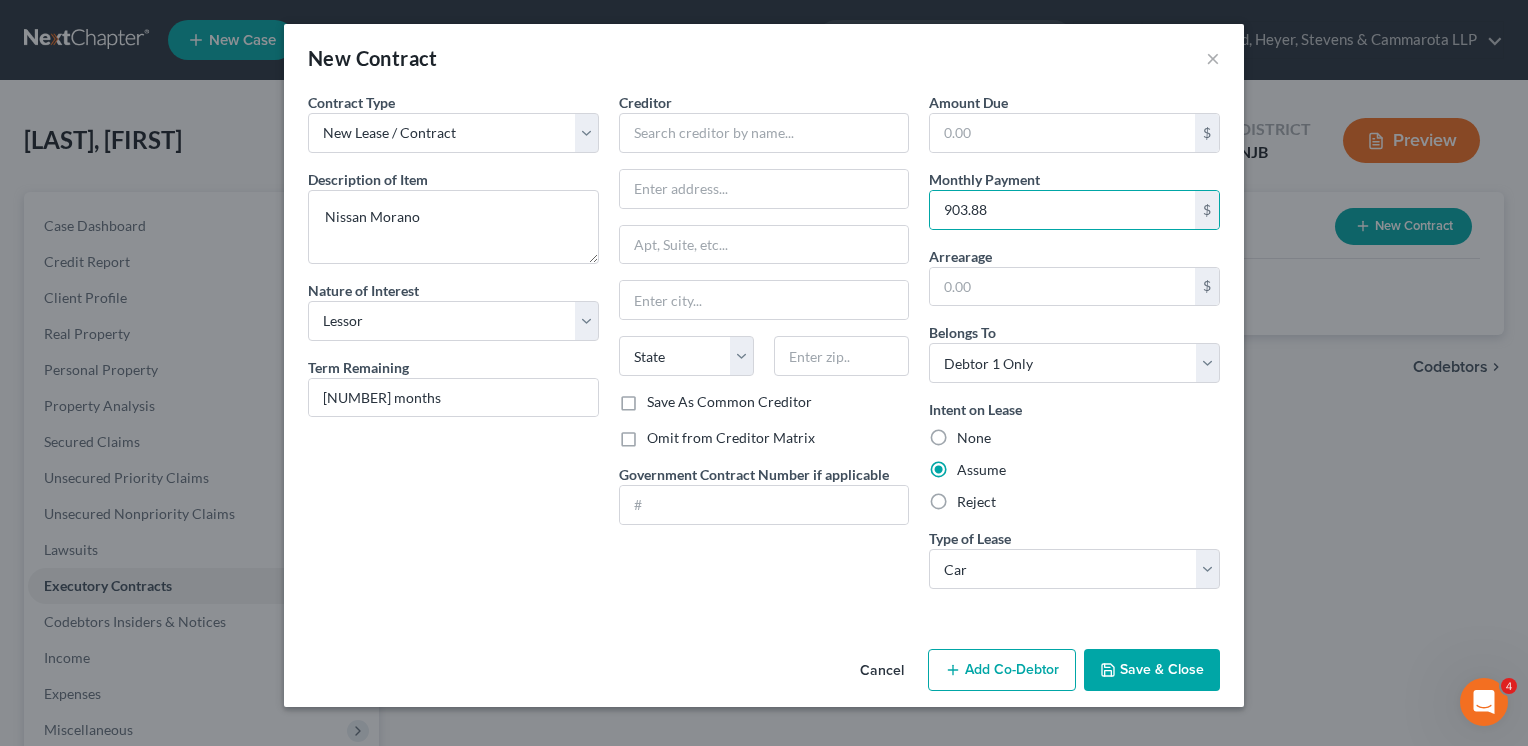 click on "Save & Close" at bounding box center (1152, 670) 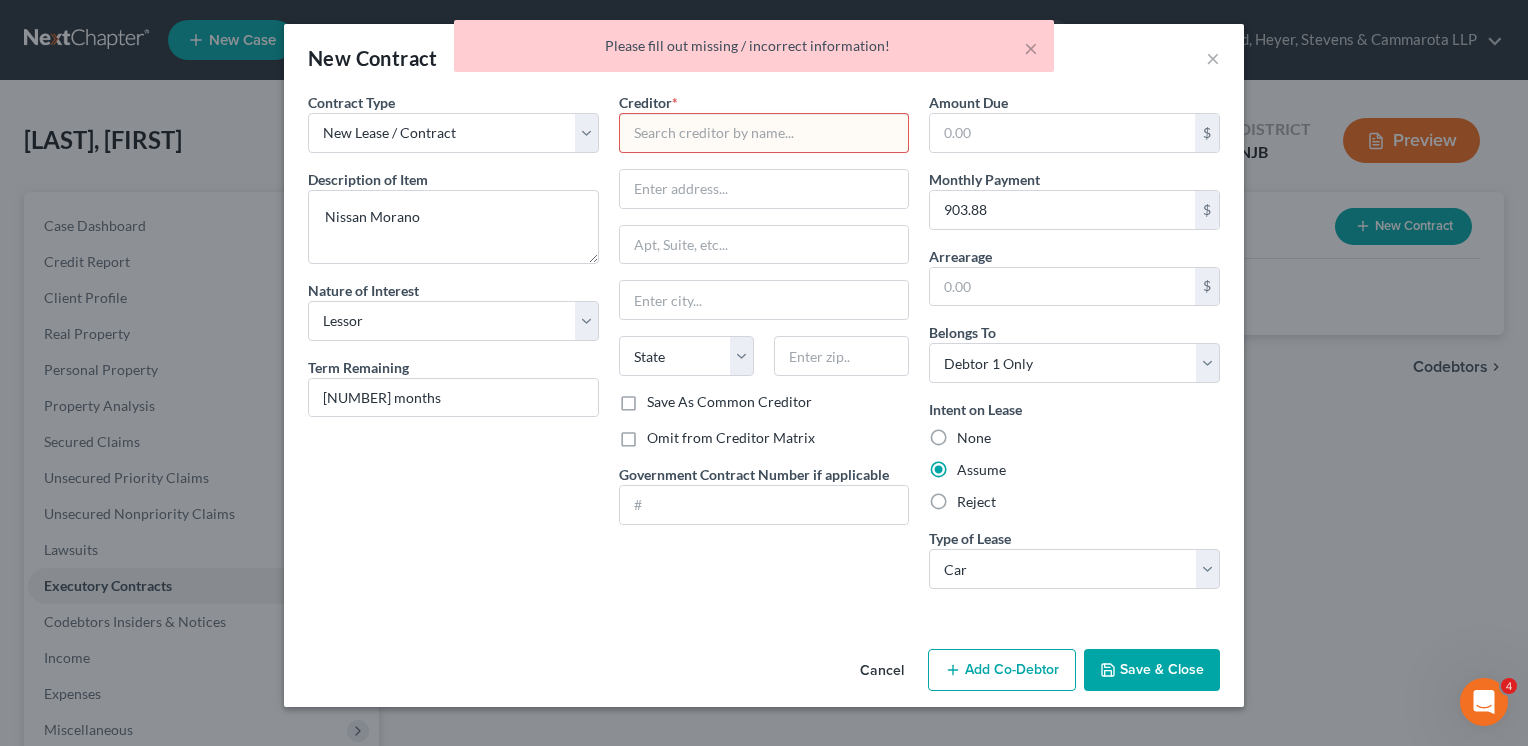 click at bounding box center (764, 133) 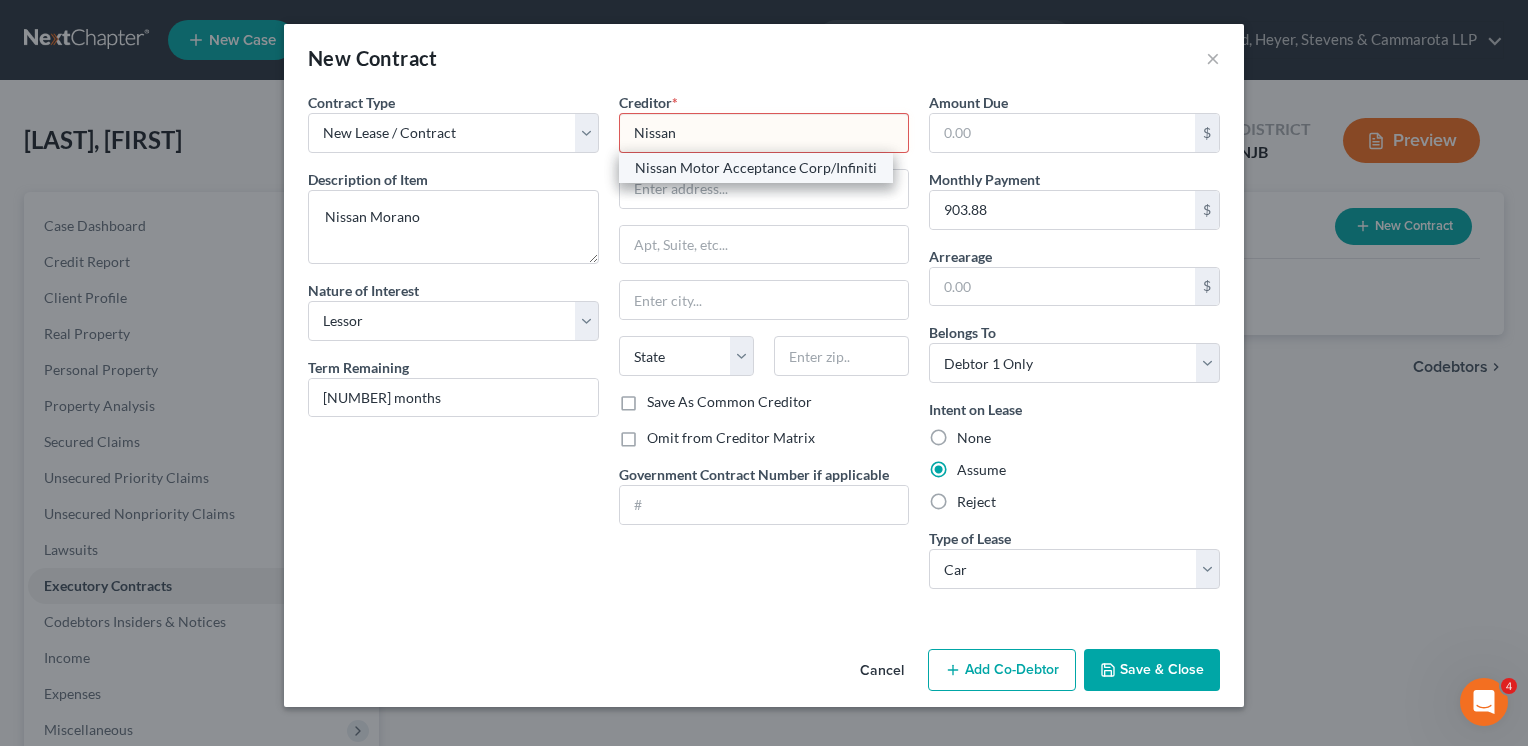 click on "Nissan Motor Acceptance Corp/Infiniti" at bounding box center (756, 168) 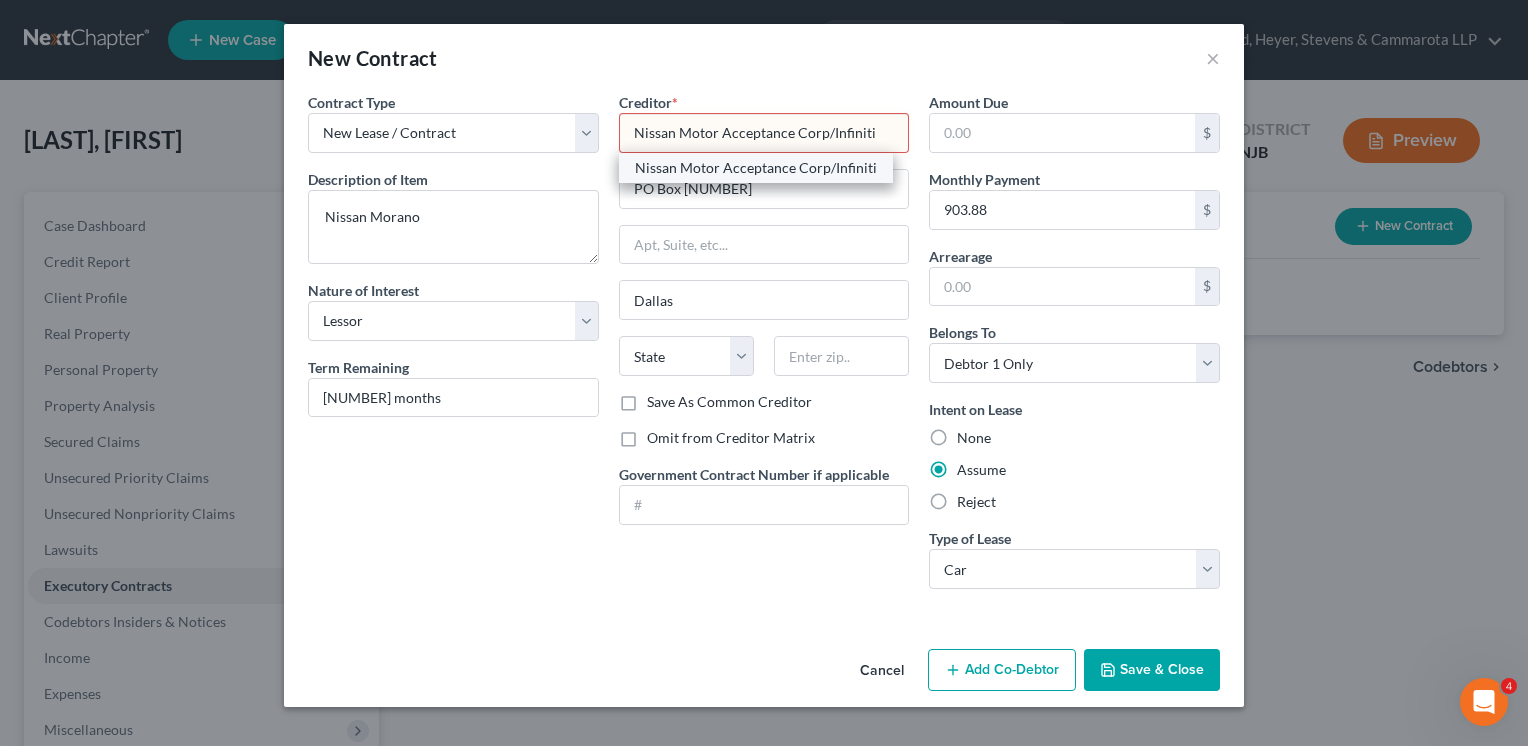 select on "45" 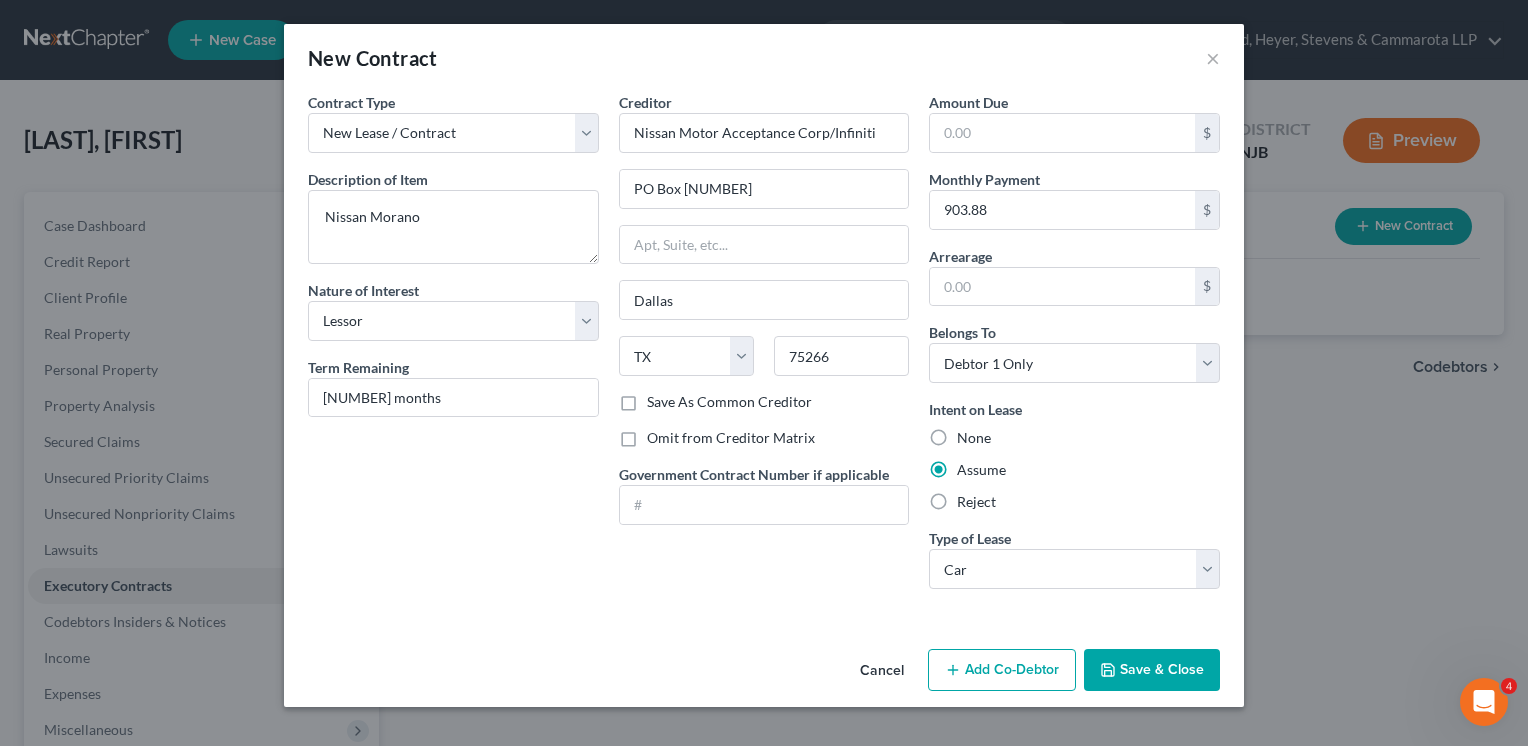 click on "Save & Close" at bounding box center (1152, 670) 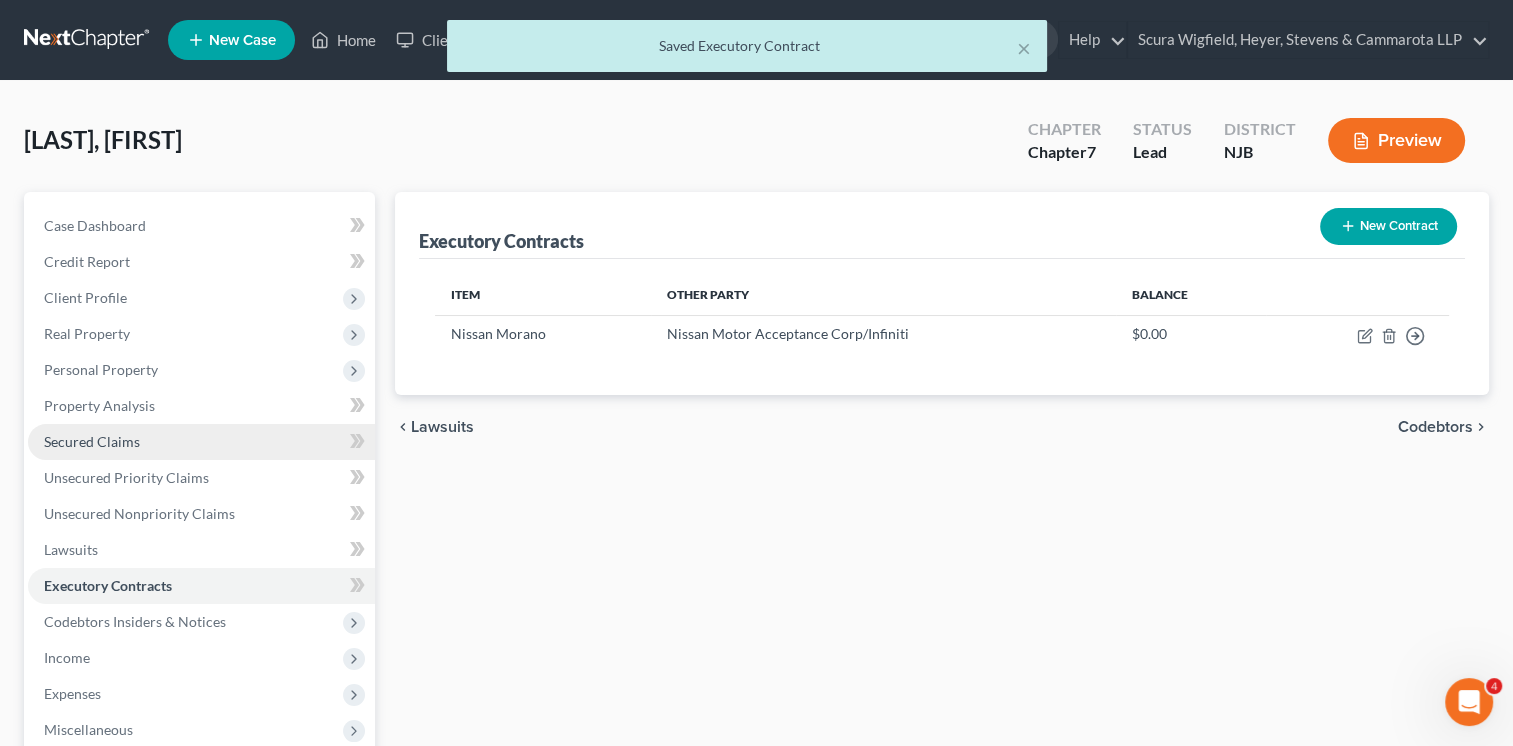 click on "Secured Claims" at bounding box center [92, 441] 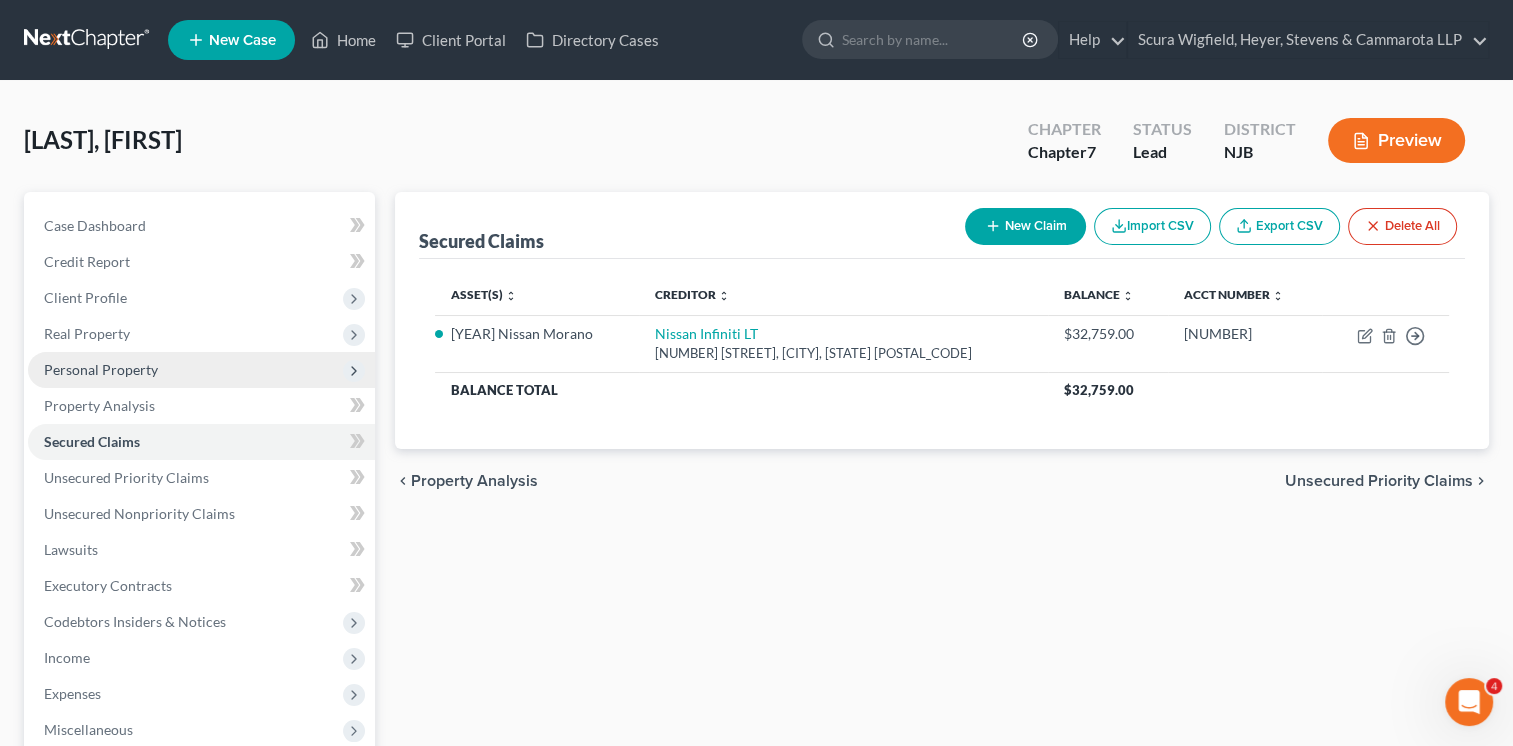 click on "Personal Property" at bounding box center [201, 370] 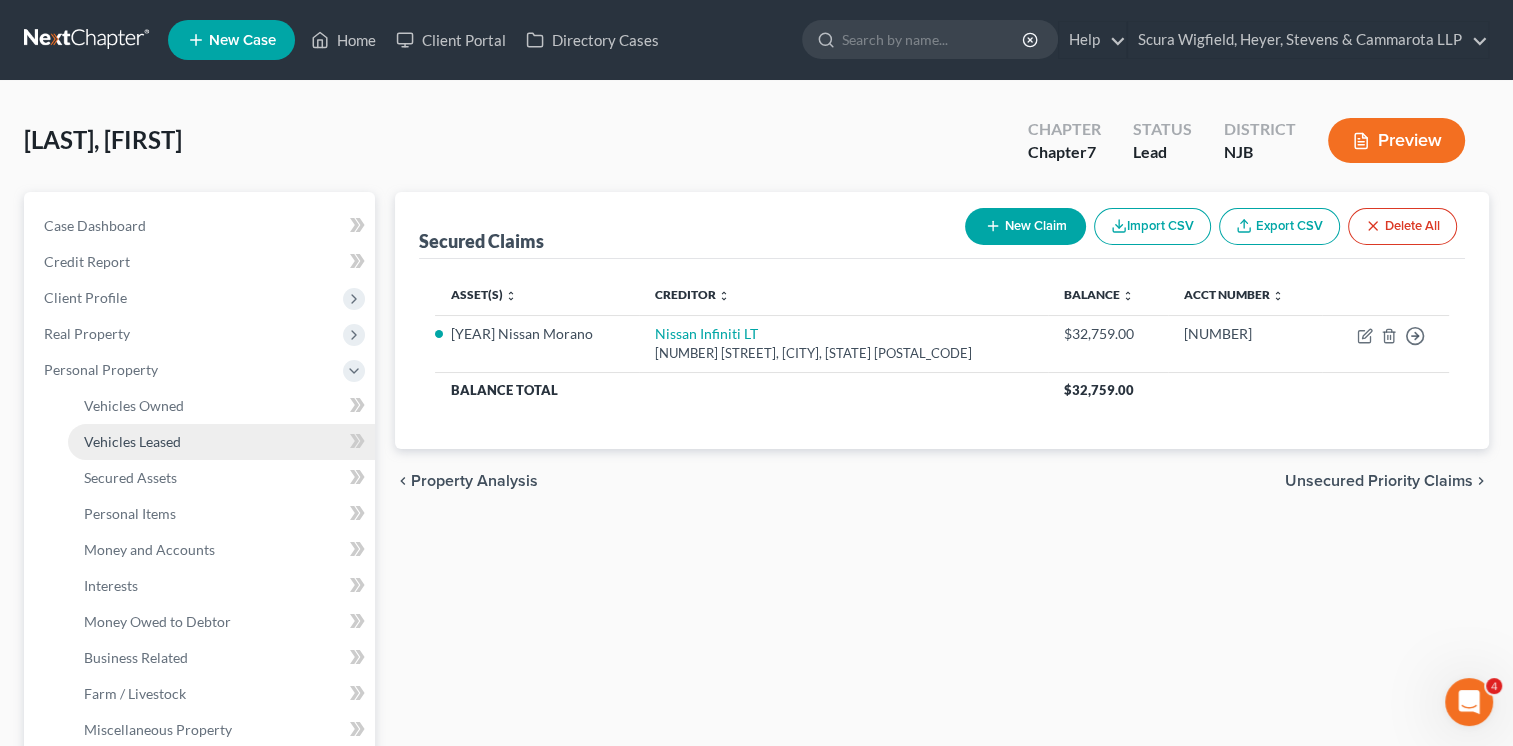 click on "Vehicles Leased" at bounding box center (132, 441) 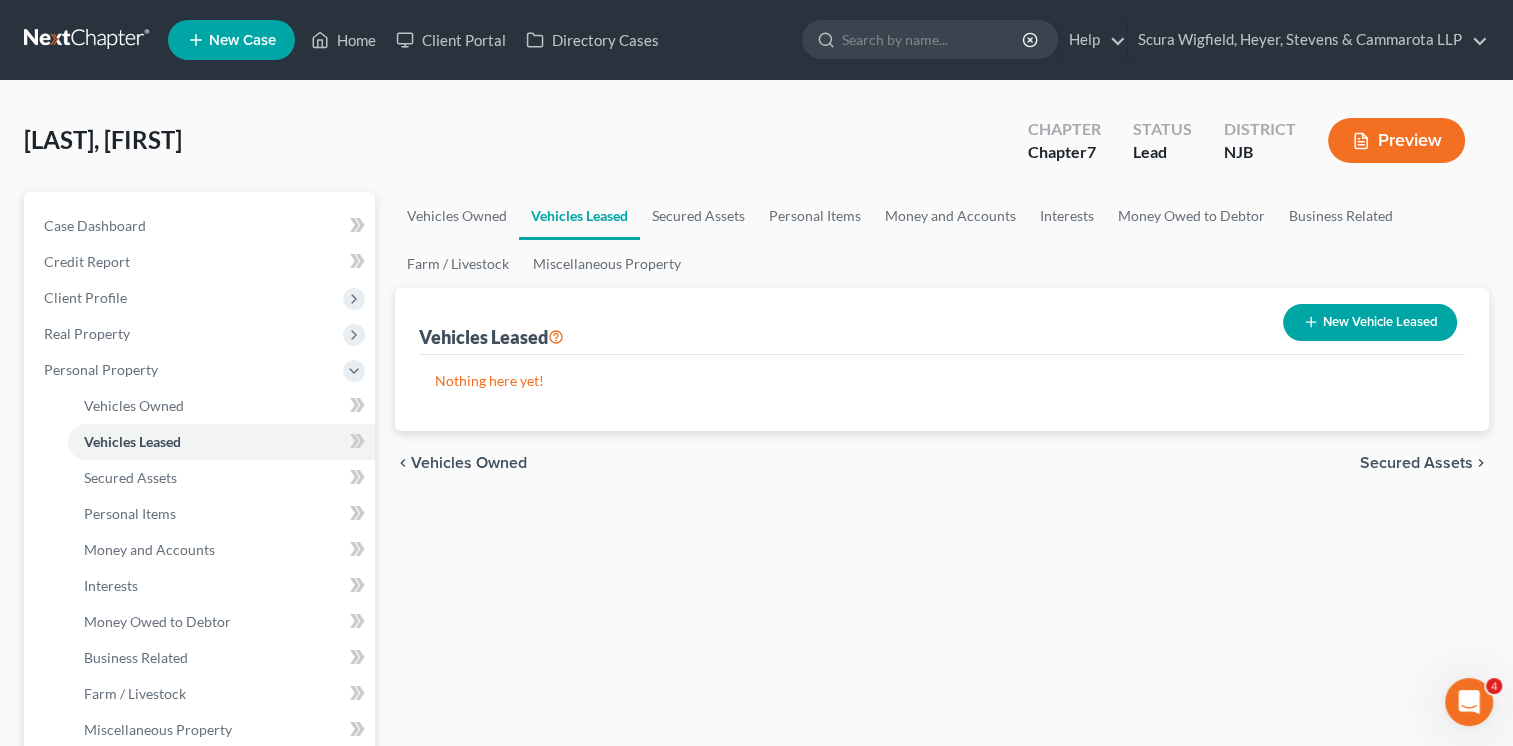 click on "New Vehicle Leased" at bounding box center (1370, 322) 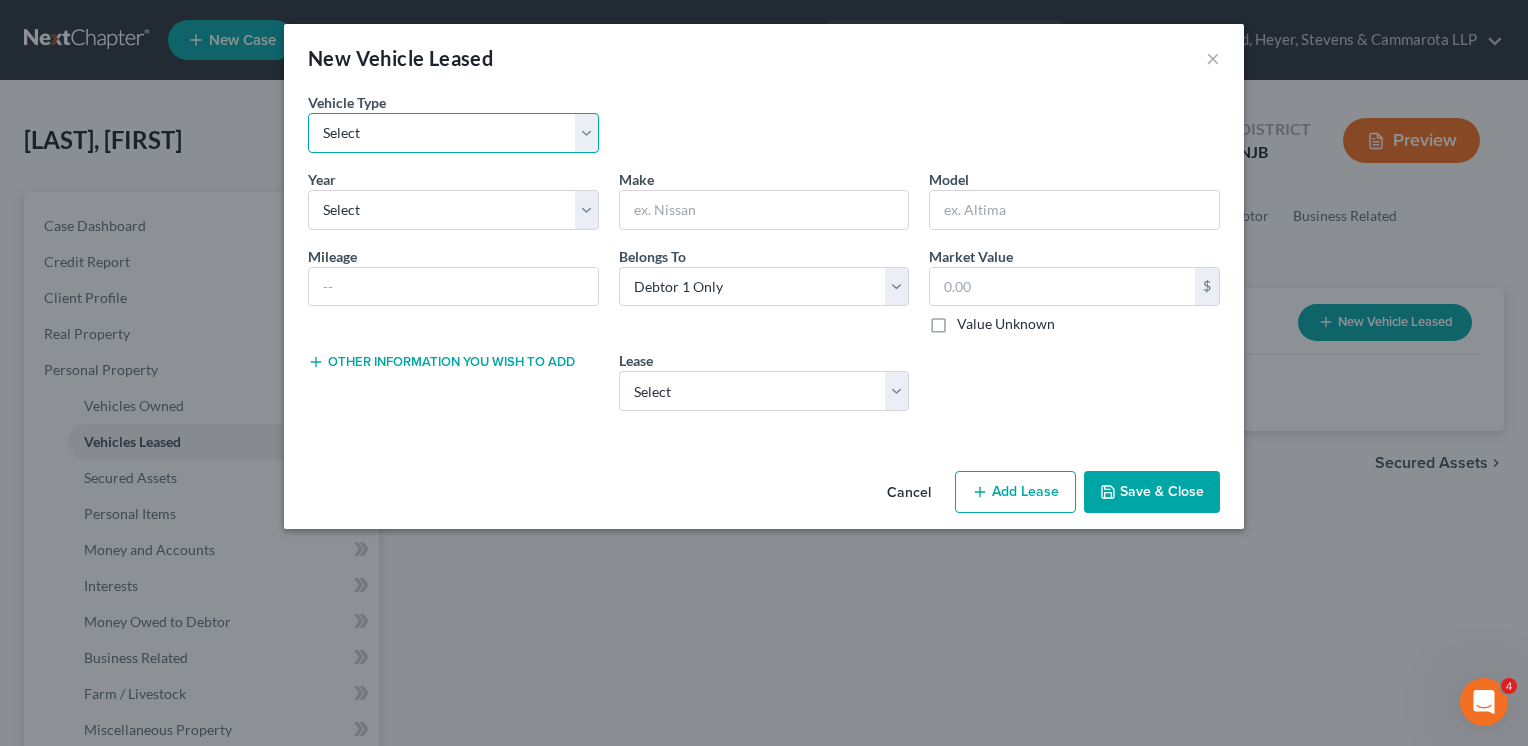 click on "Select Automobile Truck Trailer Watercraft Aircraft Motor Home Atv Other Vehicle" at bounding box center (453, 133) 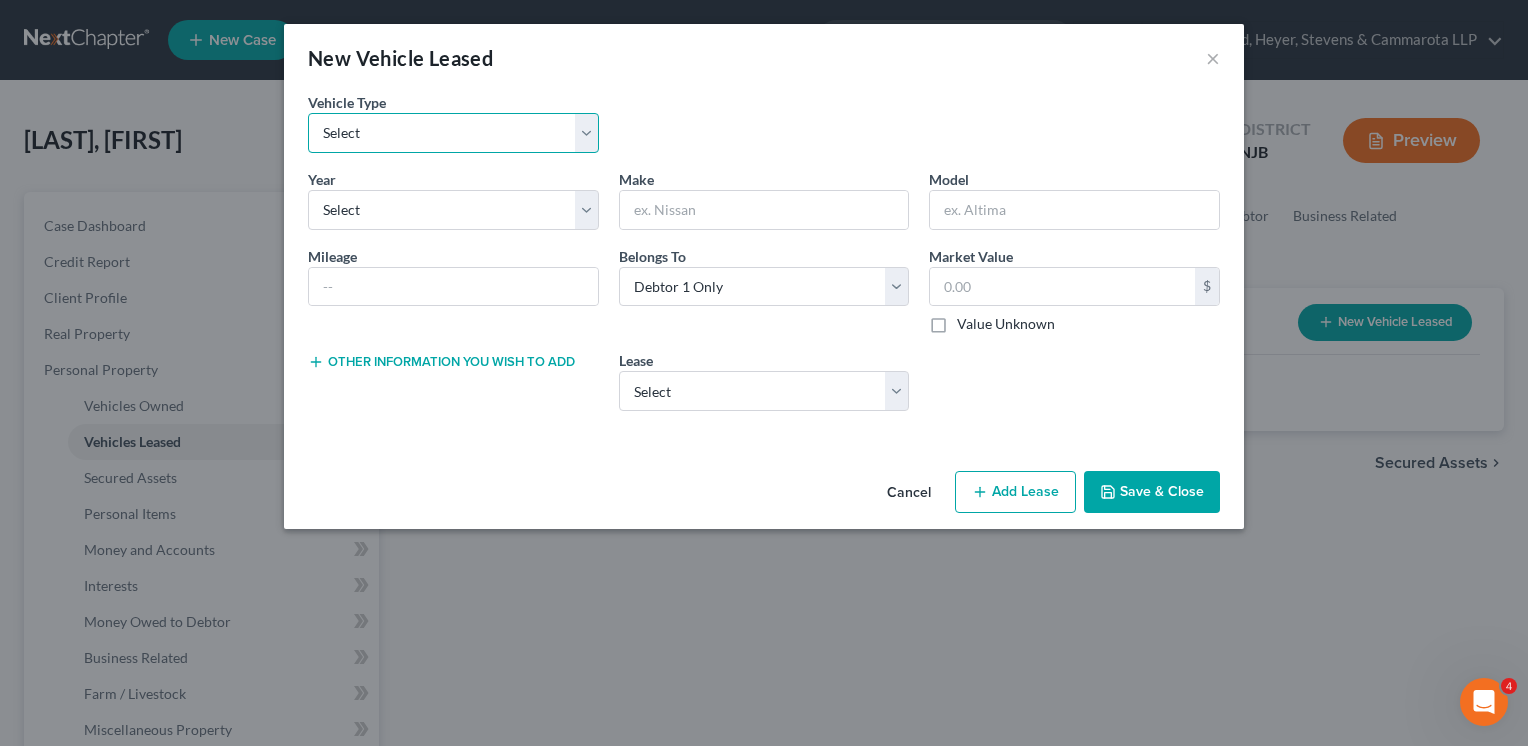 select on "0" 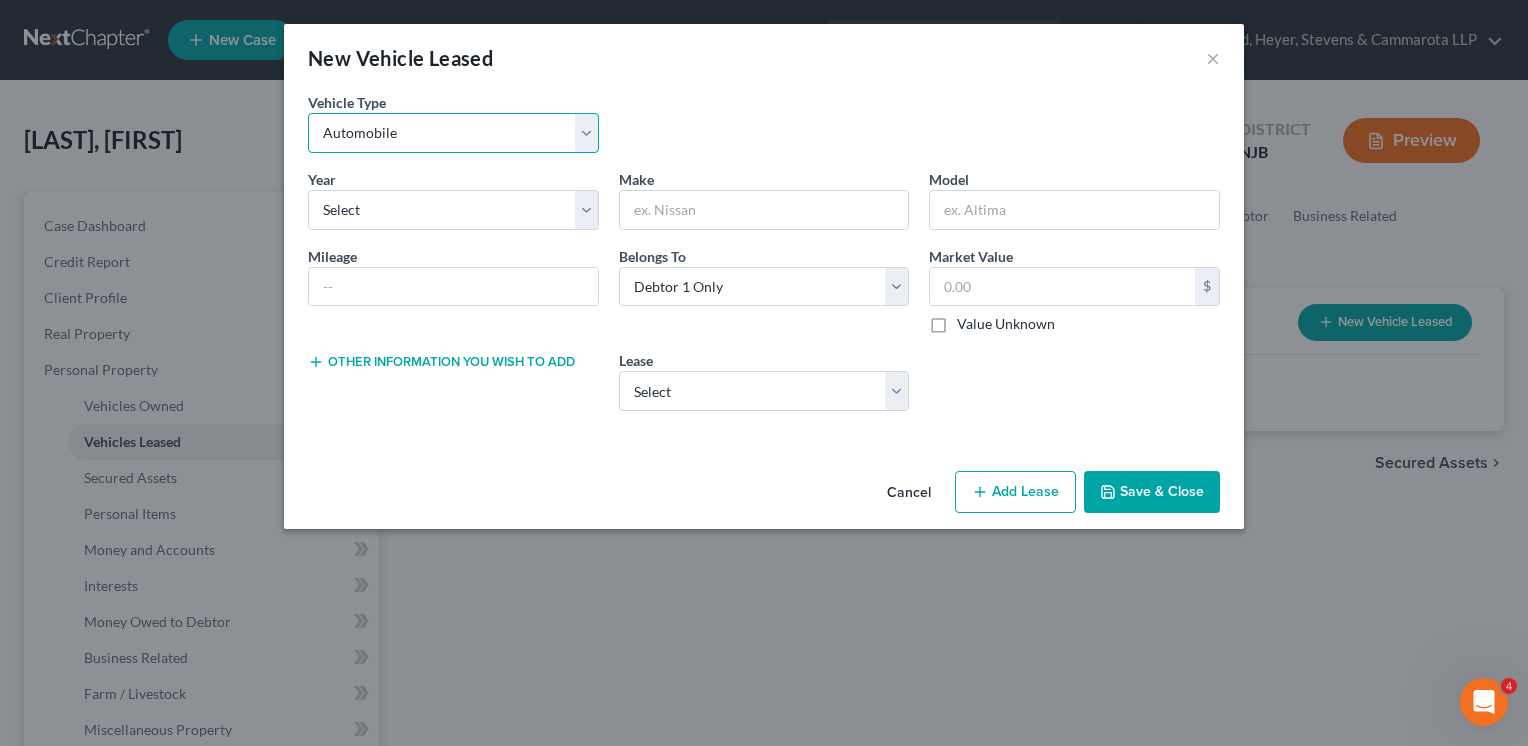 click on "Select Automobile Truck Trailer Watercraft Aircraft Motor Home Atv Other Vehicle" at bounding box center (453, 133) 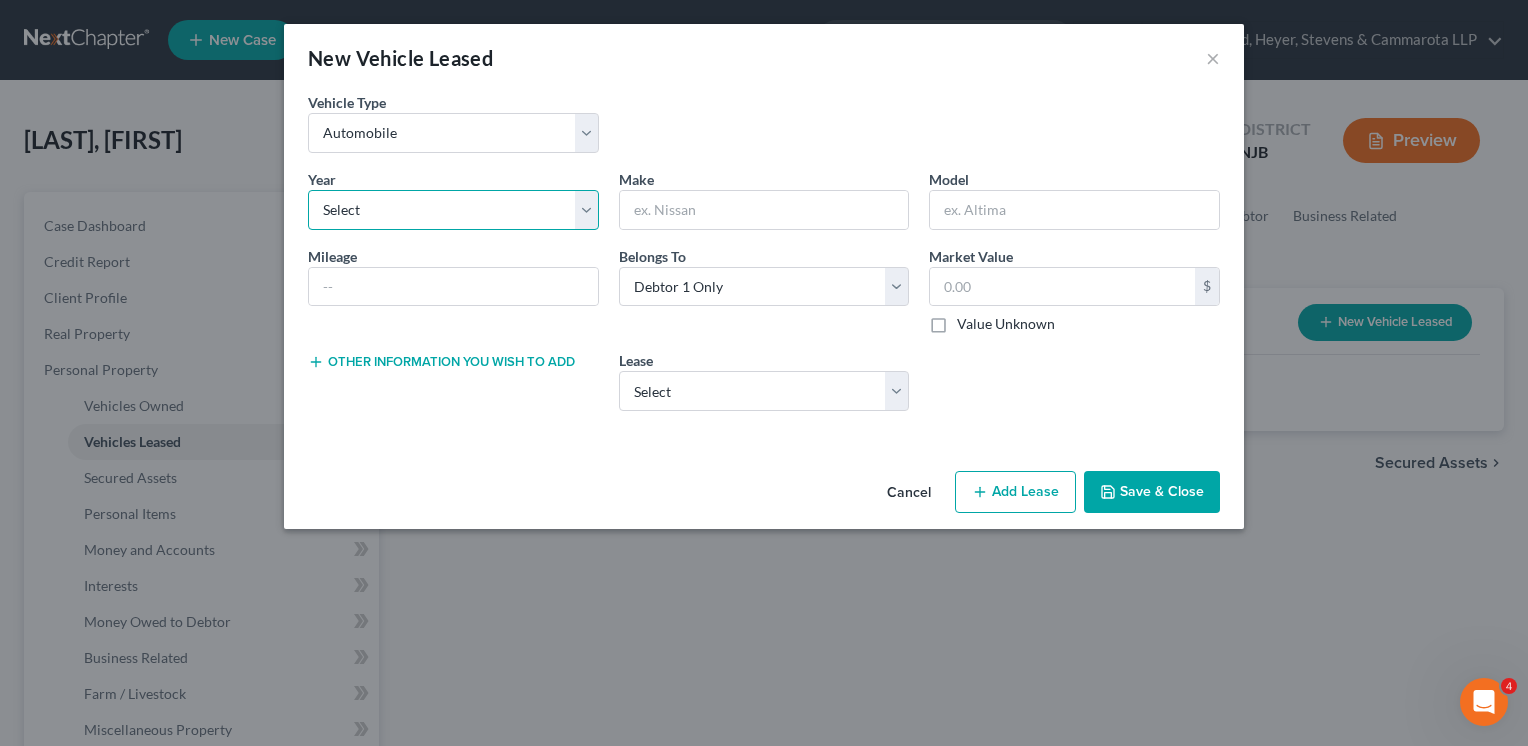 click on "Select 2026 2025 2024 2023 2022 2021 2020 2019 2018 2017 2016 2015 2014 2013 2012 2011 2010 2009 2008 2007 2006 2005 2004 2003 2002 2001 2000 1999 1998 1997 1996 1995 1994 1993 1992 1991 1990 1989 1988 1987 1986 1985 1984 1983 1982 1981 1980 1979 1978 1977 1976 1975 1974 1973 1972 1971 1970 1969 1968 1967 1966 1965 1964 1963 1962 1961 1960 1959 1958 1957 1956 1955 1954 1953 1952 1951 1950 1949 1948 1947 1946 1945 1944 1943 1942 1941 1940 1939 1938 1937 1936 1935 1934 1933 1932 1931 1930 1929 1928 1927 1926 1925 1924 1923 1922 1921 1920 1919 1918 1917 1916 1915 1914 1913 1912 1911 1910 1909 1908 1907 1906 1905 1904 1903 1902 1901" at bounding box center (453, 210) 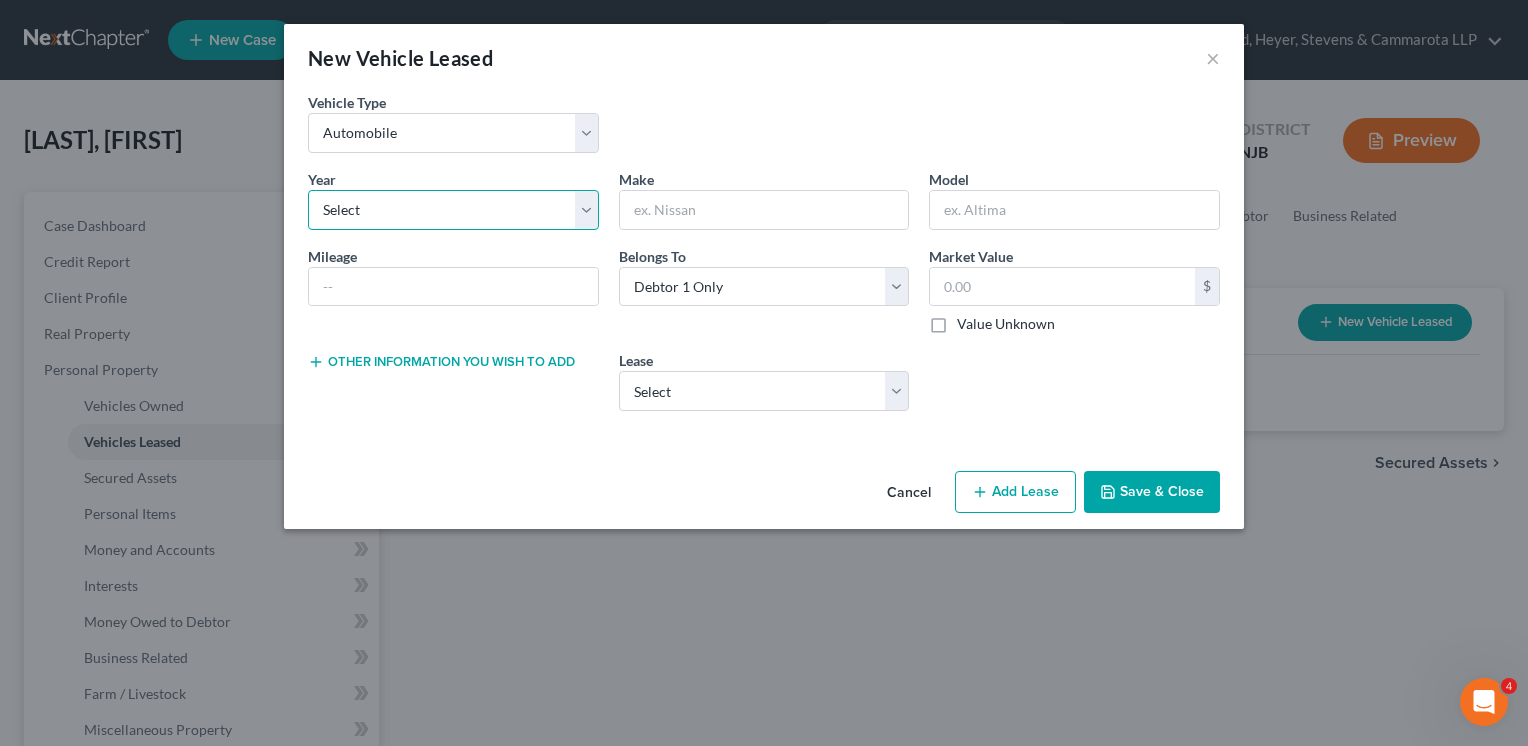 select on "1" 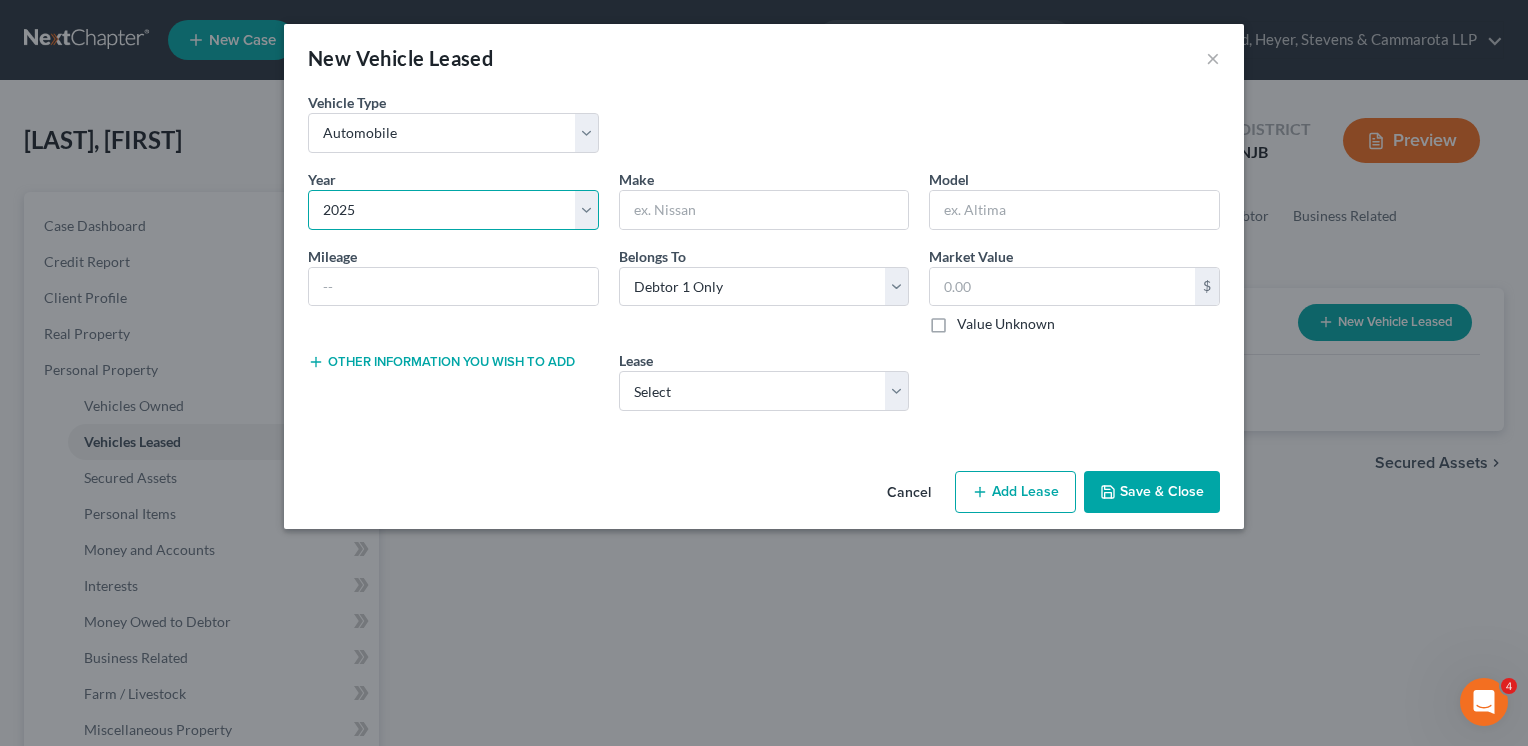 click on "Select 2026 2025 2024 2023 2022 2021 2020 2019 2018 2017 2016 2015 2014 2013 2012 2011 2010 2009 2008 2007 2006 2005 2004 2003 2002 2001 2000 1999 1998 1997 1996 1995 1994 1993 1992 1991 1990 1989 1988 1987 1986 1985 1984 1983 1982 1981 1980 1979 1978 1977 1976 1975 1974 1973 1972 1971 1970 1969 1968 1967 1966 1965 1964 1963 1962 1961 1960 1959 1958 1957 1956 1955 1954 1953 1952 1951 1950 1949 1948 1947 1946 1945 1944 1943 1942 1941 1940 1939 1938 1937 1936 1935 1934 1933 1932 1931 1930 1929 1928 1927 1926 1925 1924 1923 1922 1921 1920 1919 1918 1917 1916 1915 1914 1913 1912 1911 1910 1909 1908 1907 1906 1905 1904 1903 1902 1901" at bounding box center (453, 210) 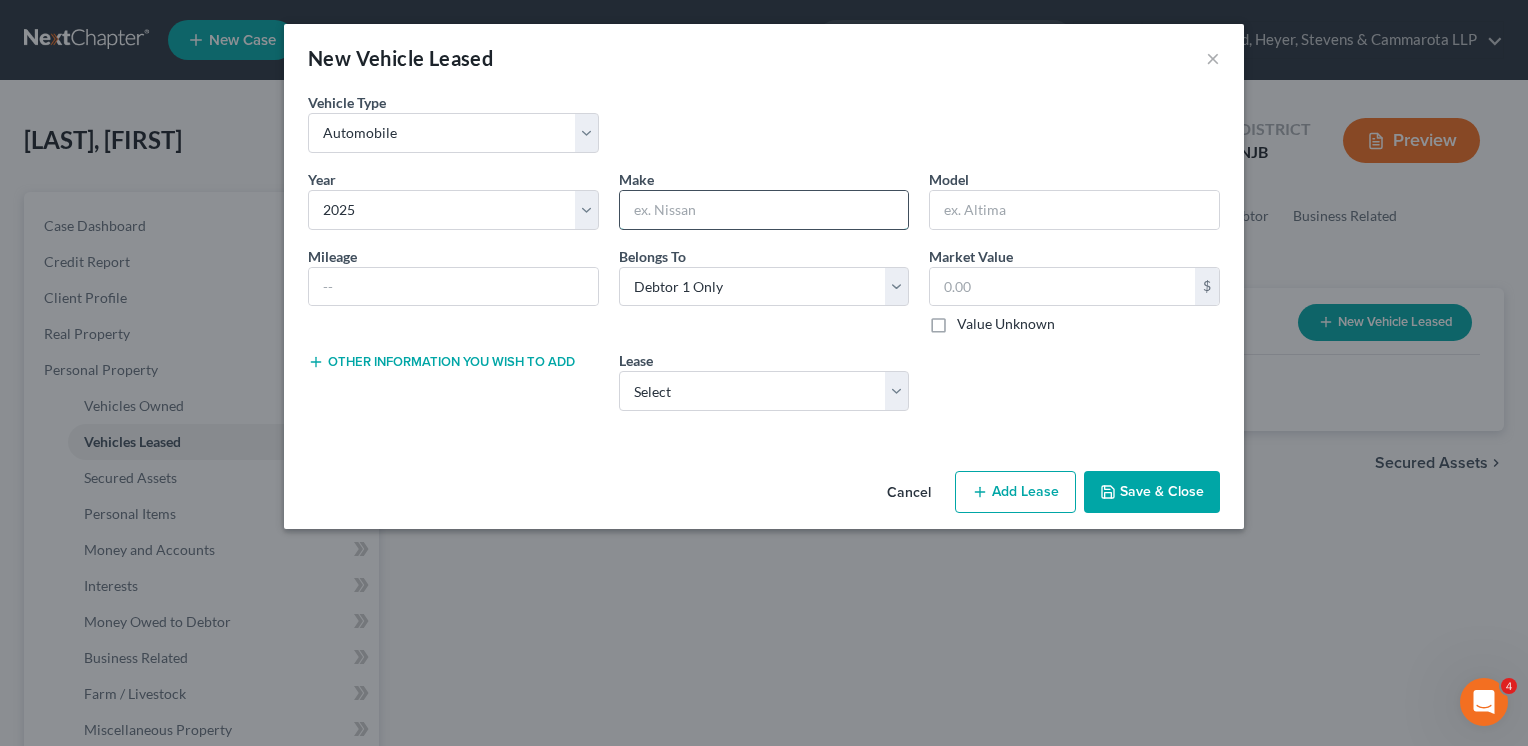 click at bounding box center [764, 210] 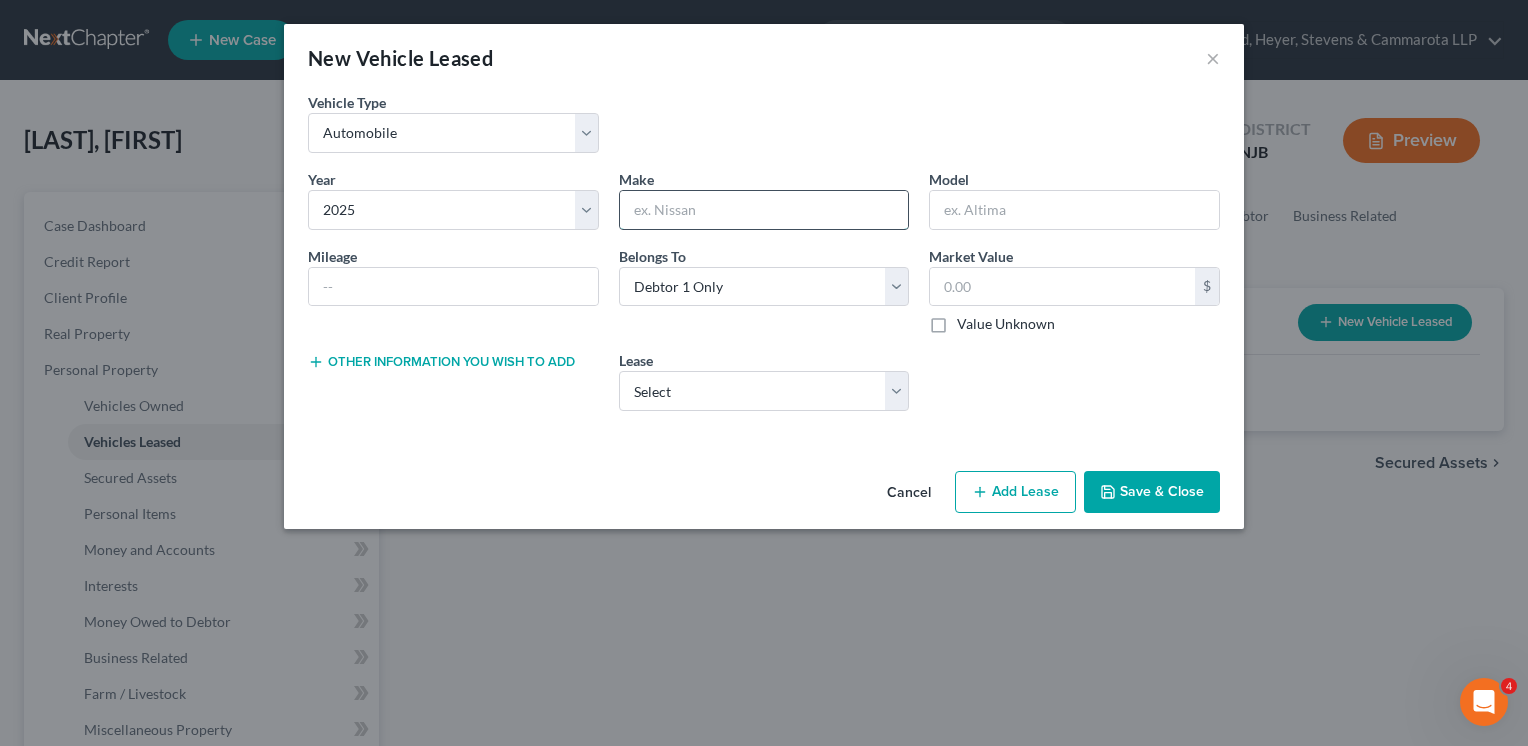 type on "Nissan" 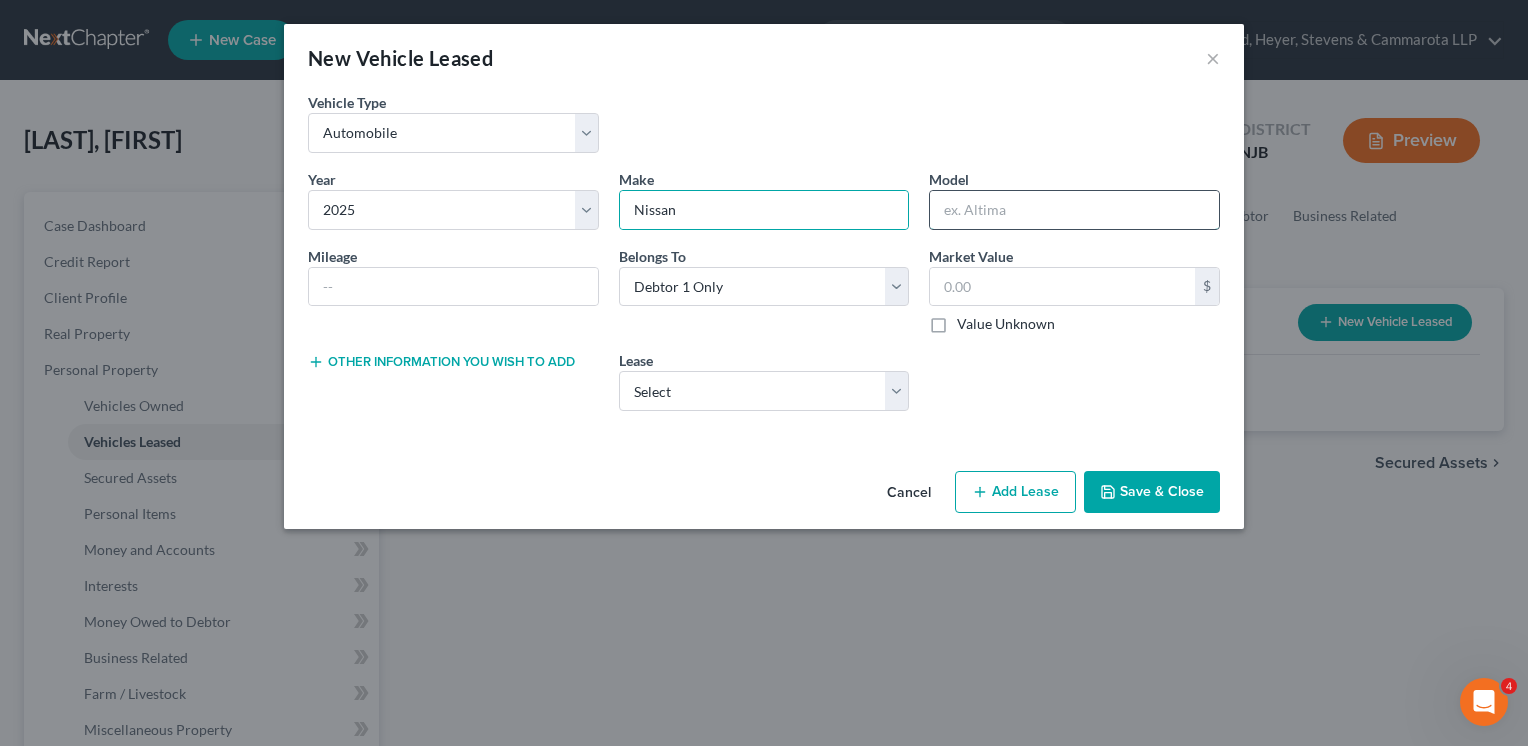 click at bounding box center [1074, 210] 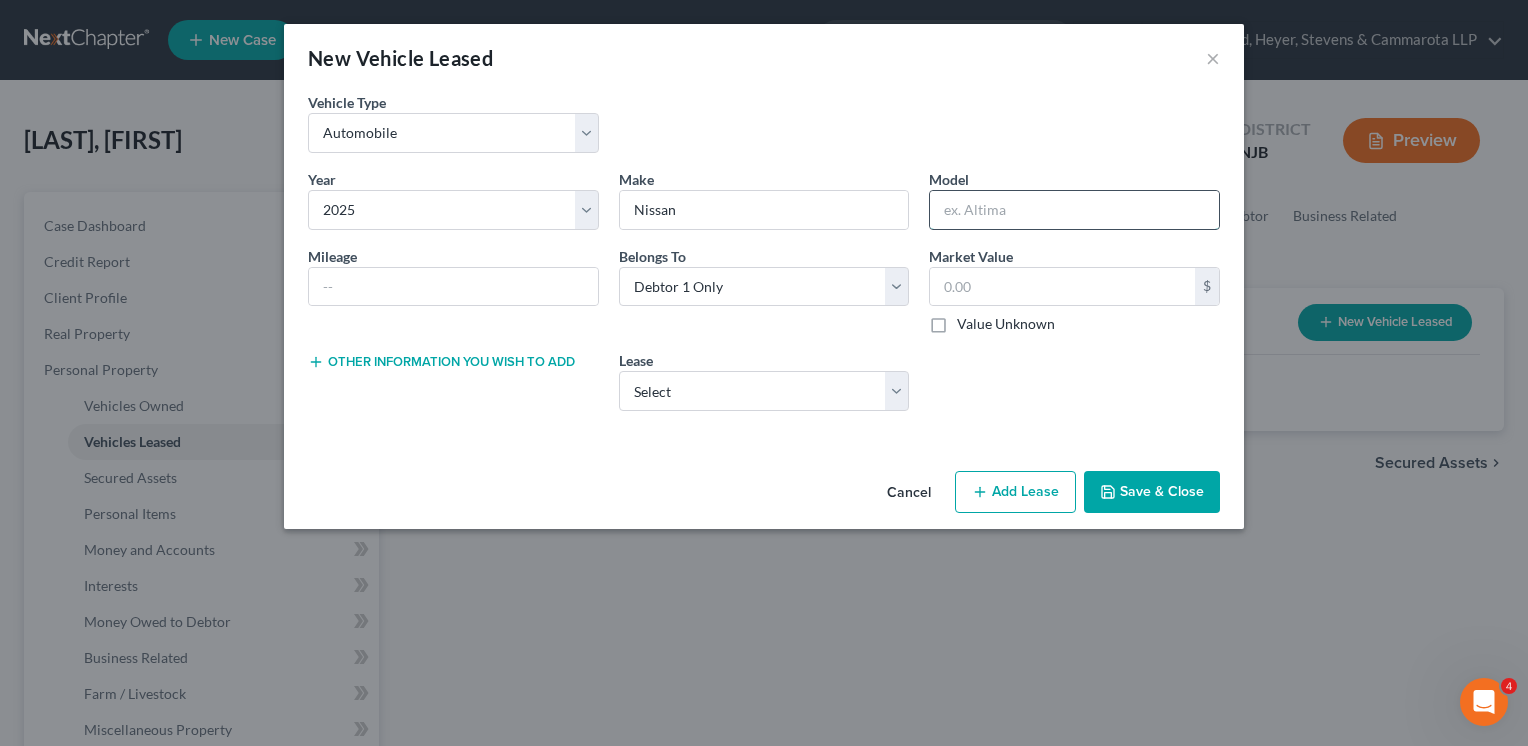 type on "Morano" 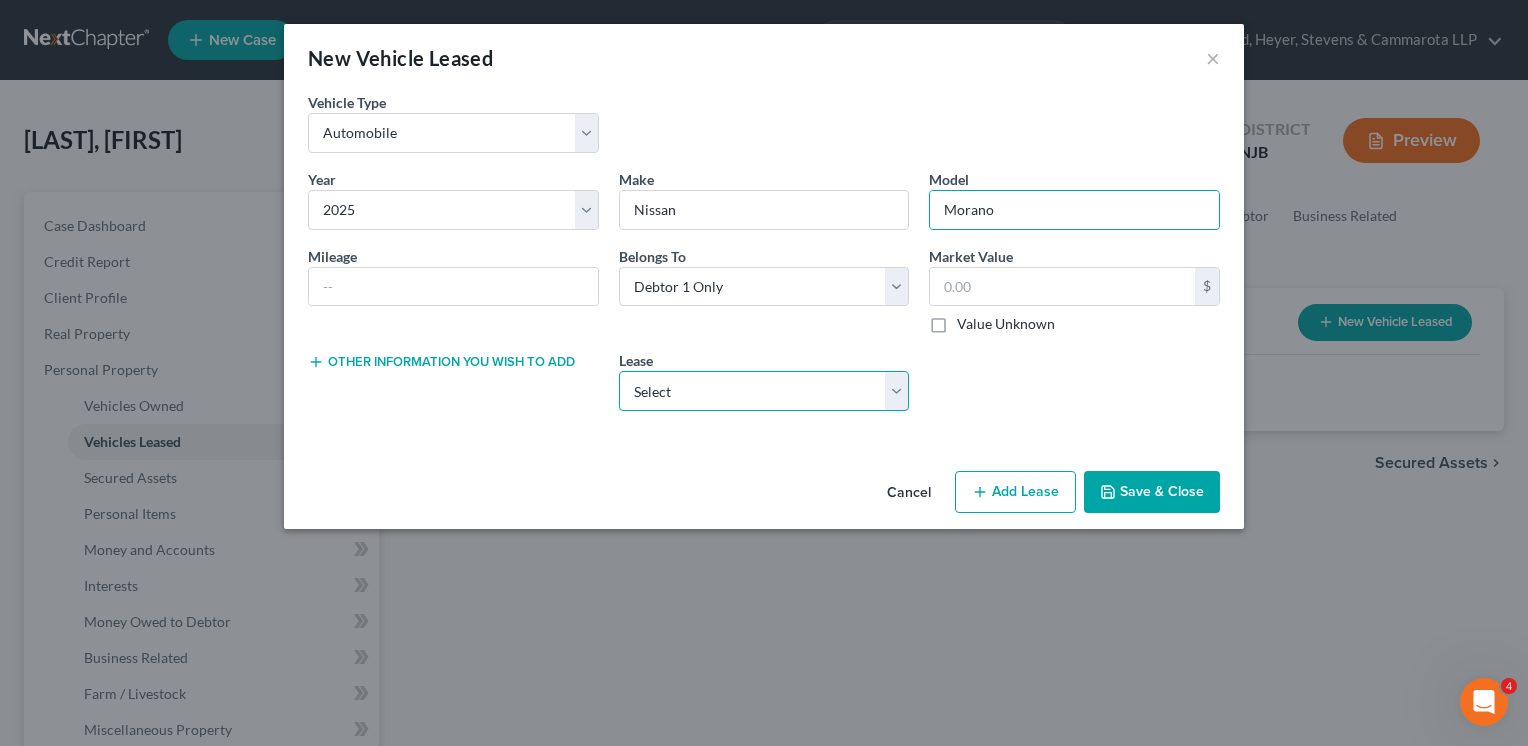 click on "Select Nissan Morano" at bounding box center (764, 391) 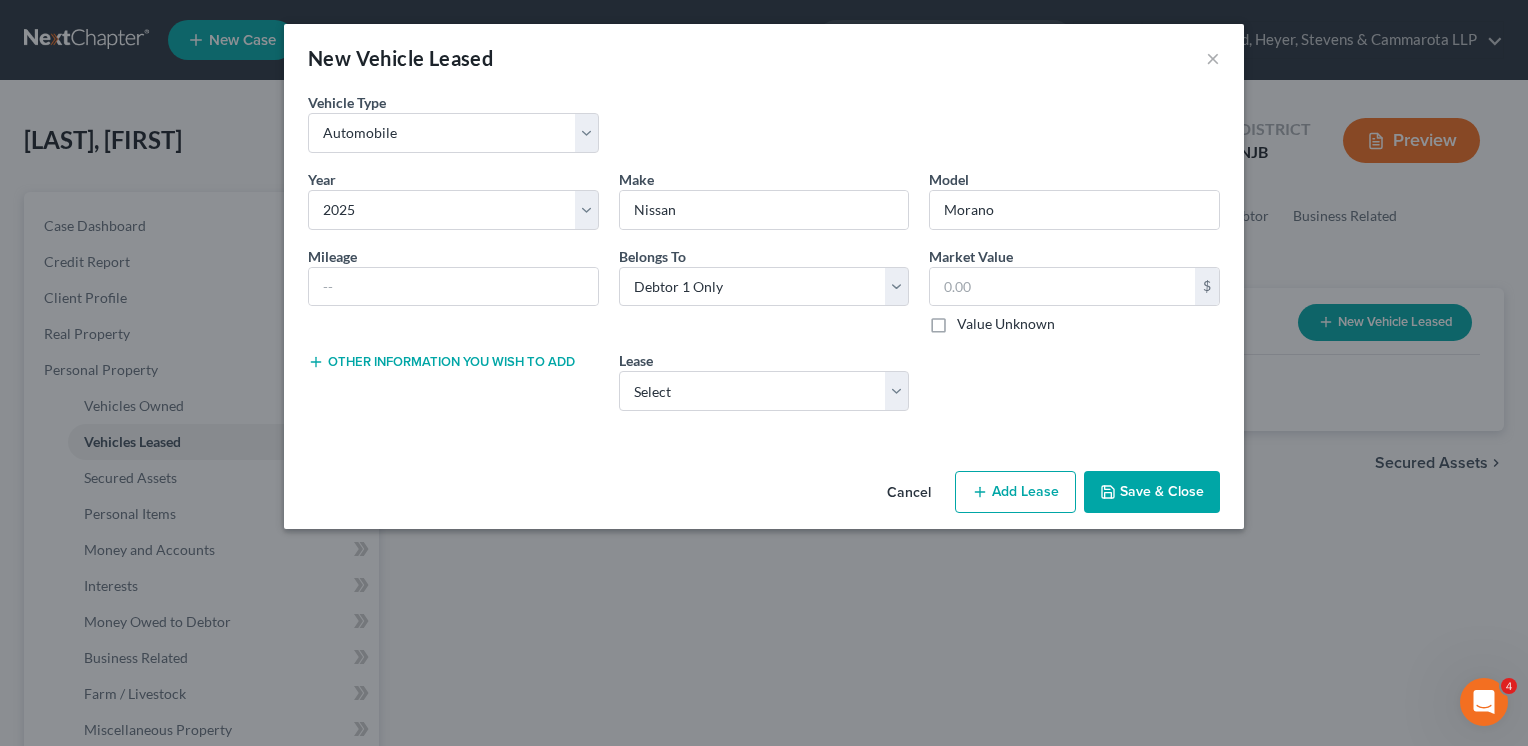 select on "0" 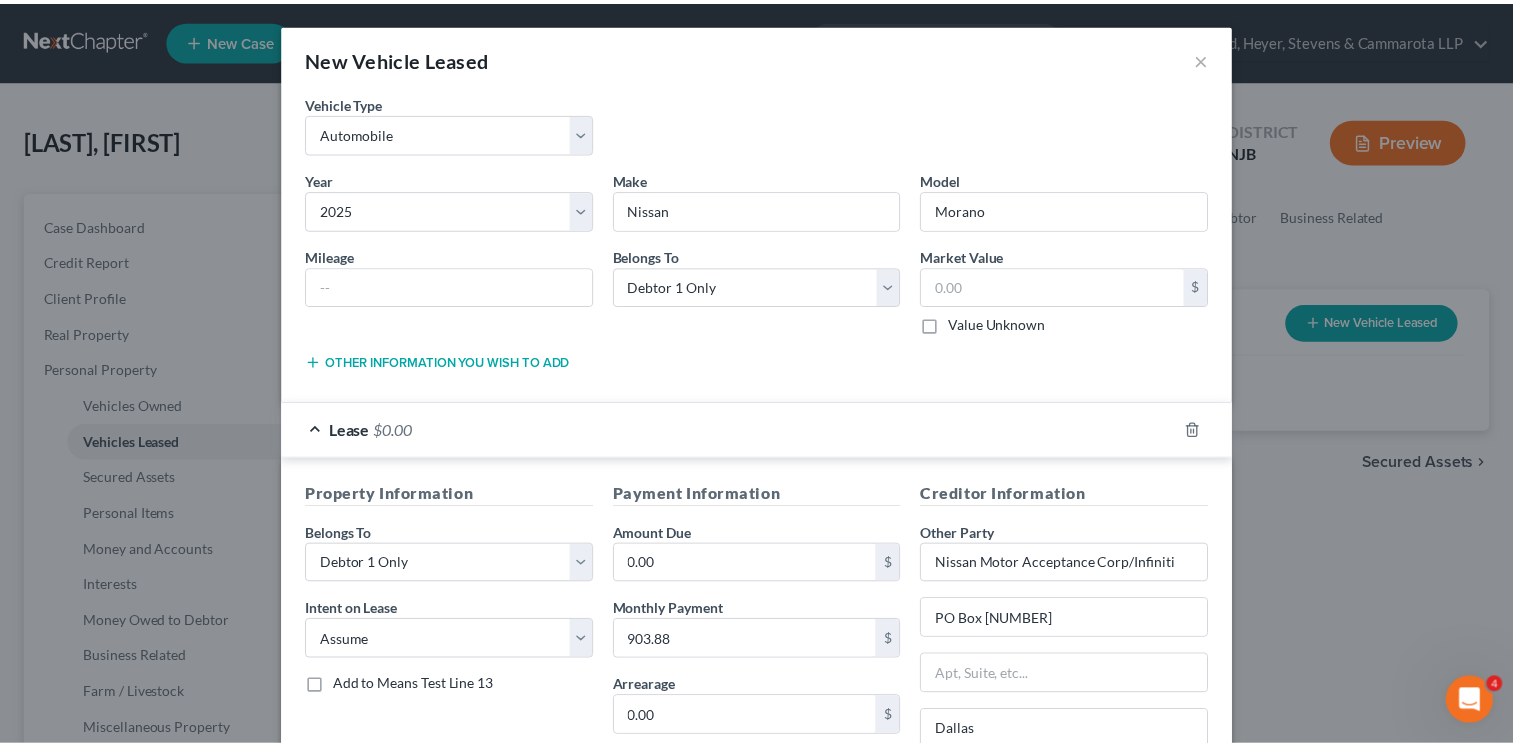 scroll, scrollTop: 234, scrollLeft: 0, axis: vertical 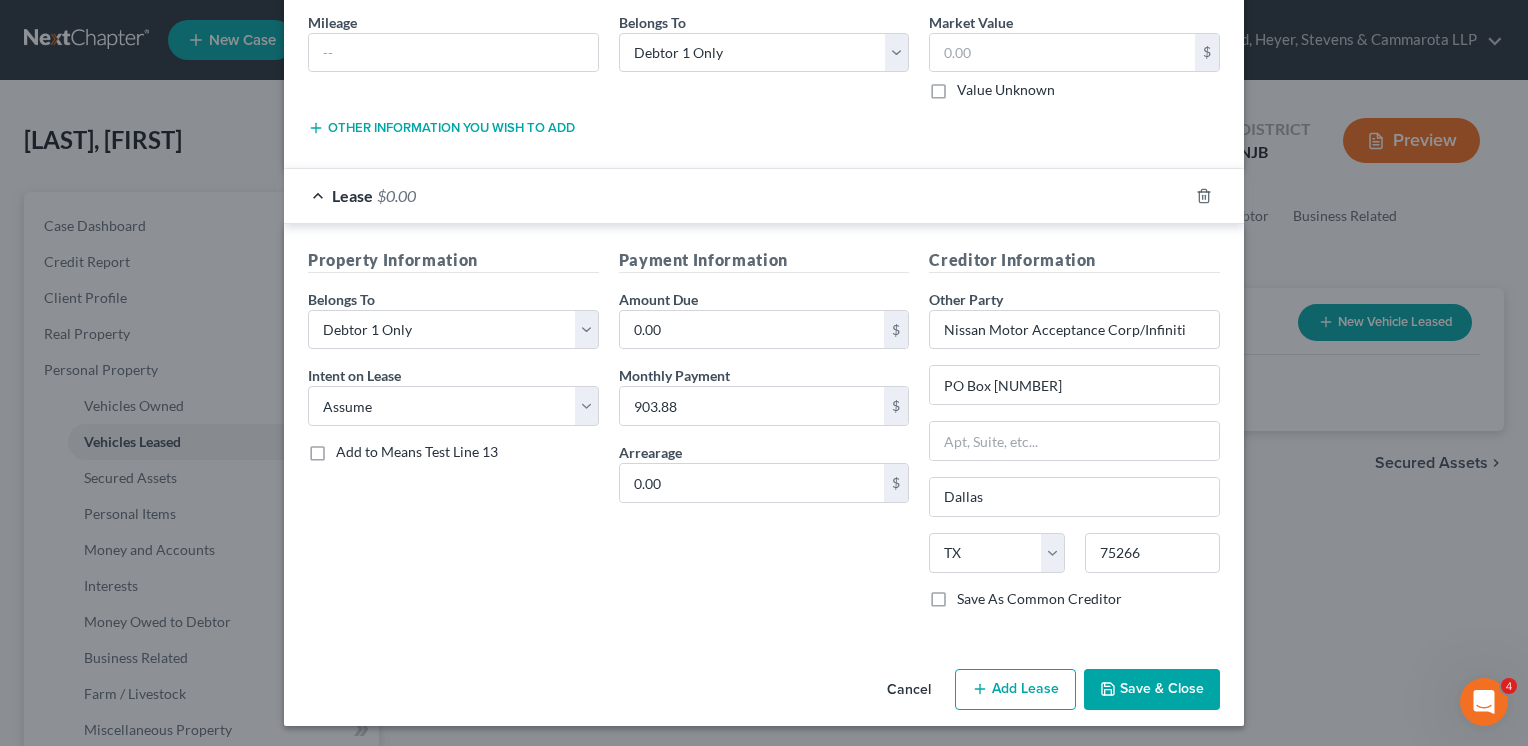 click on "Save & Close" at bounding box center [1152, 690] 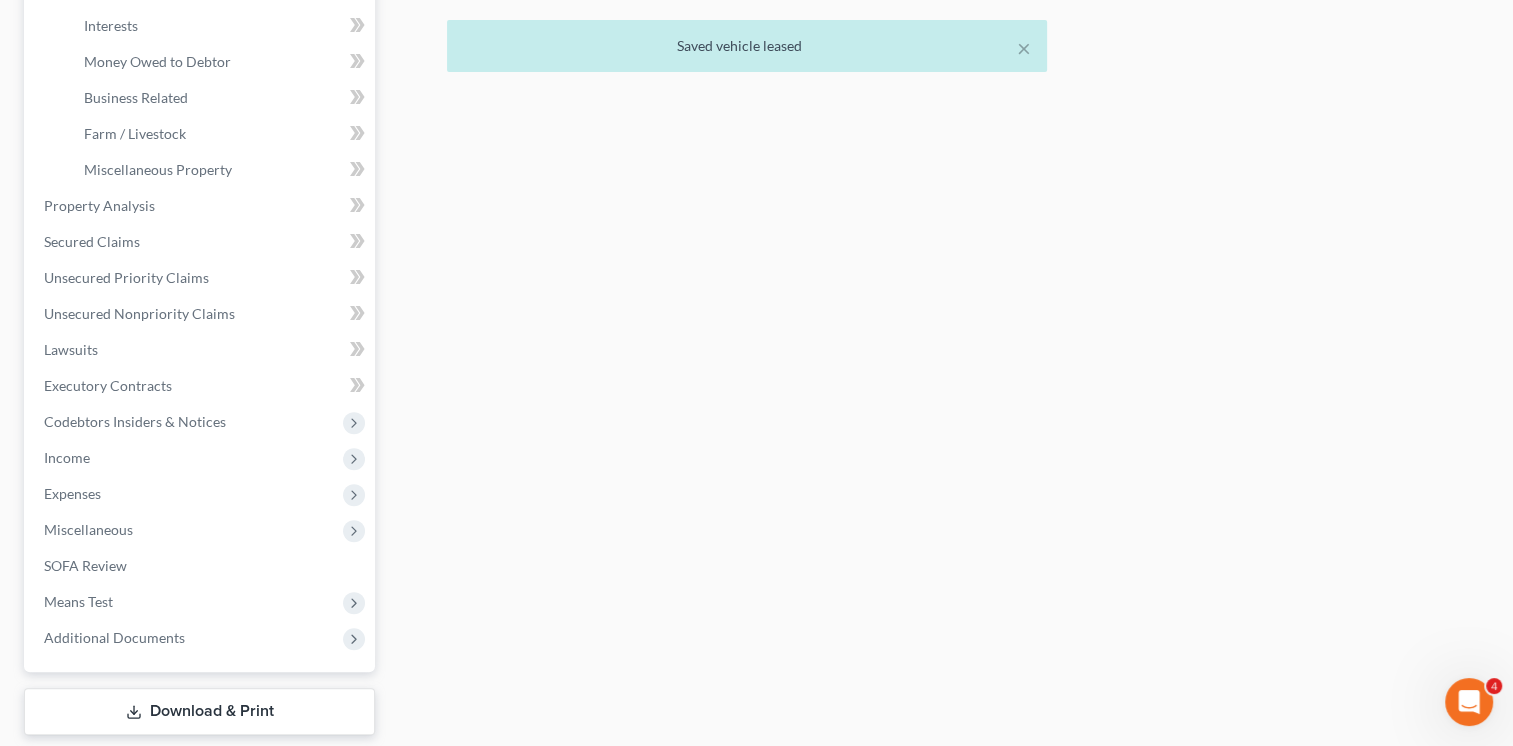 scroll, scrollTop: 559, scrollLeft: 0, axis: vertical 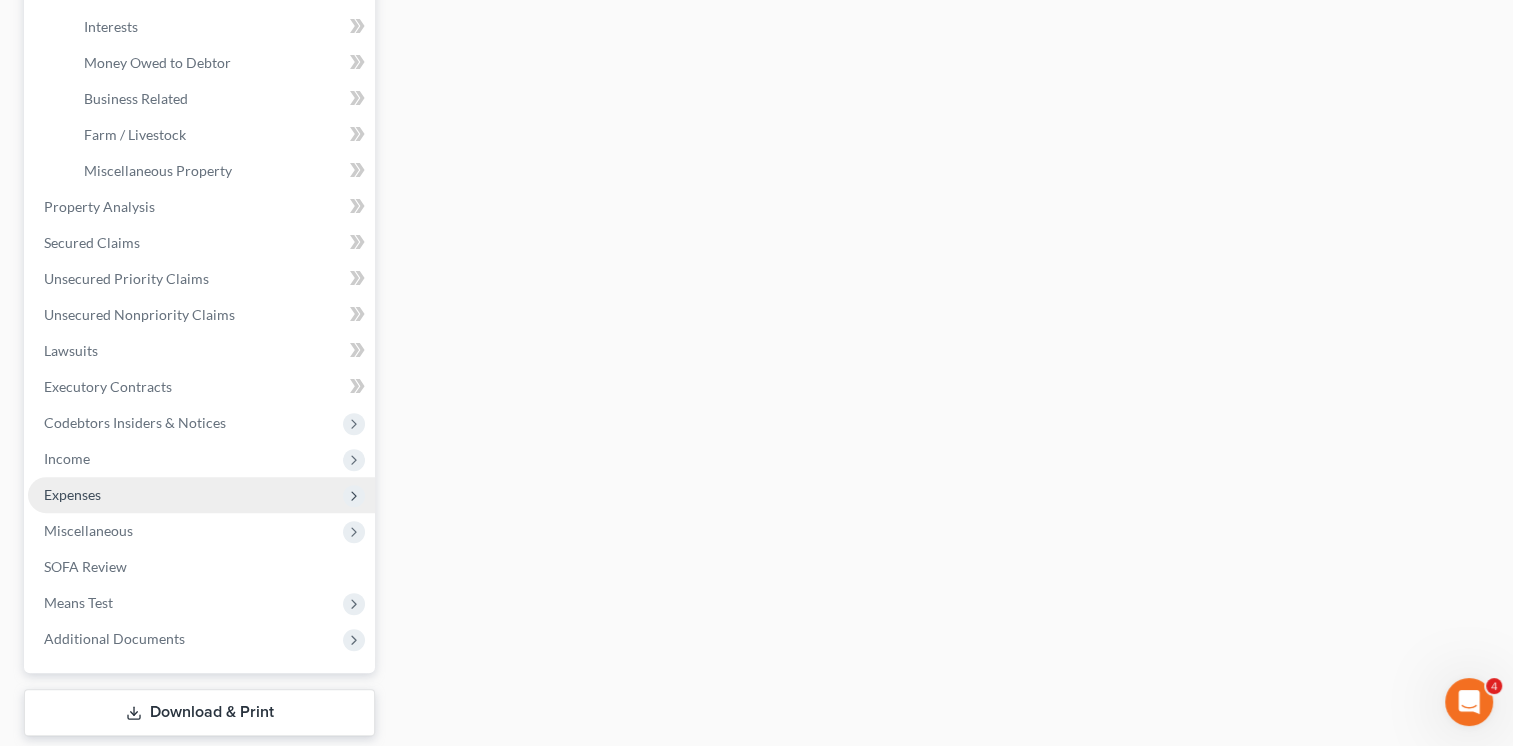 click on "Expenses" at bounding box center (201, 495) 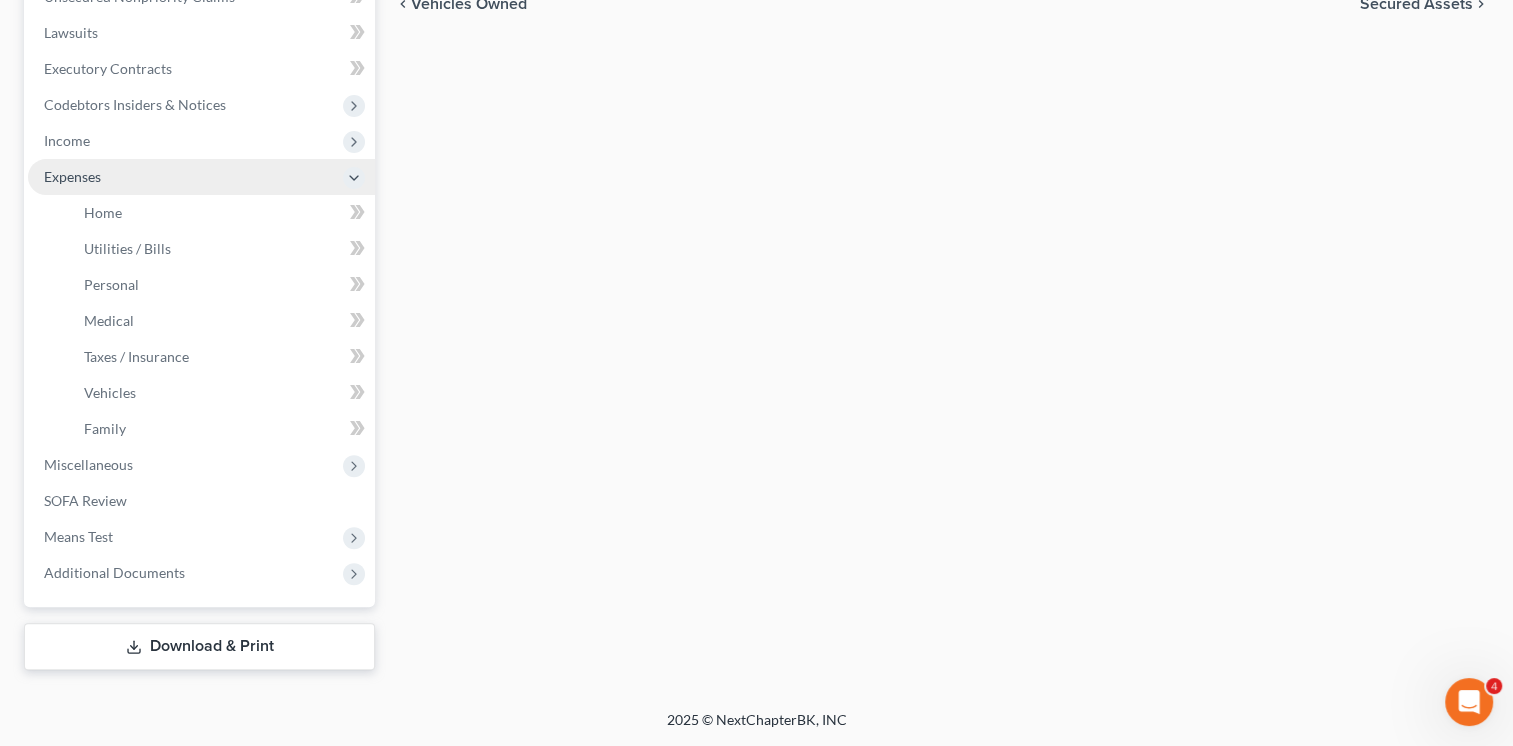 scroll, scrollTop: 515, scrollLeft: 0, axis: vertical 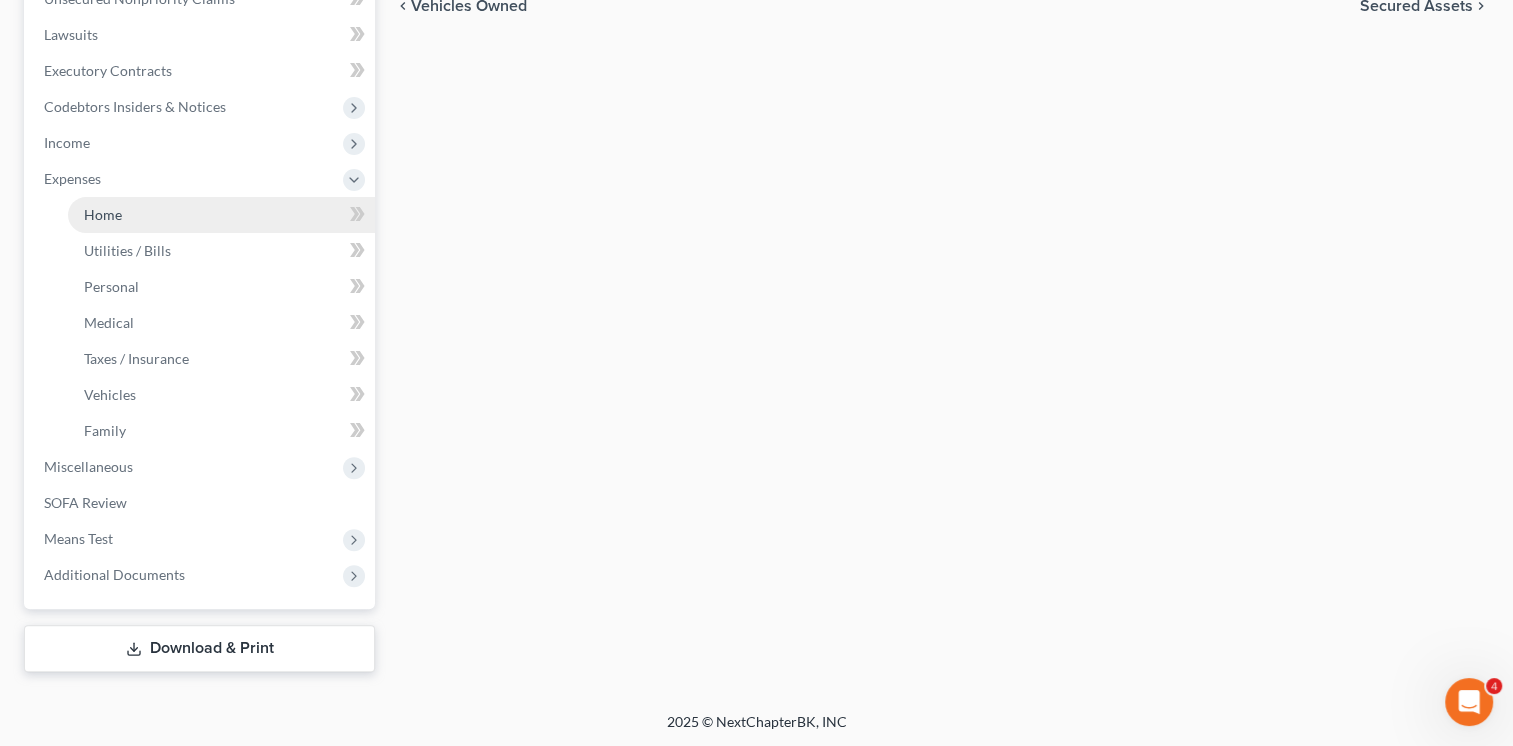 click on "Home" at bounding box center [221, 215] 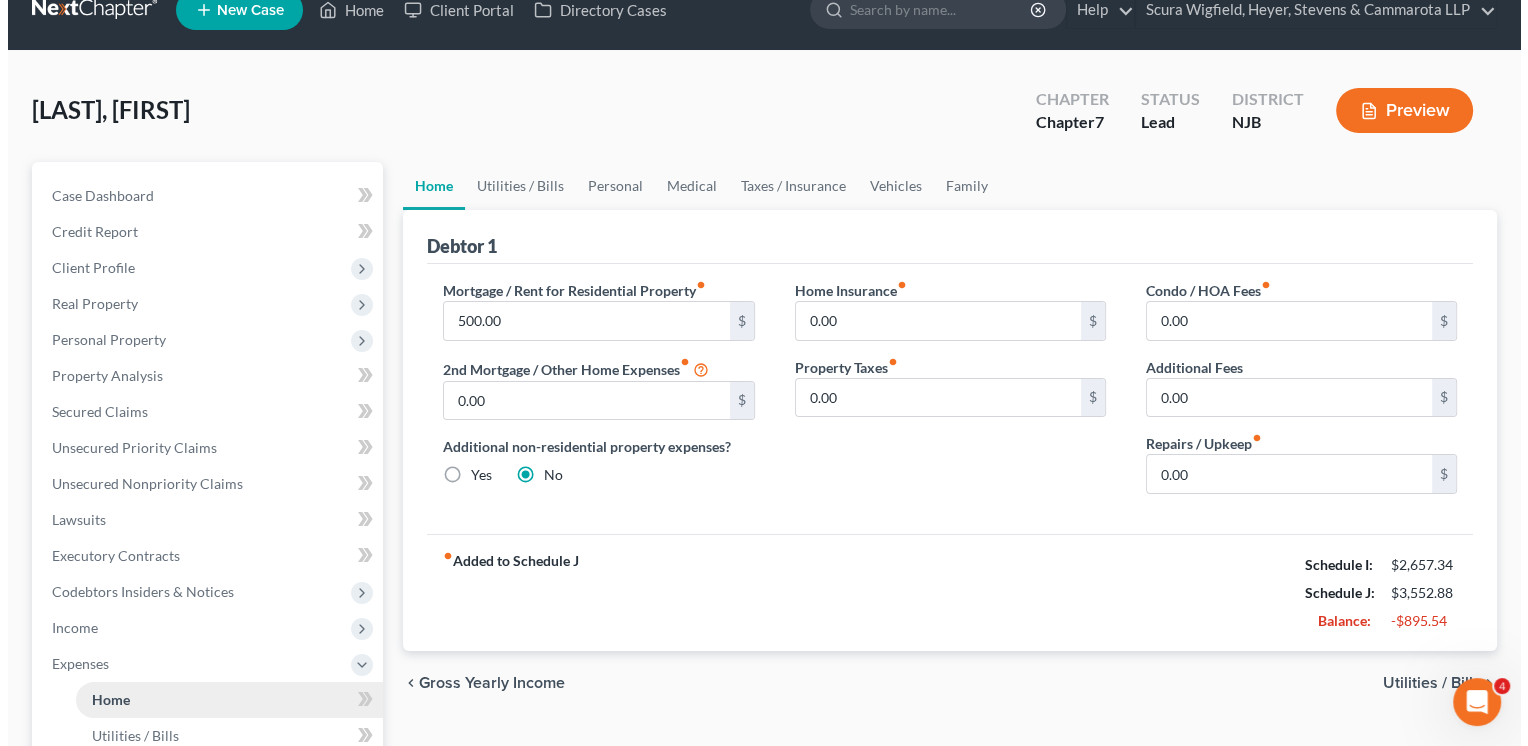 scroll, scrollTop: 0, scrollLeft: 0, axis: both 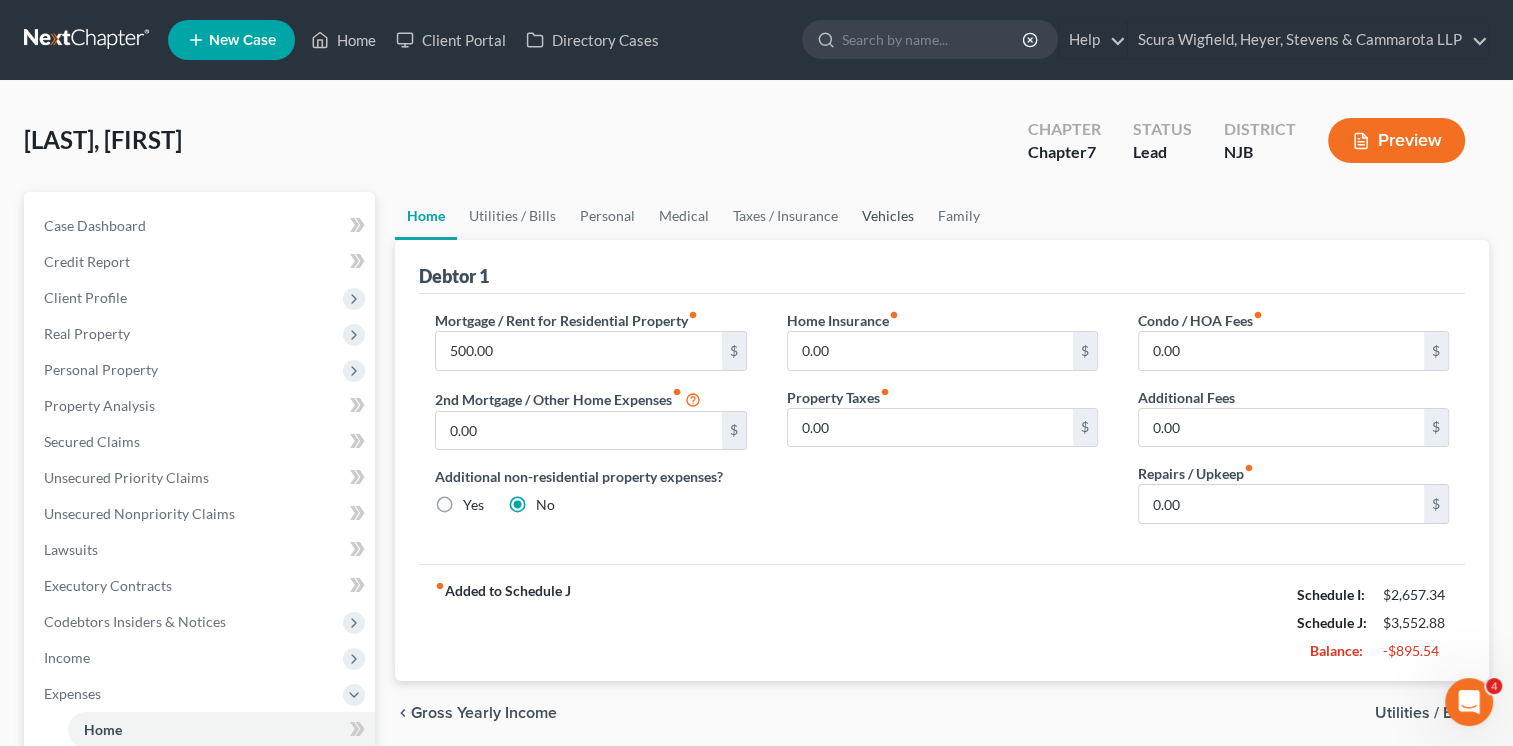 click on "Vehicles" at bounding box center (888, 216) 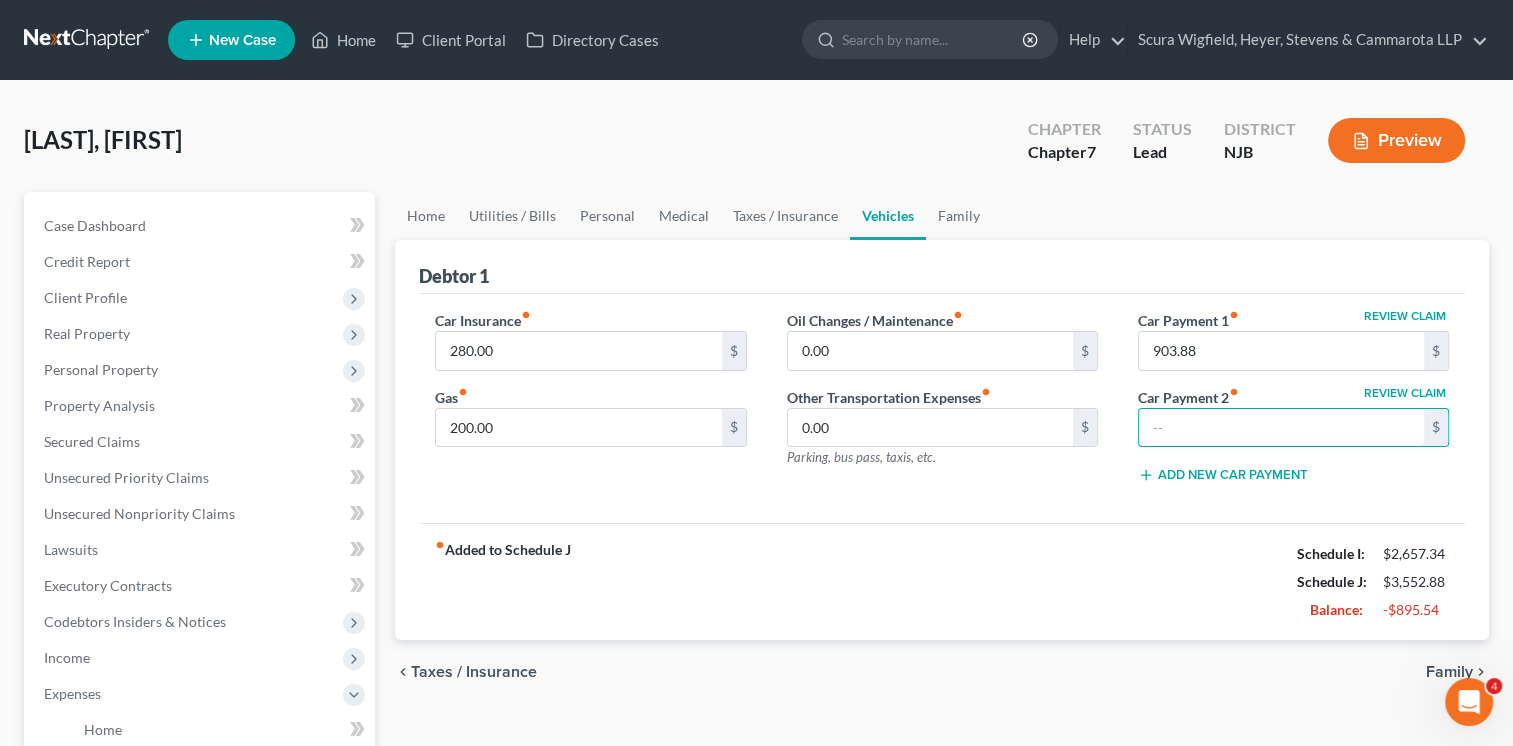 type 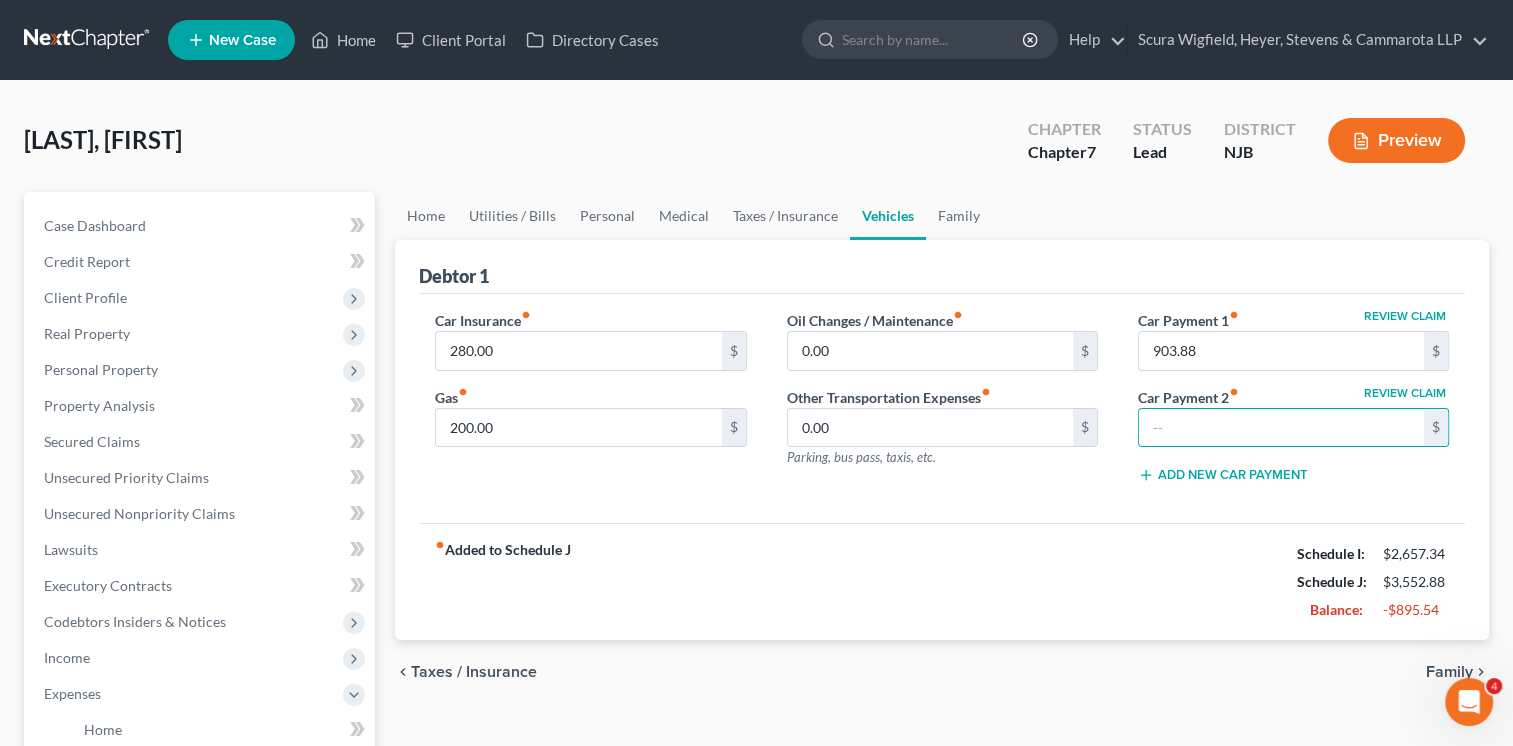 click on "Review Claim" at bounding box center (1405, 393) 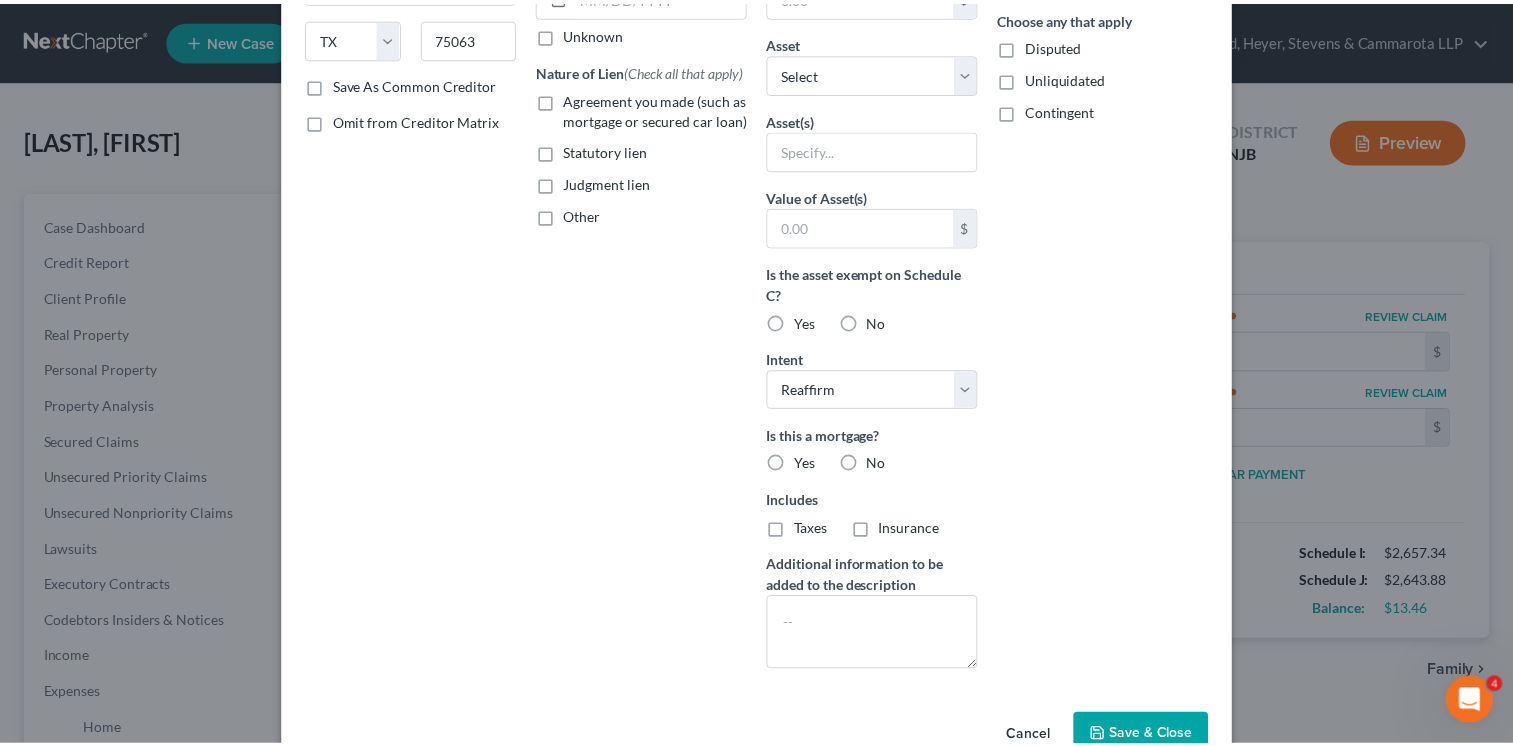 scroll, scrollTop: 320, scrollLeft: 0, axis: vertical 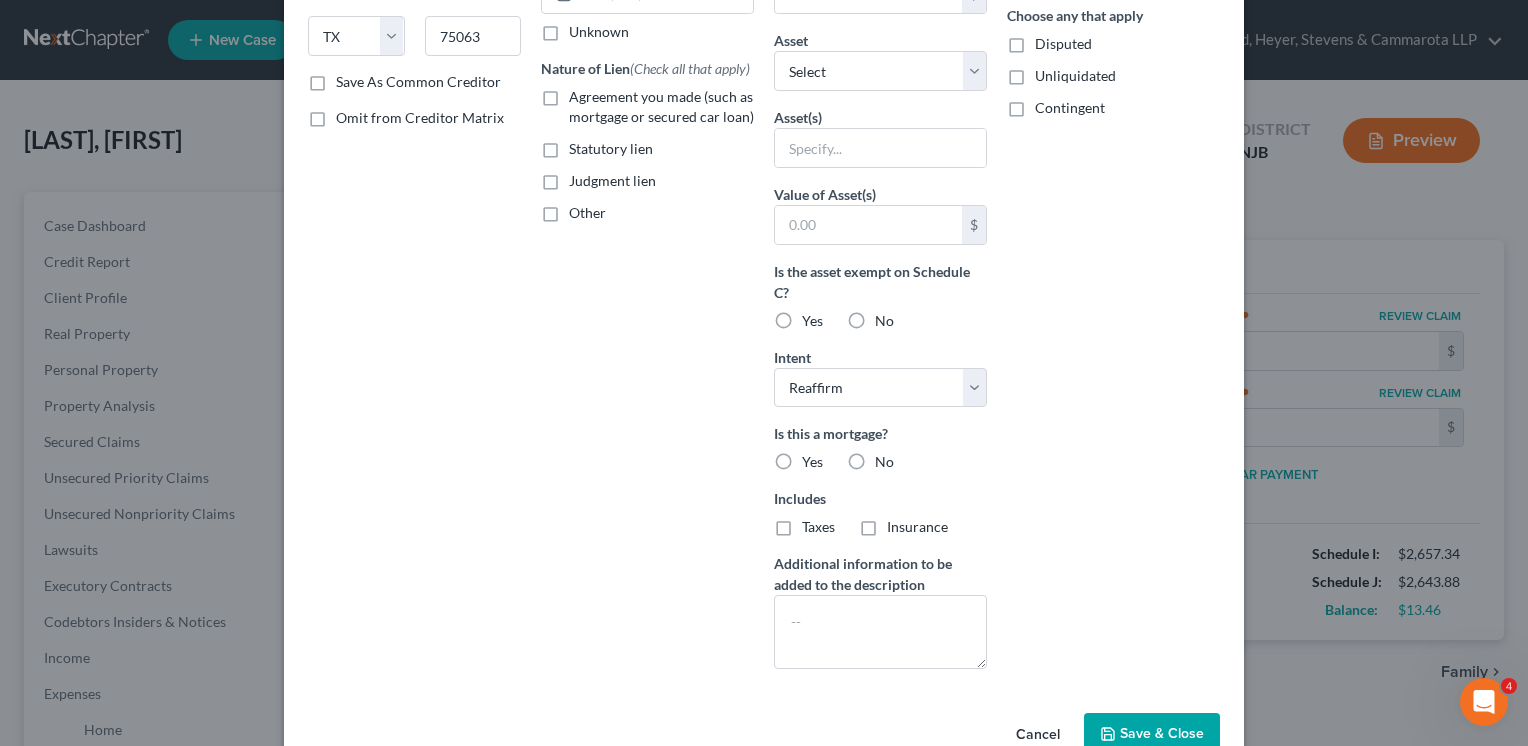 click on "Save & Close" at bounding box center (1162, 733) 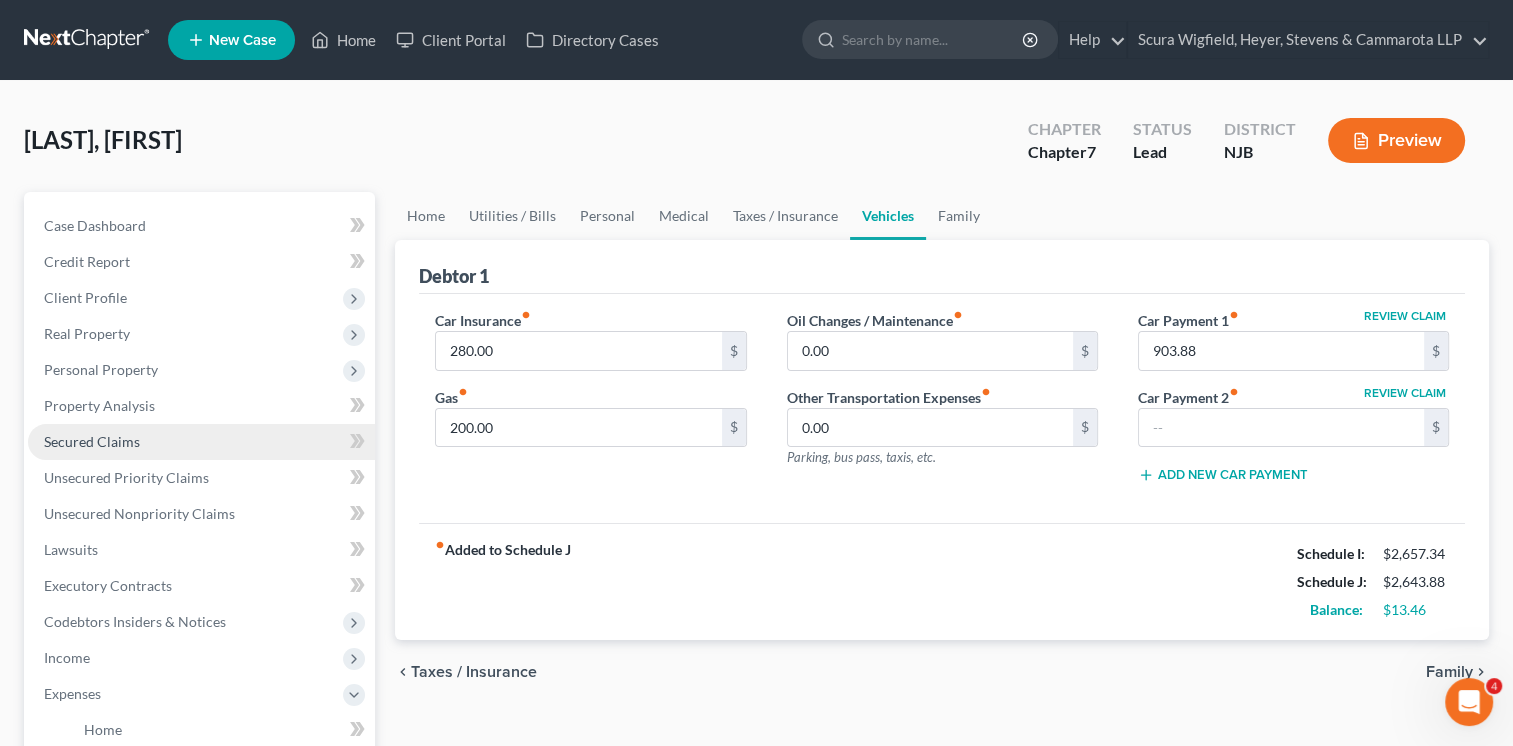 click on "Secured Claims" at bounding box center (92, 441) 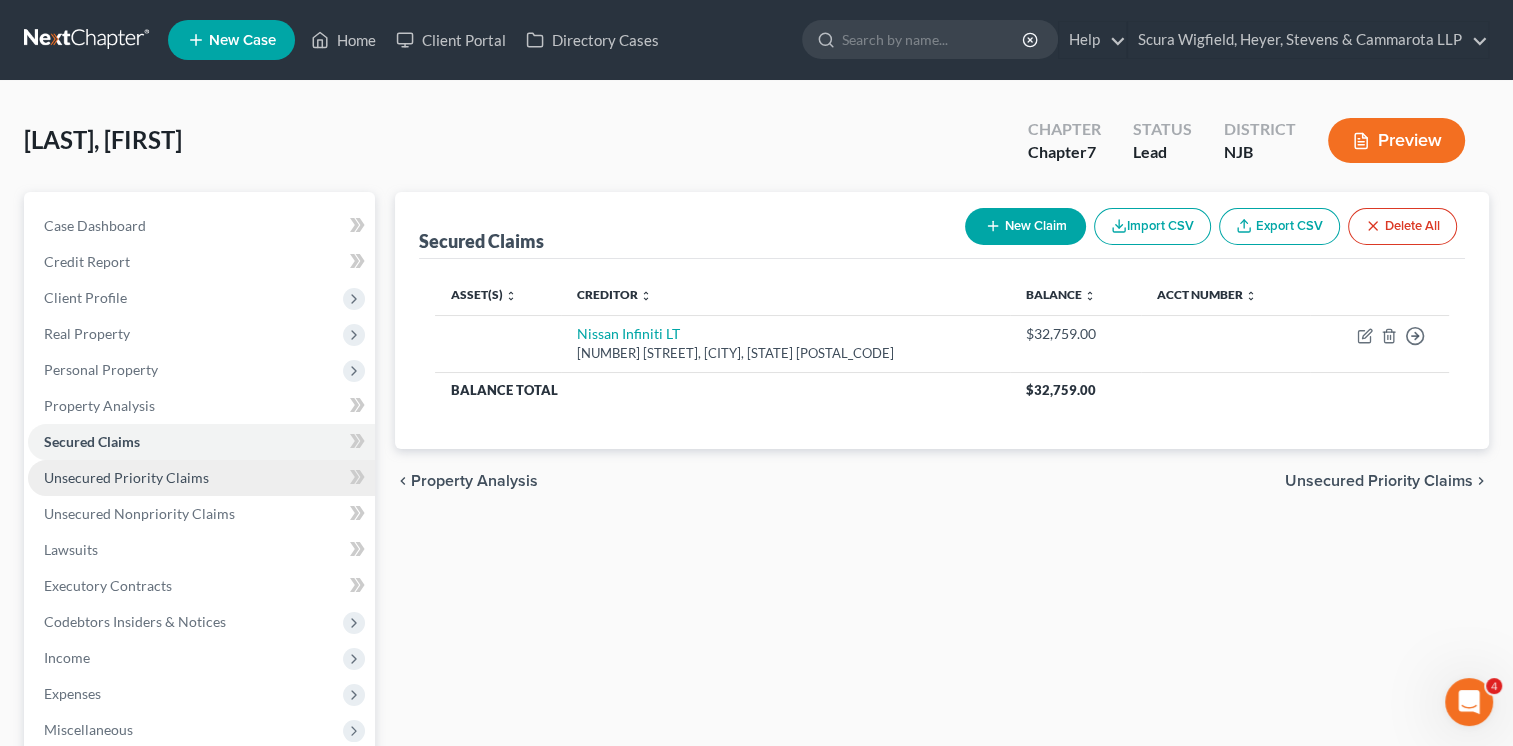 click on "Unsecured Priority Claims" at bounding box center [126, 477] 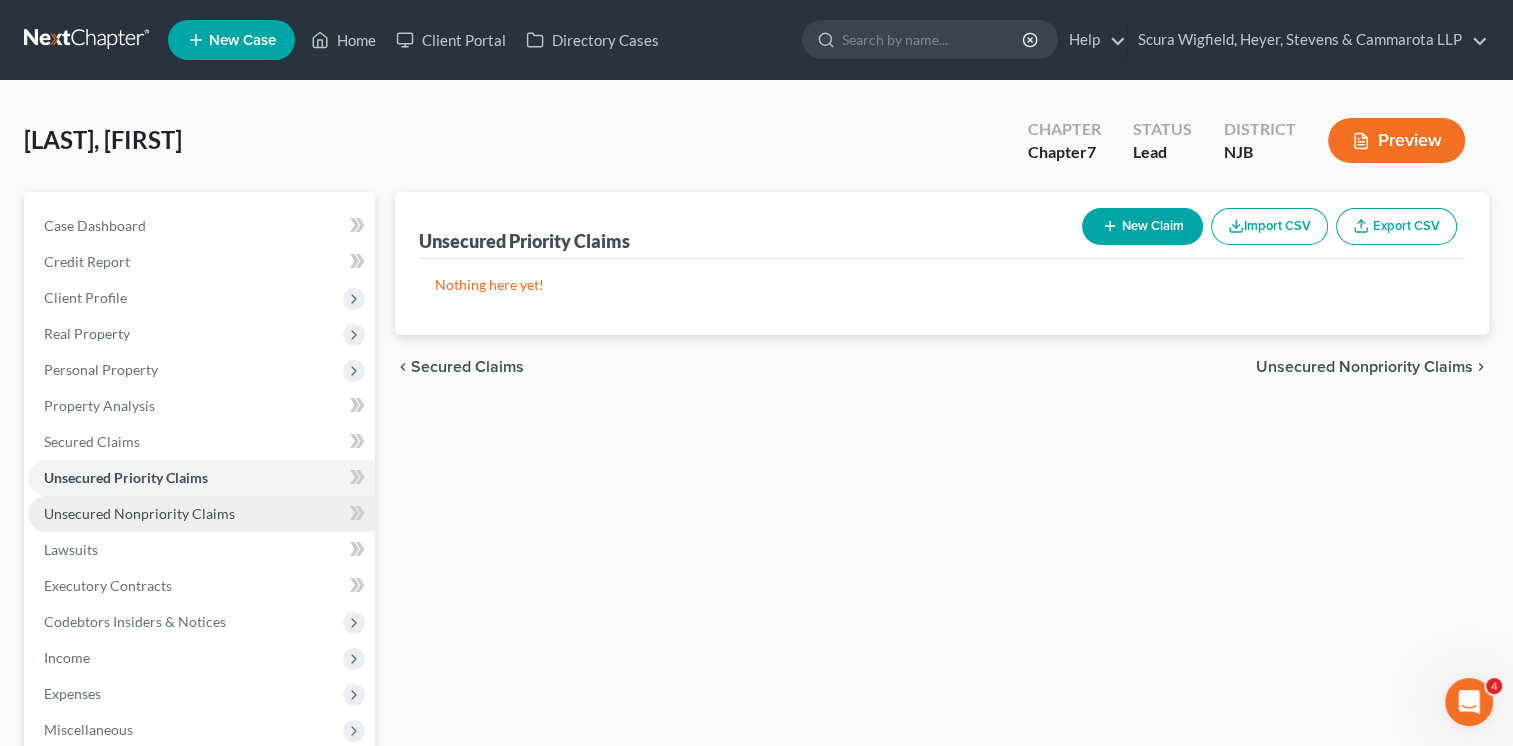 click on "Unsecured Nonpriority Claims" at bounding box center (139, 513) 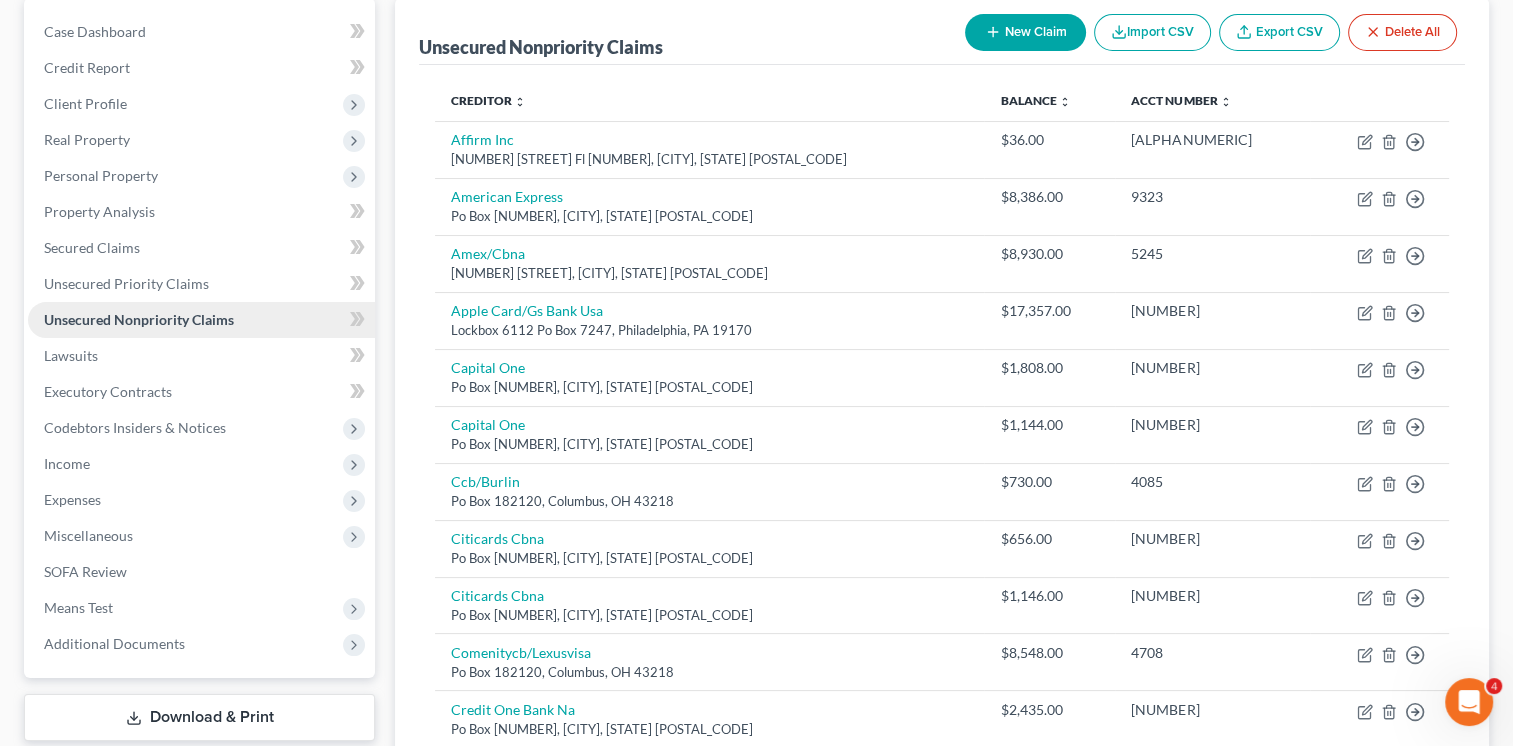 scroll, scrollTop: 195, scrollLeft: 0, axis: vertical 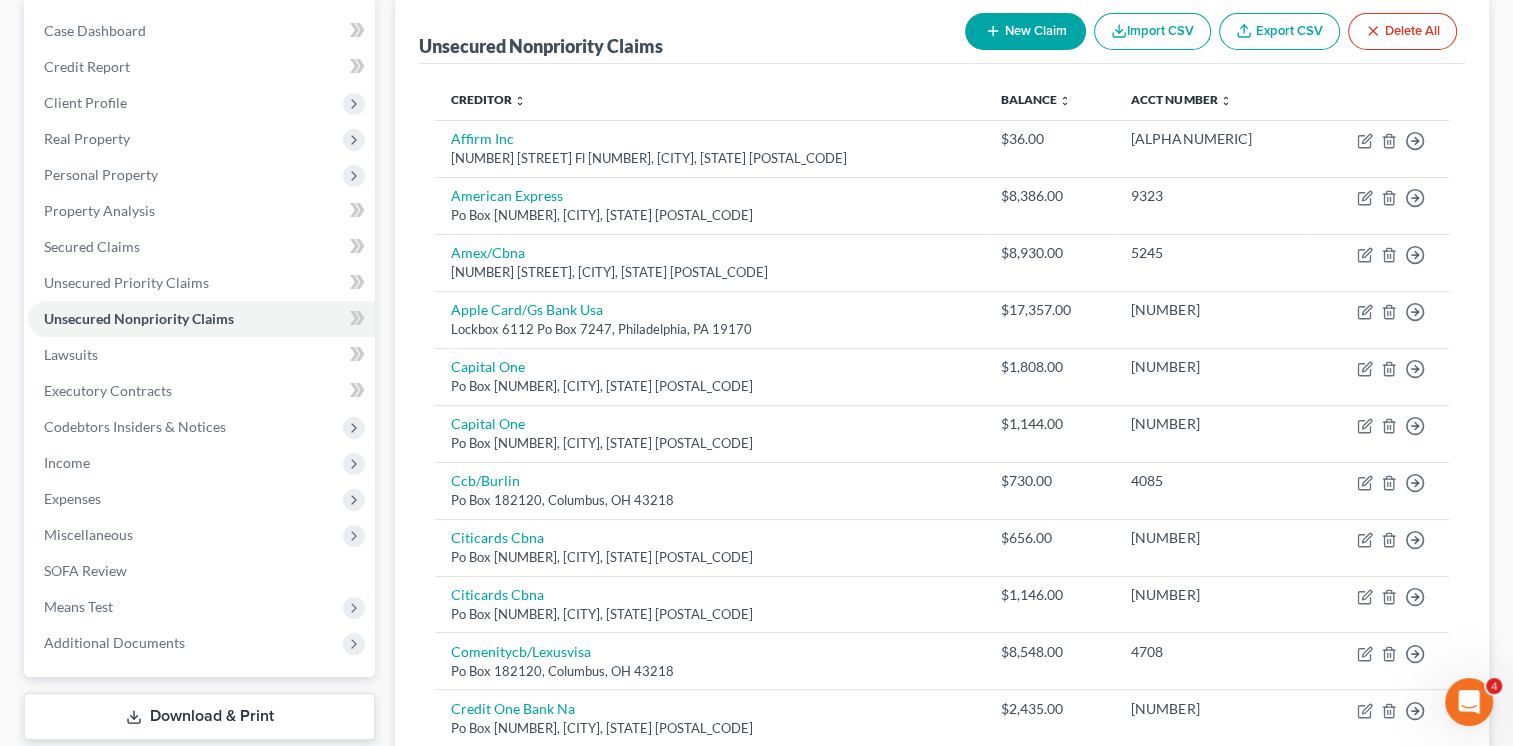 click on "Download & Print" at bounding box center (199, 716) 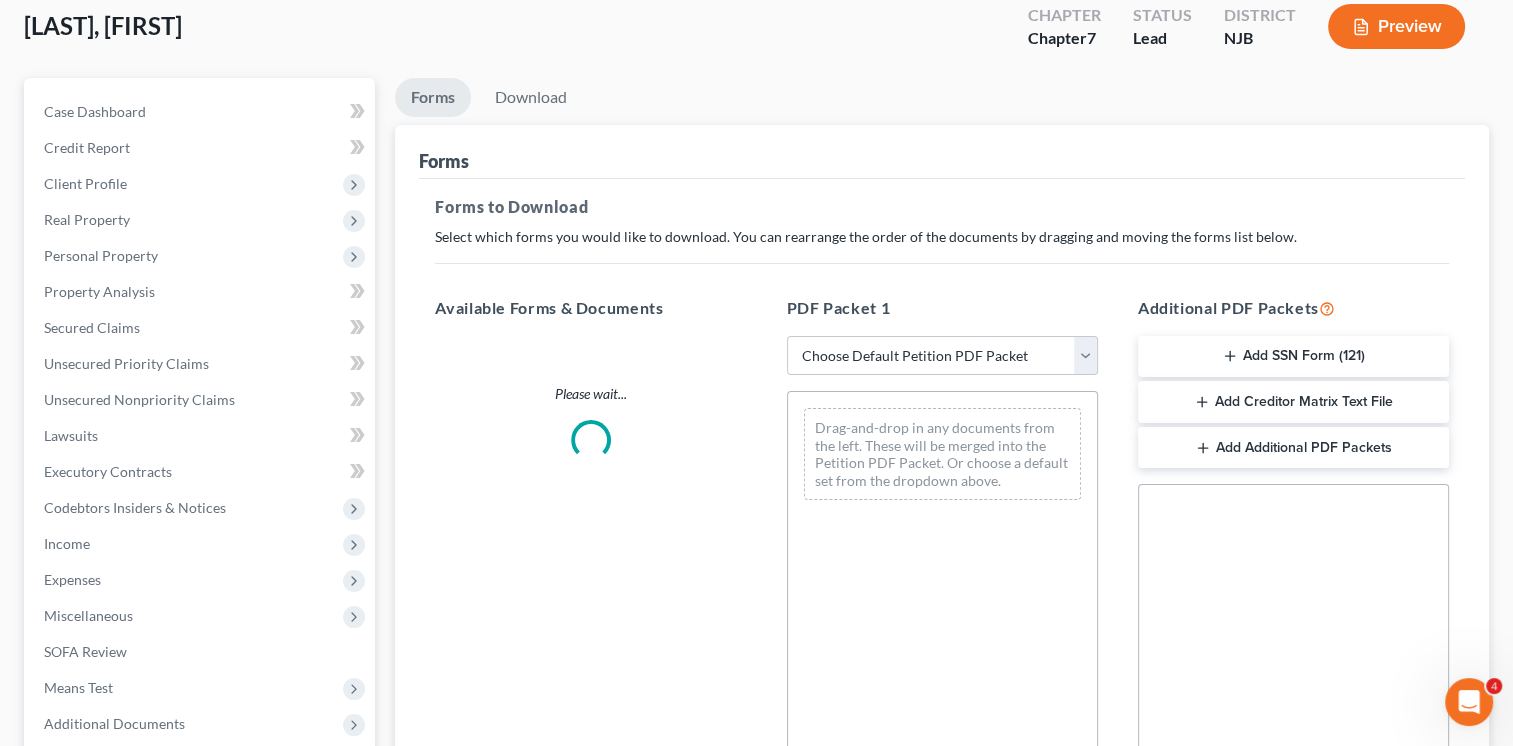 scroll, scrollTop: 0, scrollLeft: 0, axis: both 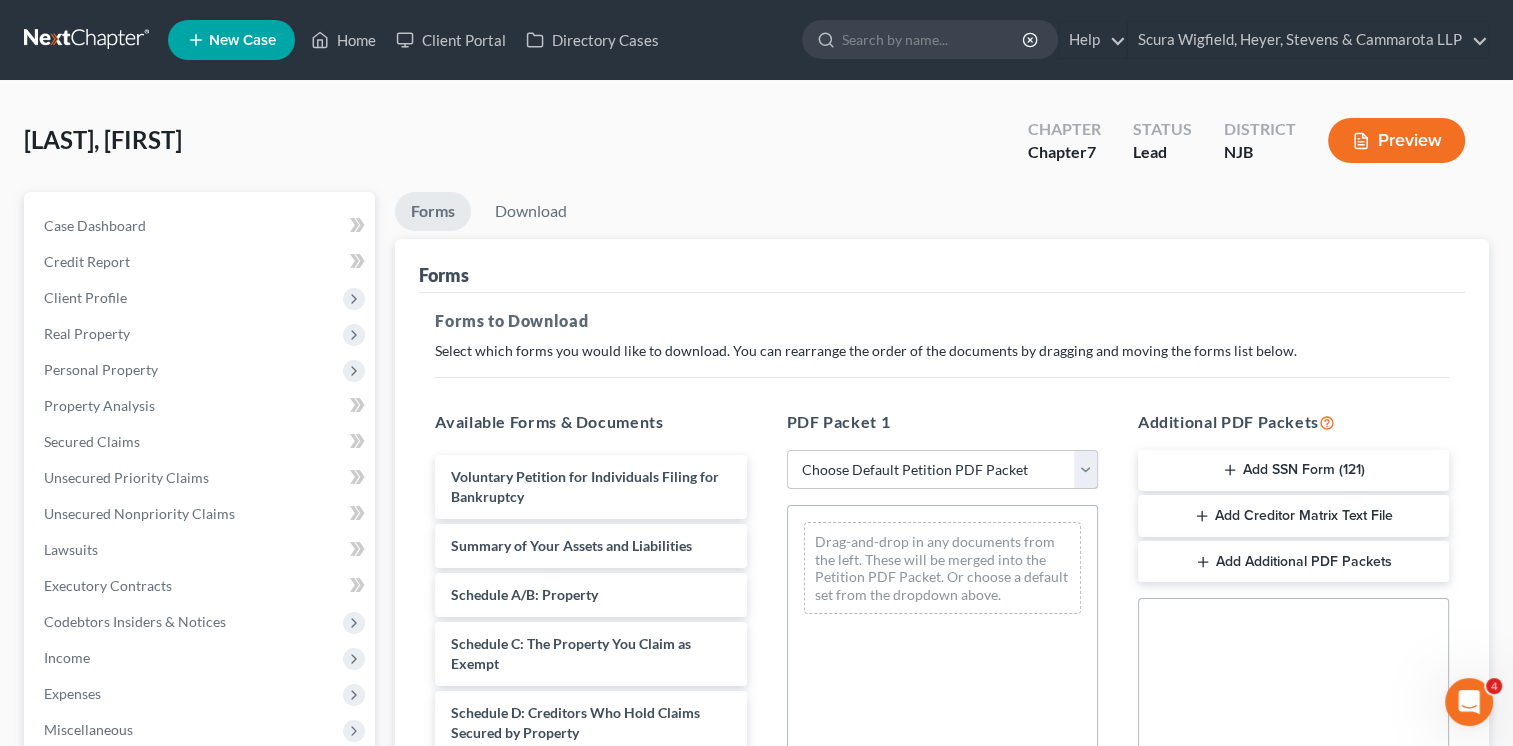 click on "Choose Default Petition PDF Packet Complete Bankruptcy Petition (all forms and schedules) Emergency Filing Forms (Petition and Creditor List Only) Amended Forms Signature Pages Only Missing Schedules Signature pages Signature pages Petition -Edwards Income and Expenses Income and Expenses" at bounding box center (942, 470) 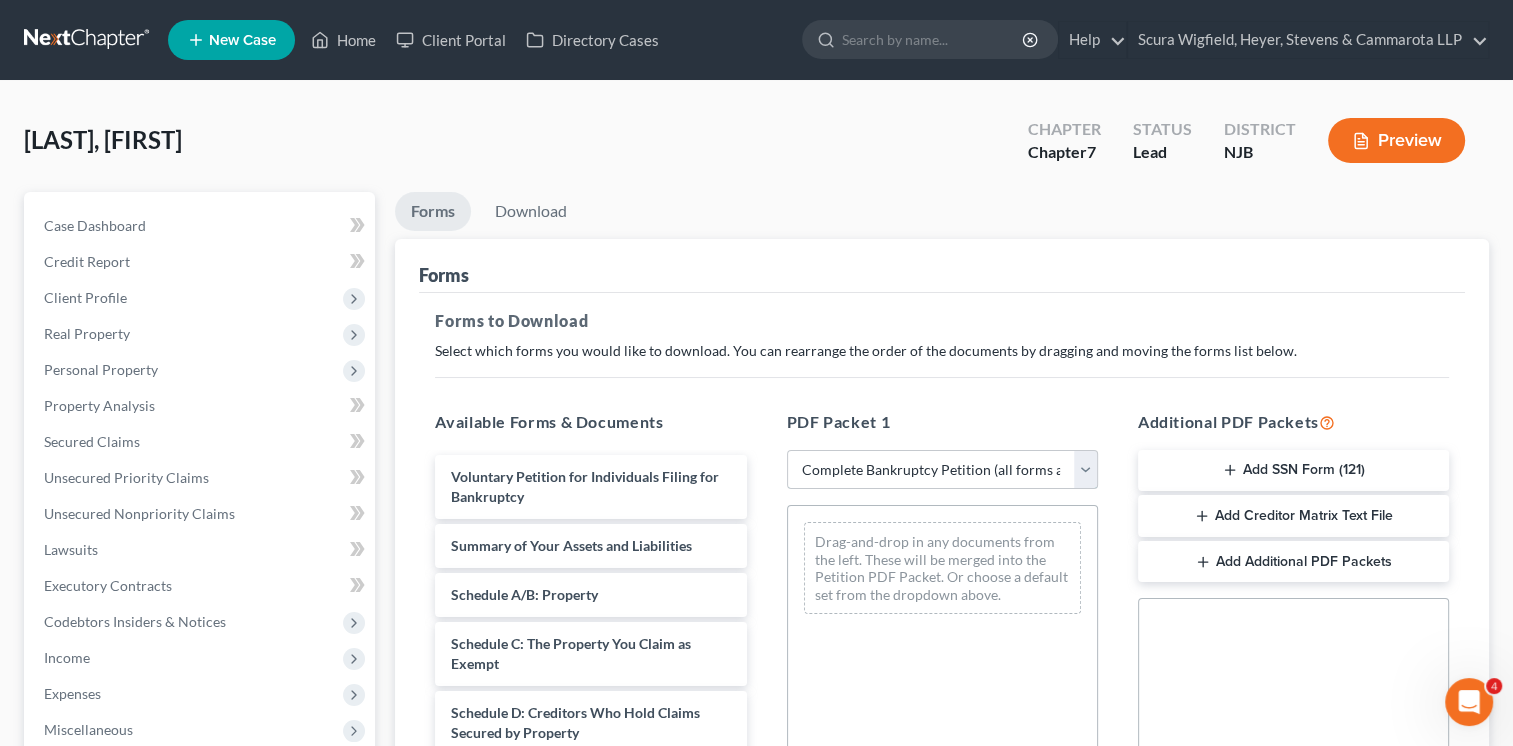 click on "Choose Default Petition PDF Packet Complete Bankruptcy Petition (all forms and schedules) Emergency Filing Forms (Petition and Creditor List Only) Amended Forms Signature Pages Only Missing Schedules Signature pages Signature pages Petition -Edwards Income and Expenses Income and Expenses" at bounding box center [942, 470] 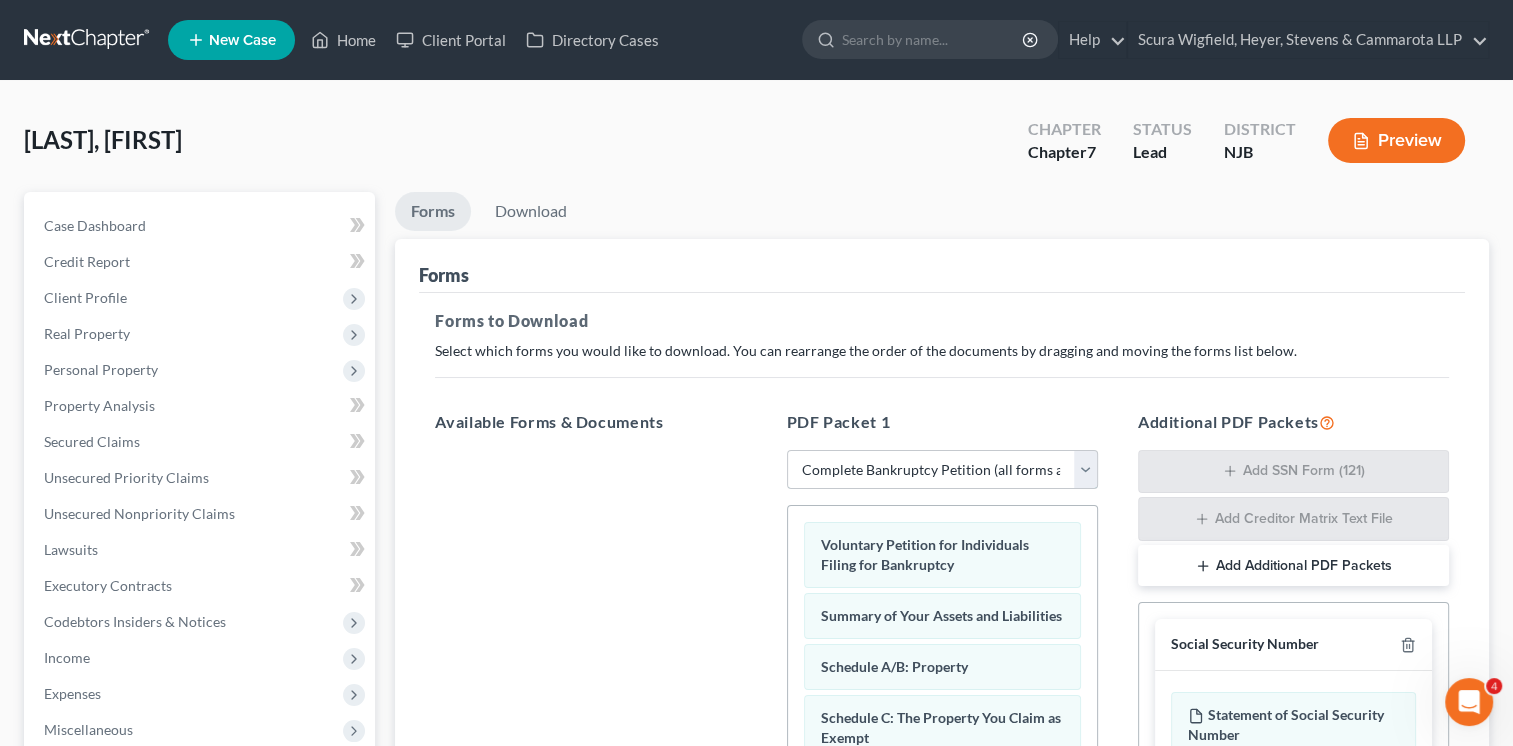scroll, scrollTop: 488, scrollLeft: 0, axis: vertical 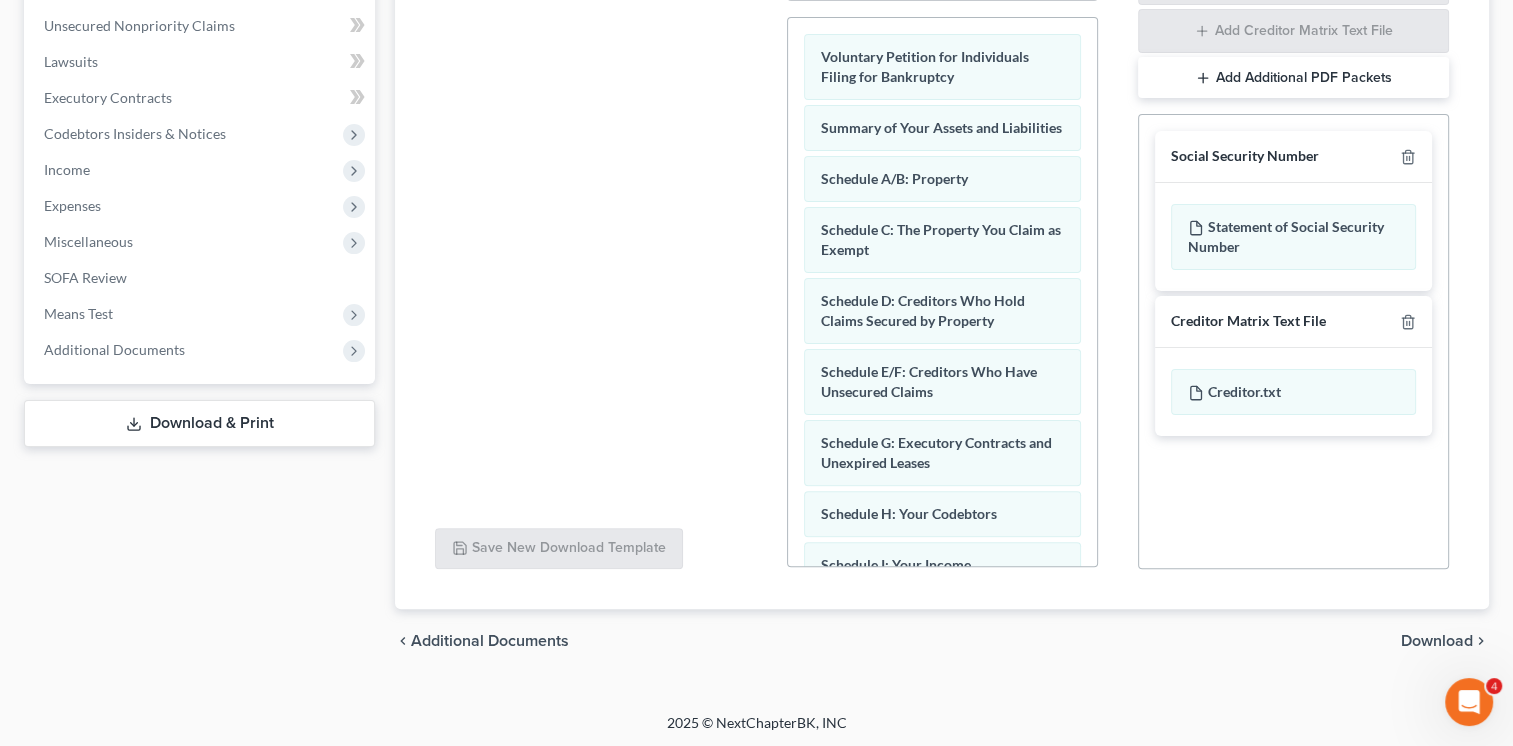 click on "Download" at bounding box center (1437, 641) 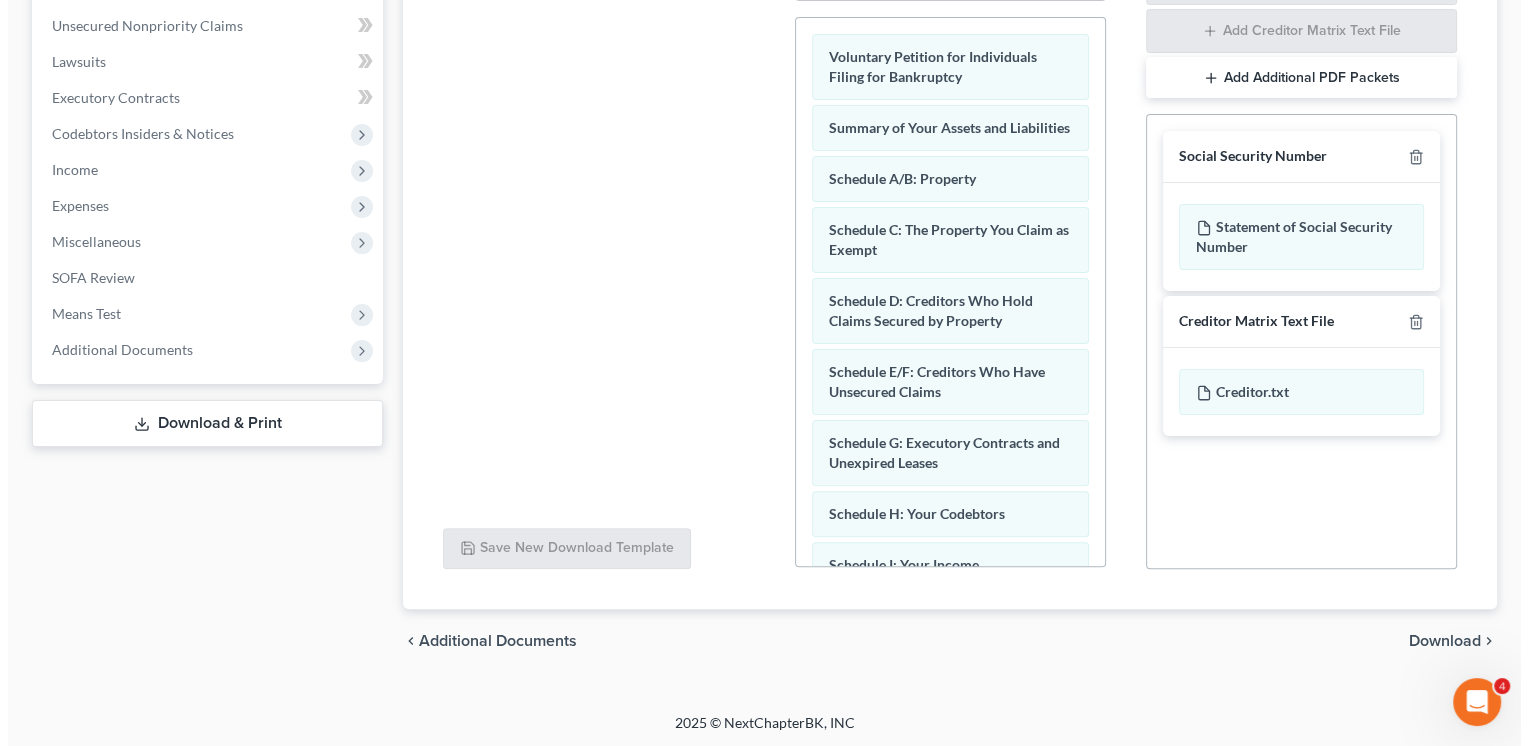 scroll, scrollTop: 263, scrollLeft: 0, axis: vertical 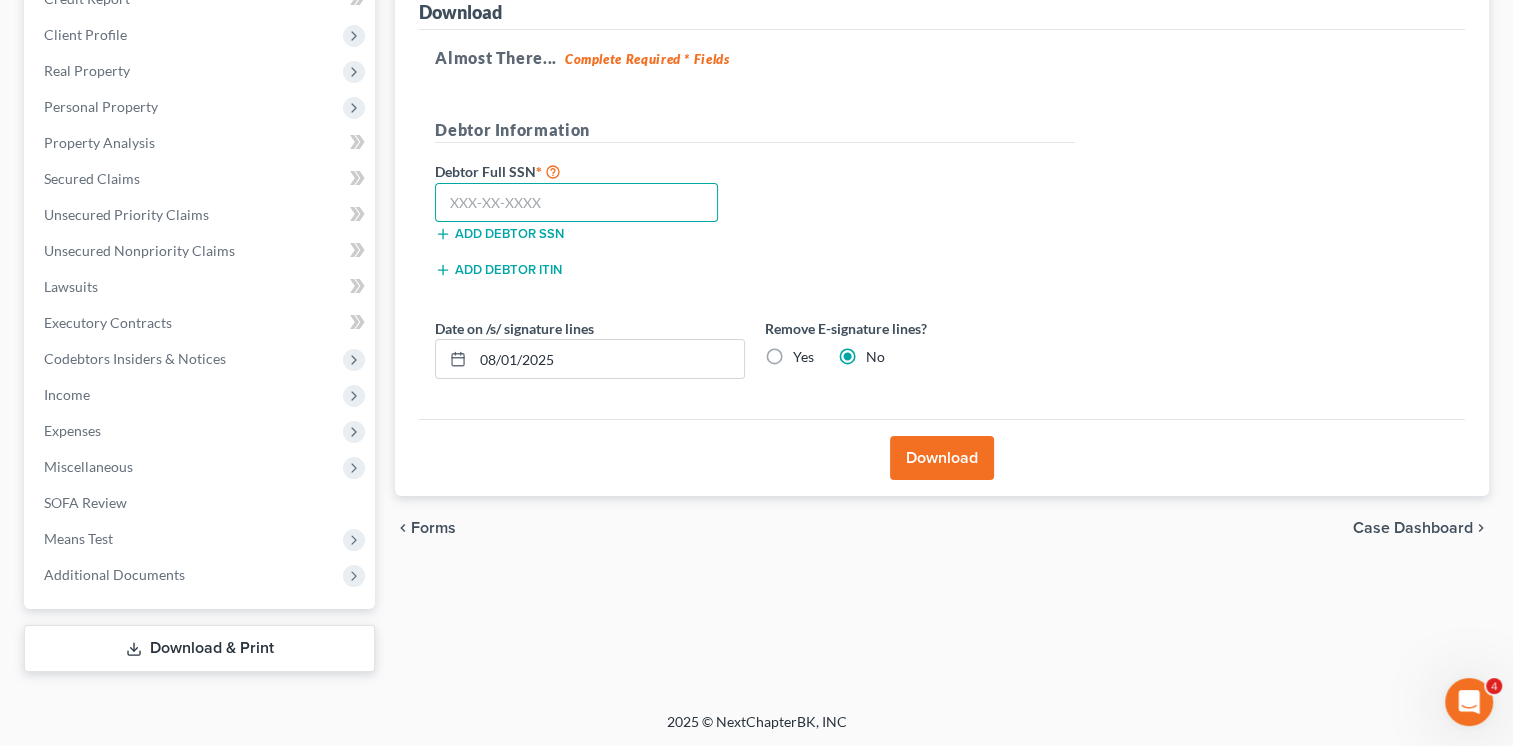 click at bounding box center [576, 203] 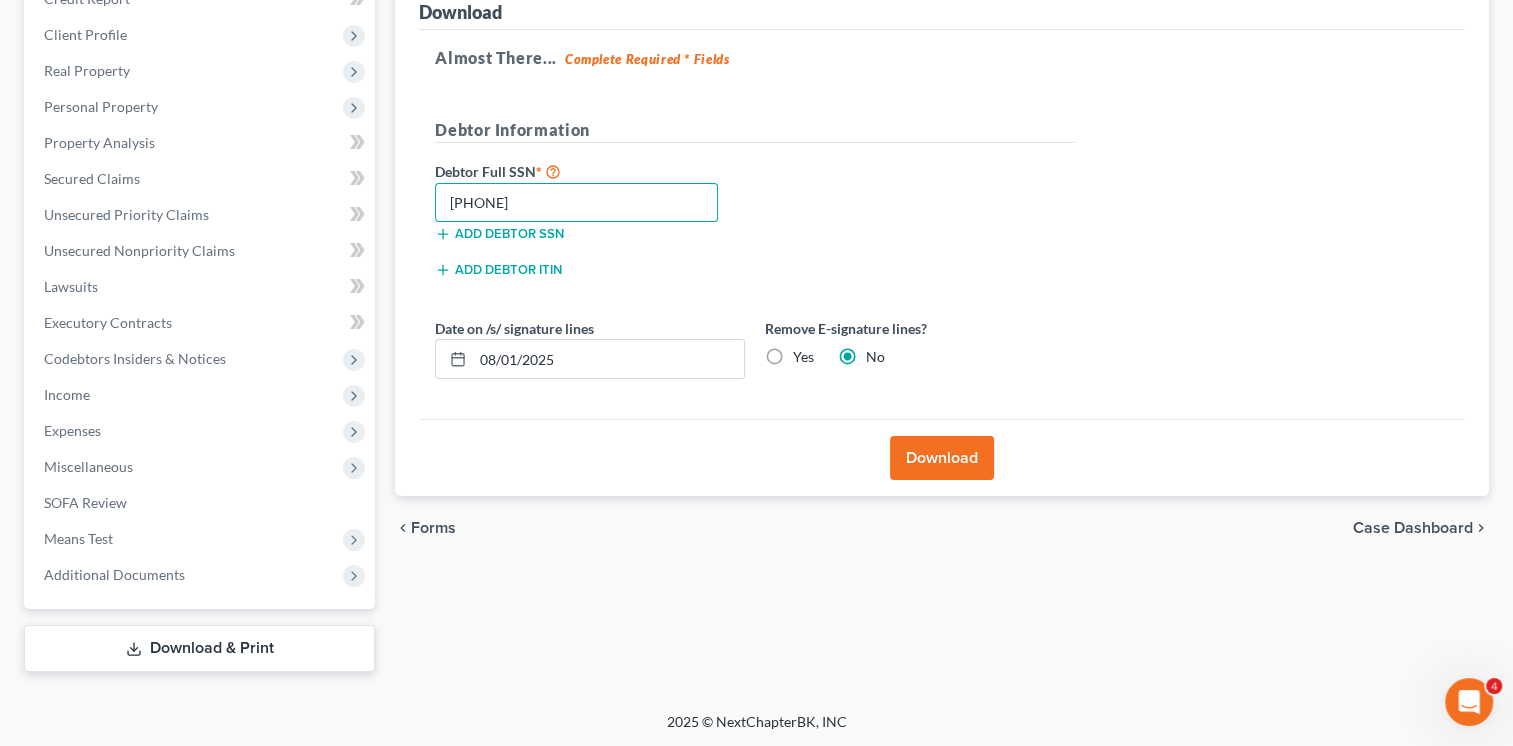 type on "[PHONE]" 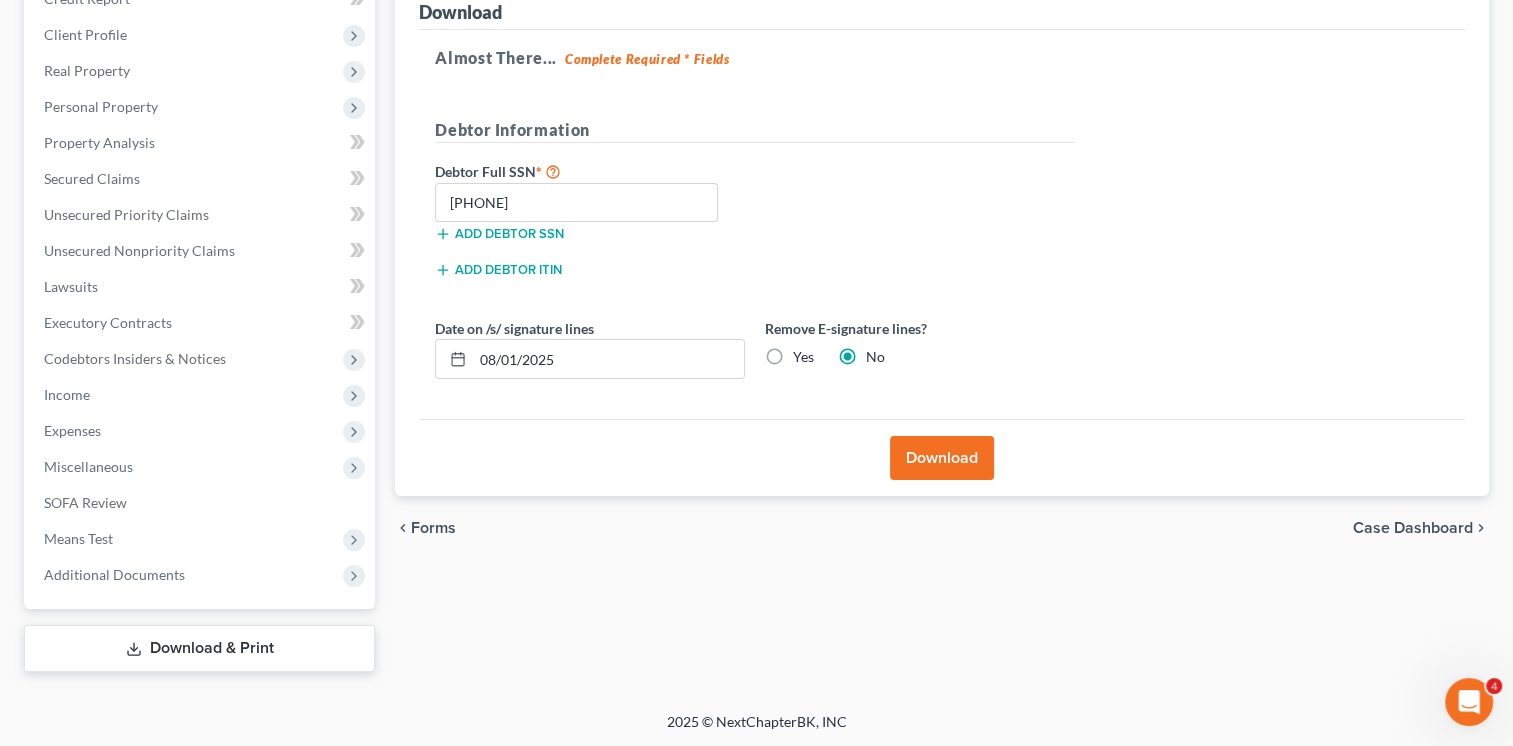 click on "Download" at bounding box center (942, 458) 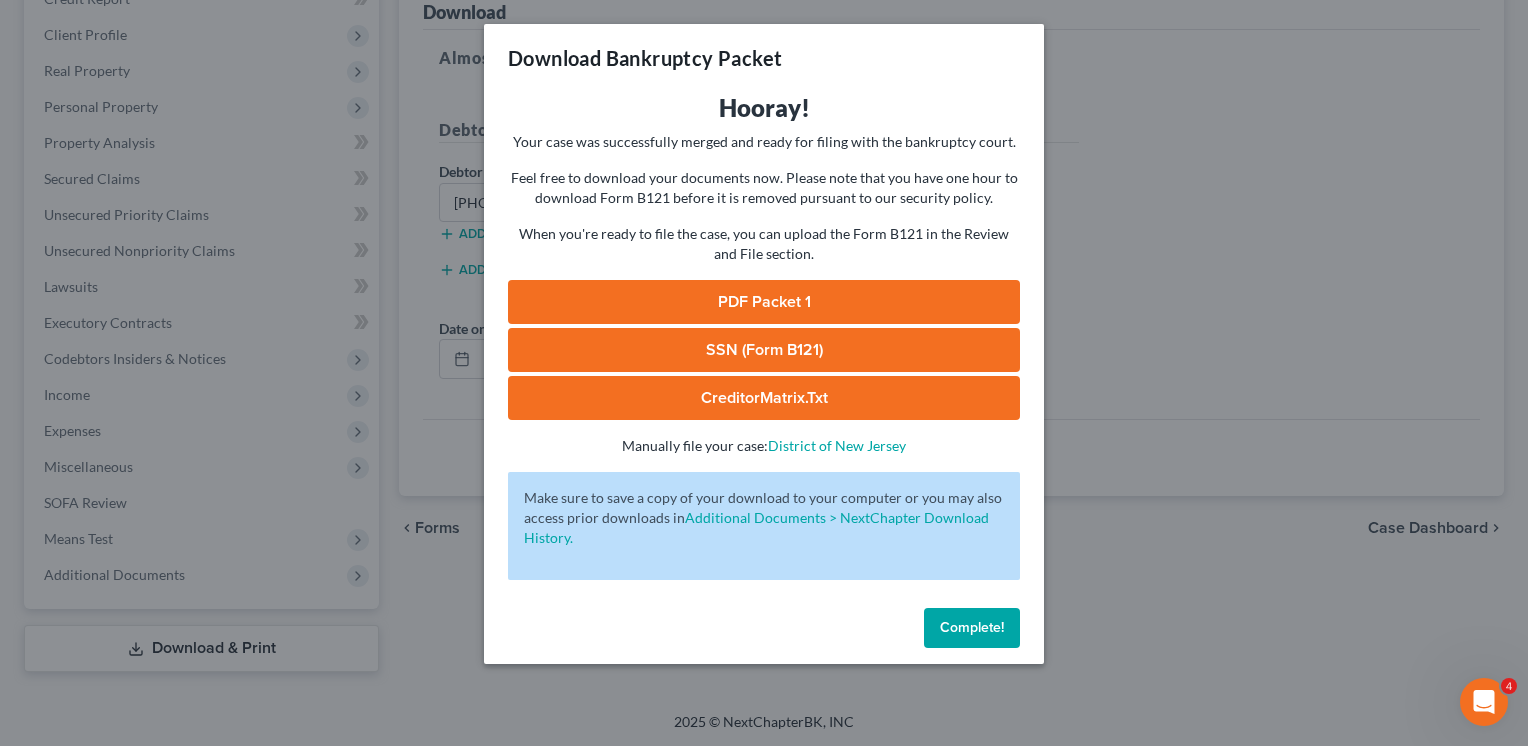 click on "Complete!" at bounding box center [972, 627] 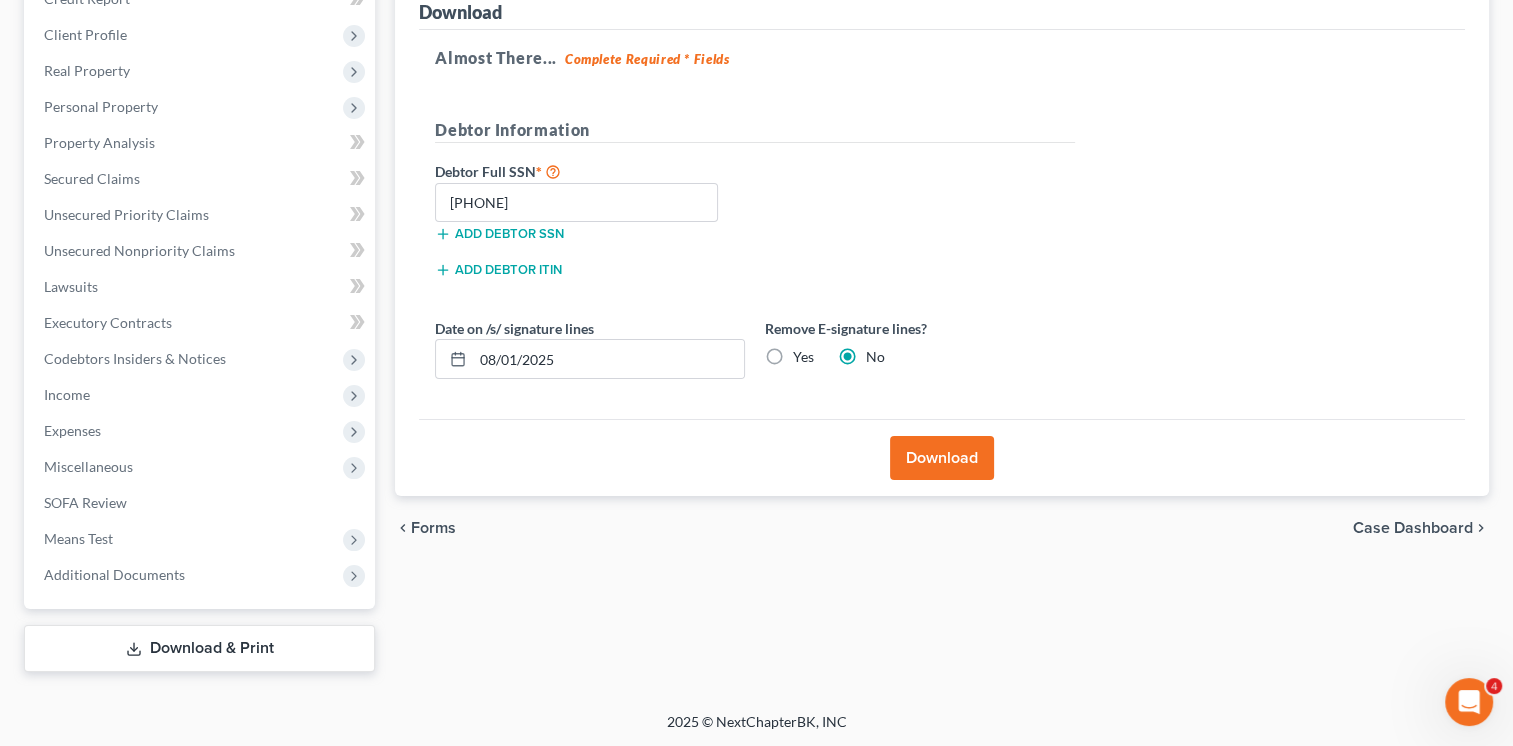click on "Download" at bounding box center (942, 458) 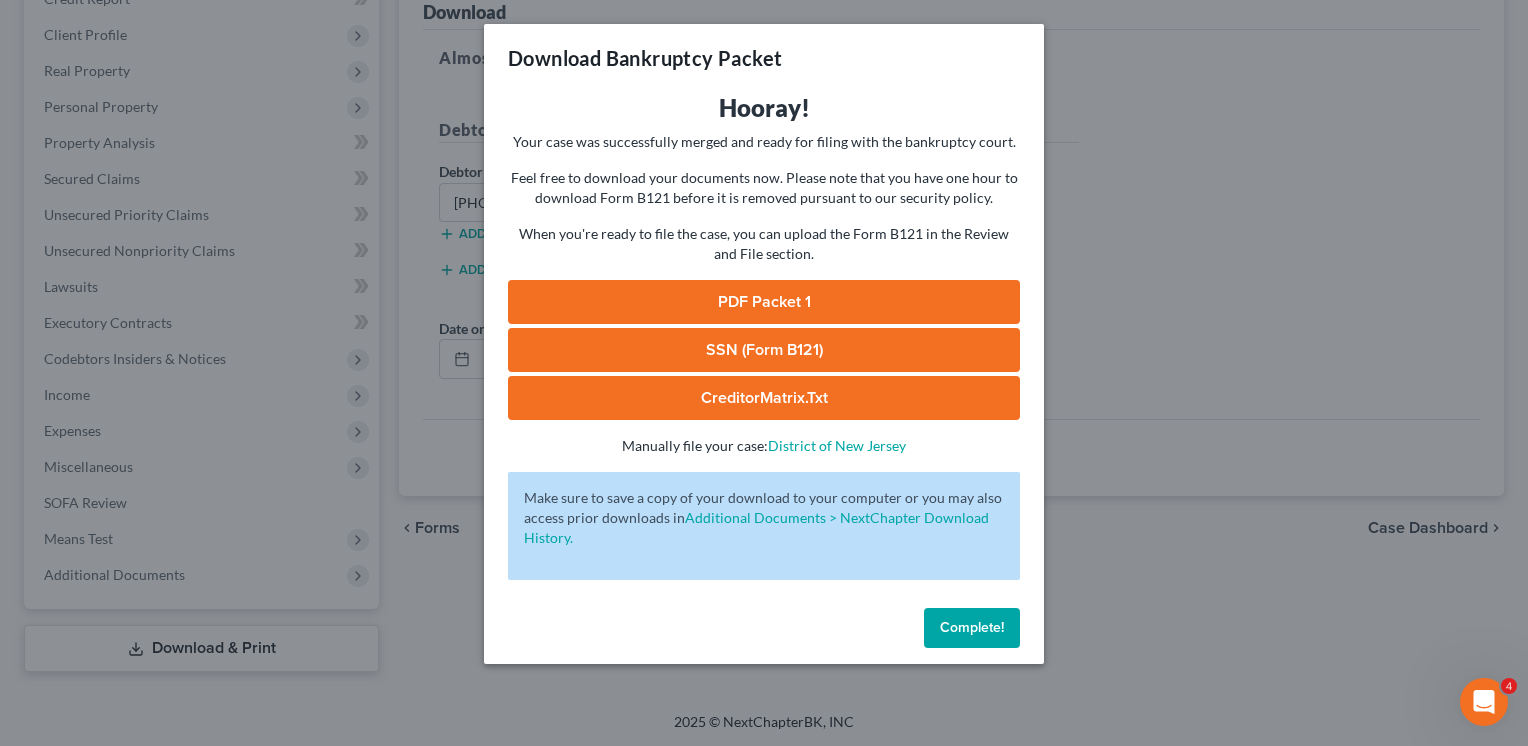 click on "PDF Packet 1" at bounding box center [764, 302] 